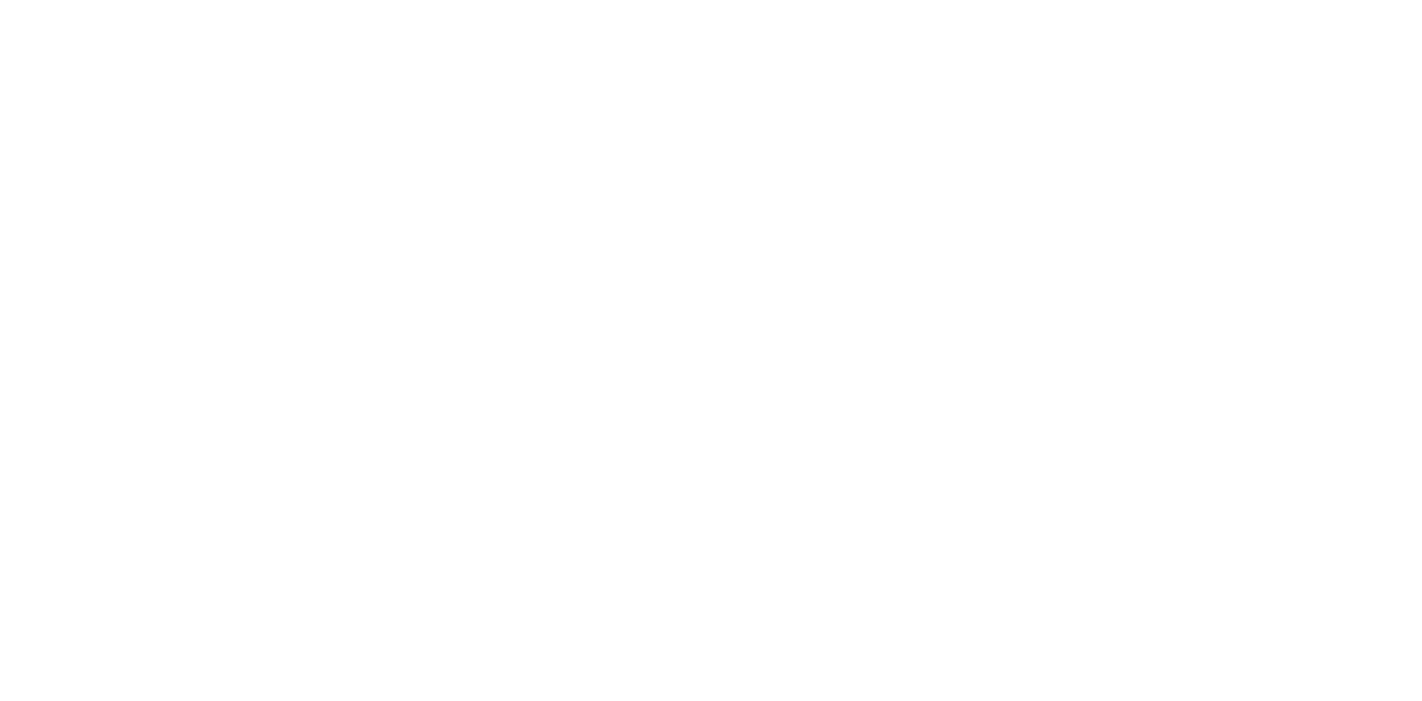 scroll, scrollTop: 0, scrollLeft: 0, axis: both 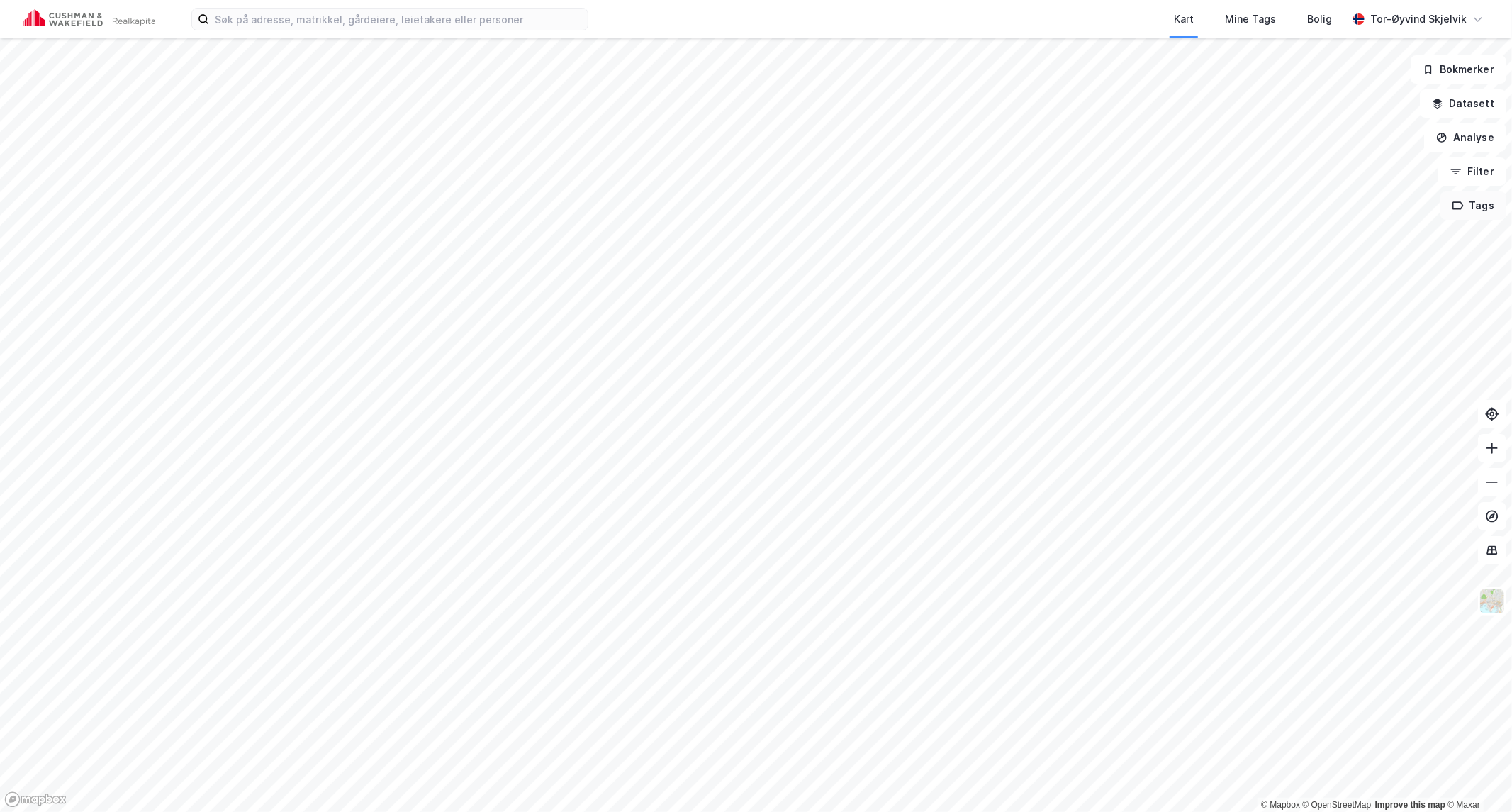 click on "Tags" at bounding box center [1473, 206] 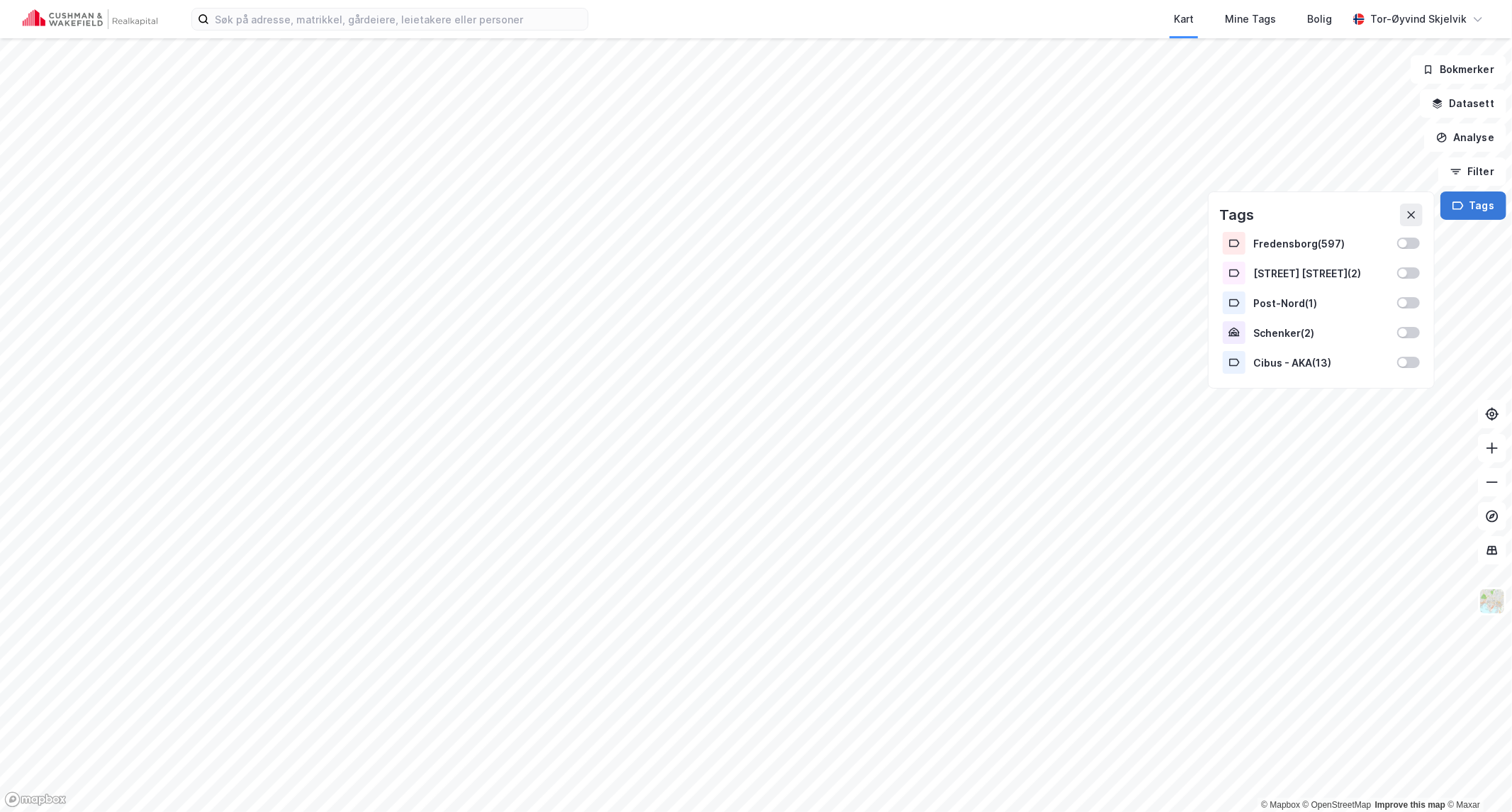 click on "Tags" at bounding box center [1473, 206] 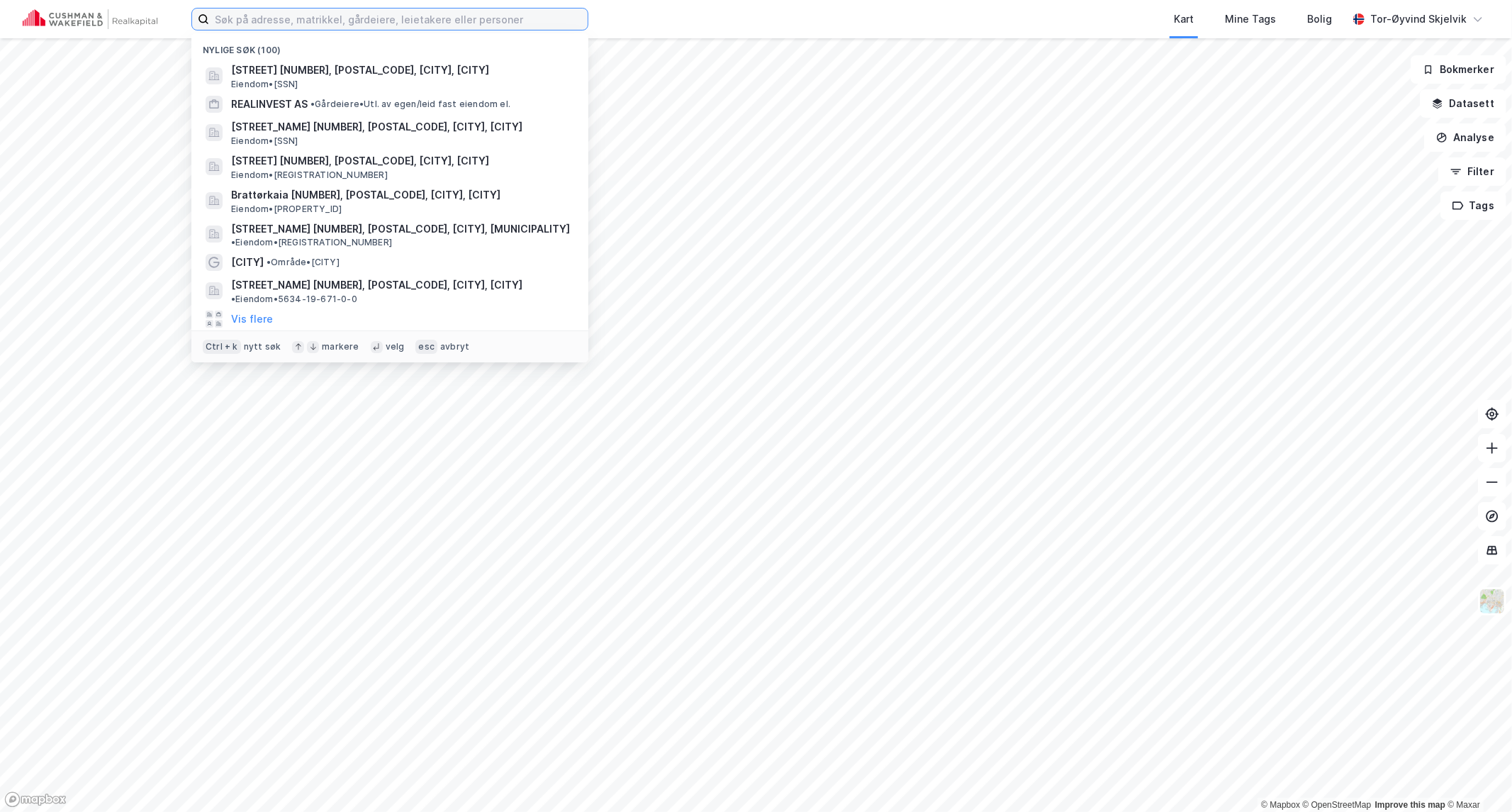 click at bounding box center (398, 19) 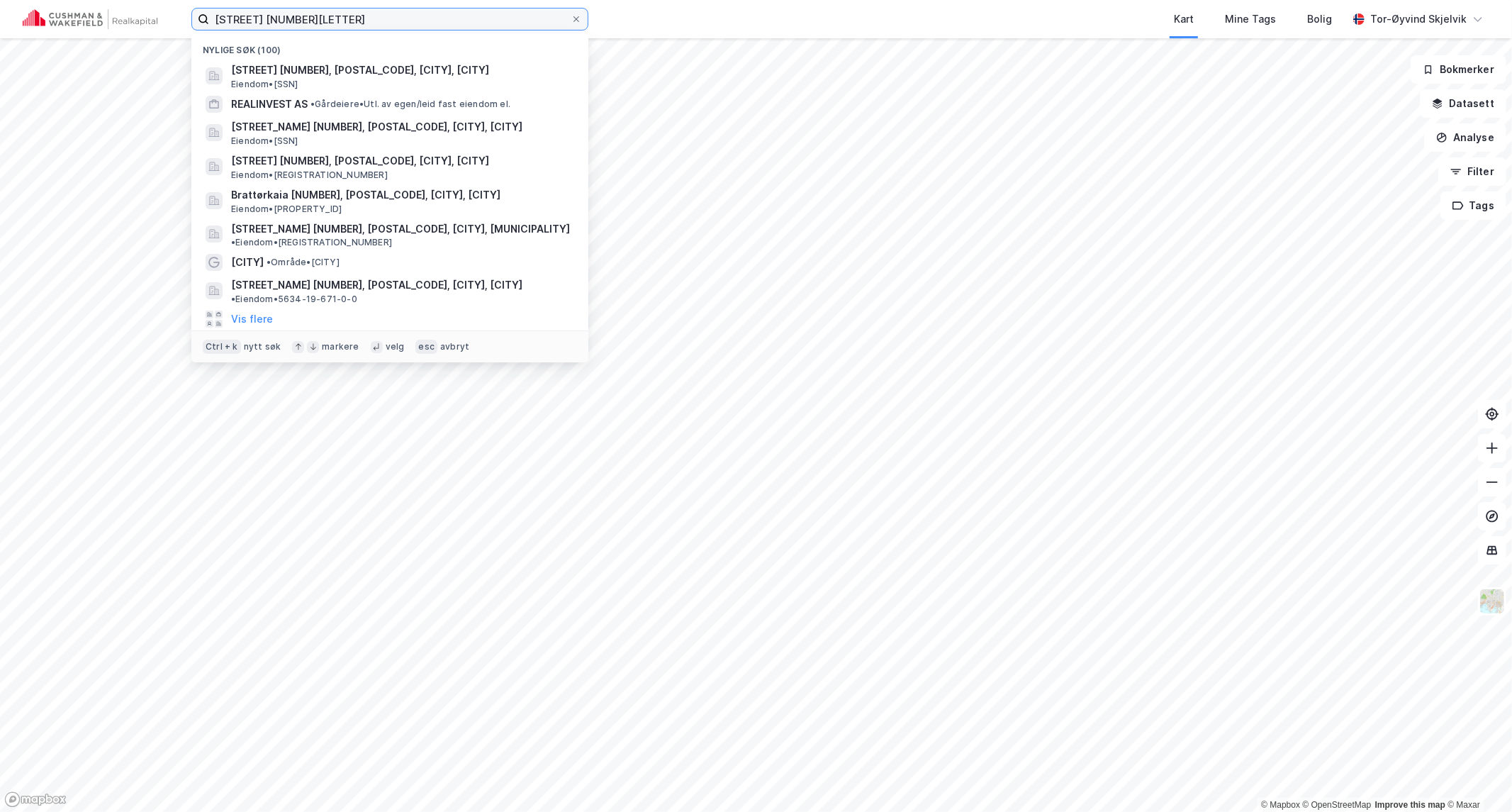 type on "[STREET] [NUMBER][LETTER]" 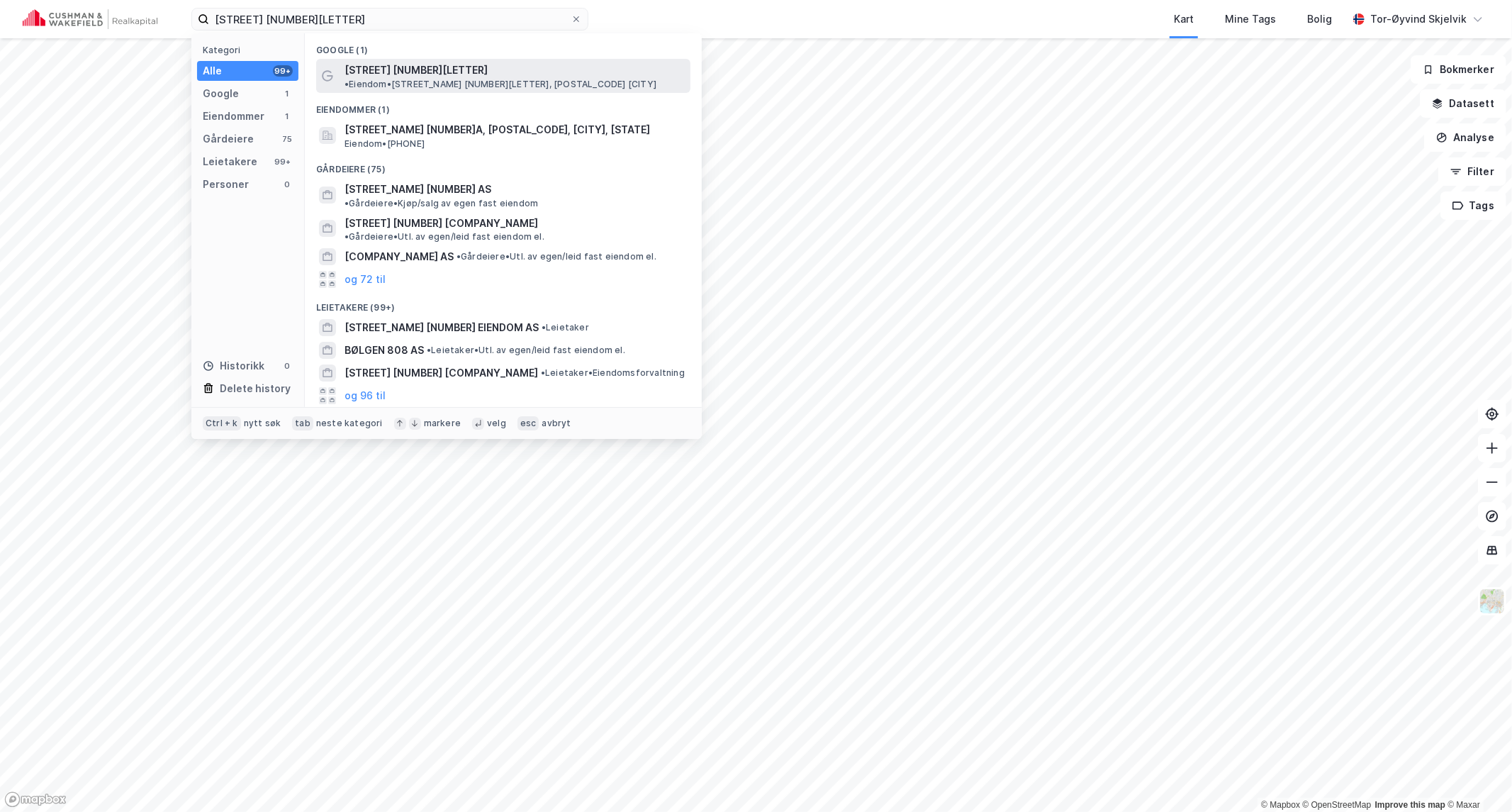 click on "•  Eiendom  •  [STREET_NAME] [NUMBER][LETTER], [POSTAL_CODE] [CITY]" at bounding box center (500, 84) 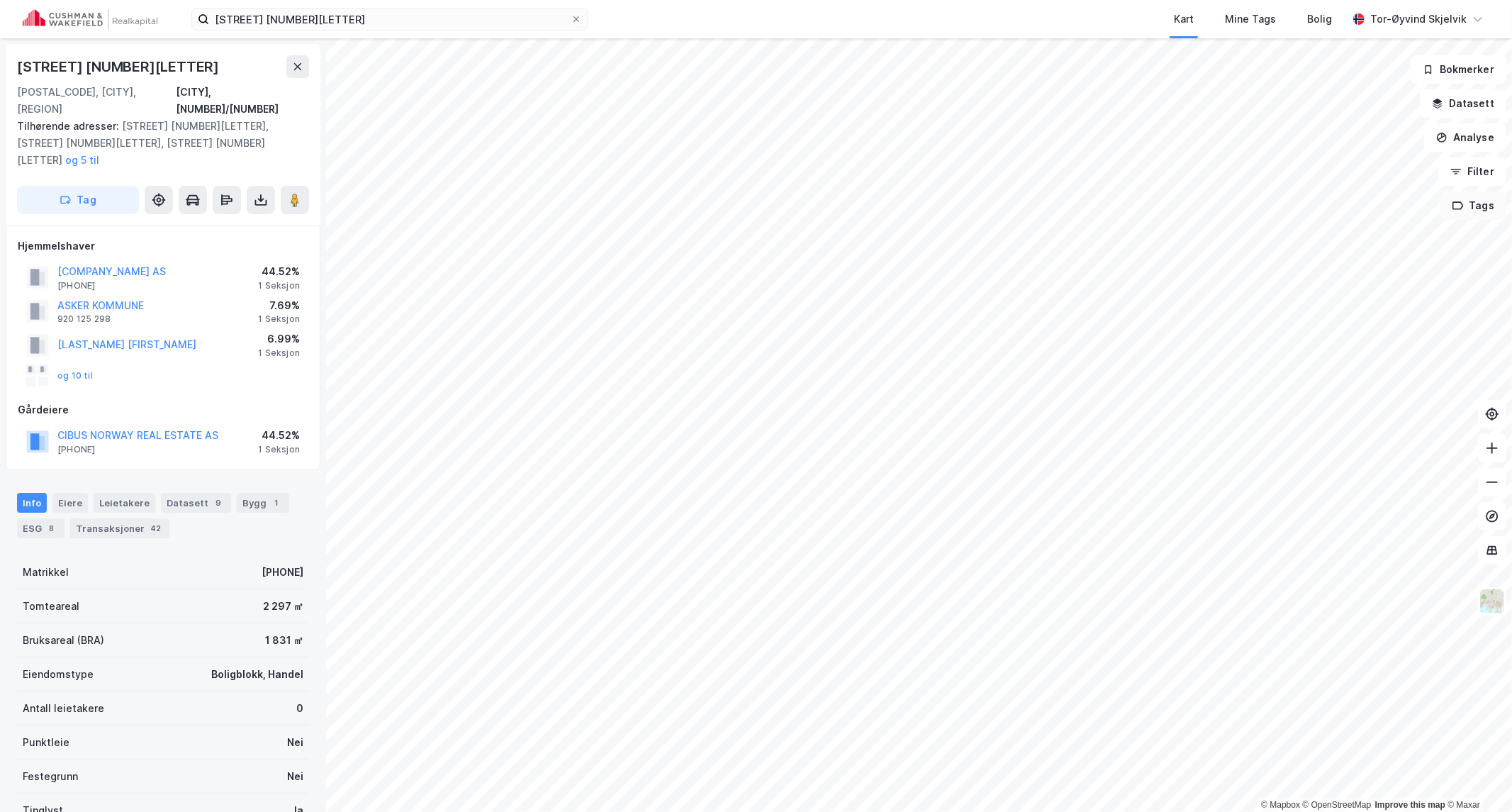 click on "Tags" at bounding box center [1473, 206] 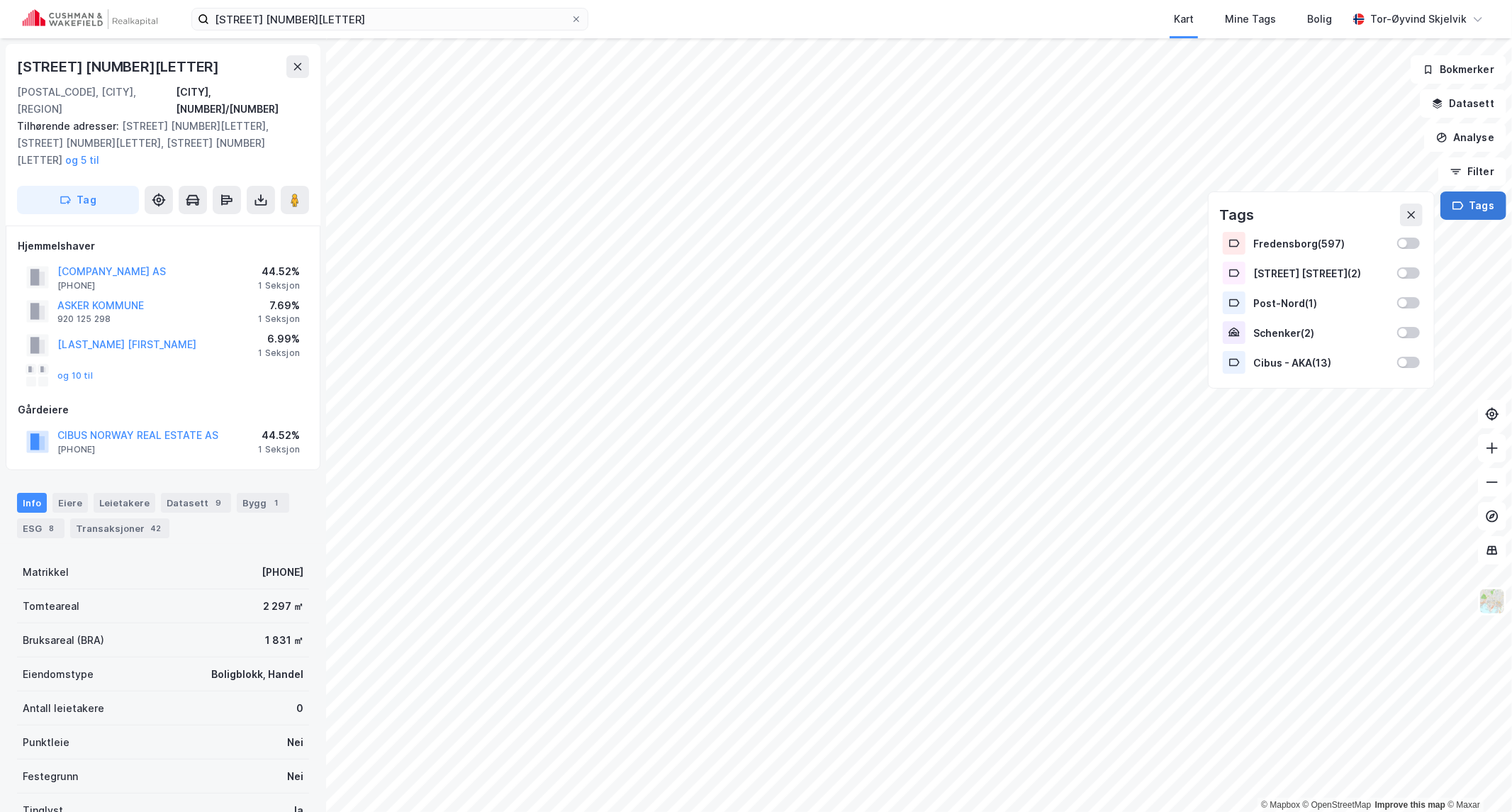 click on "Tags" at bounding box center [1473, 206] 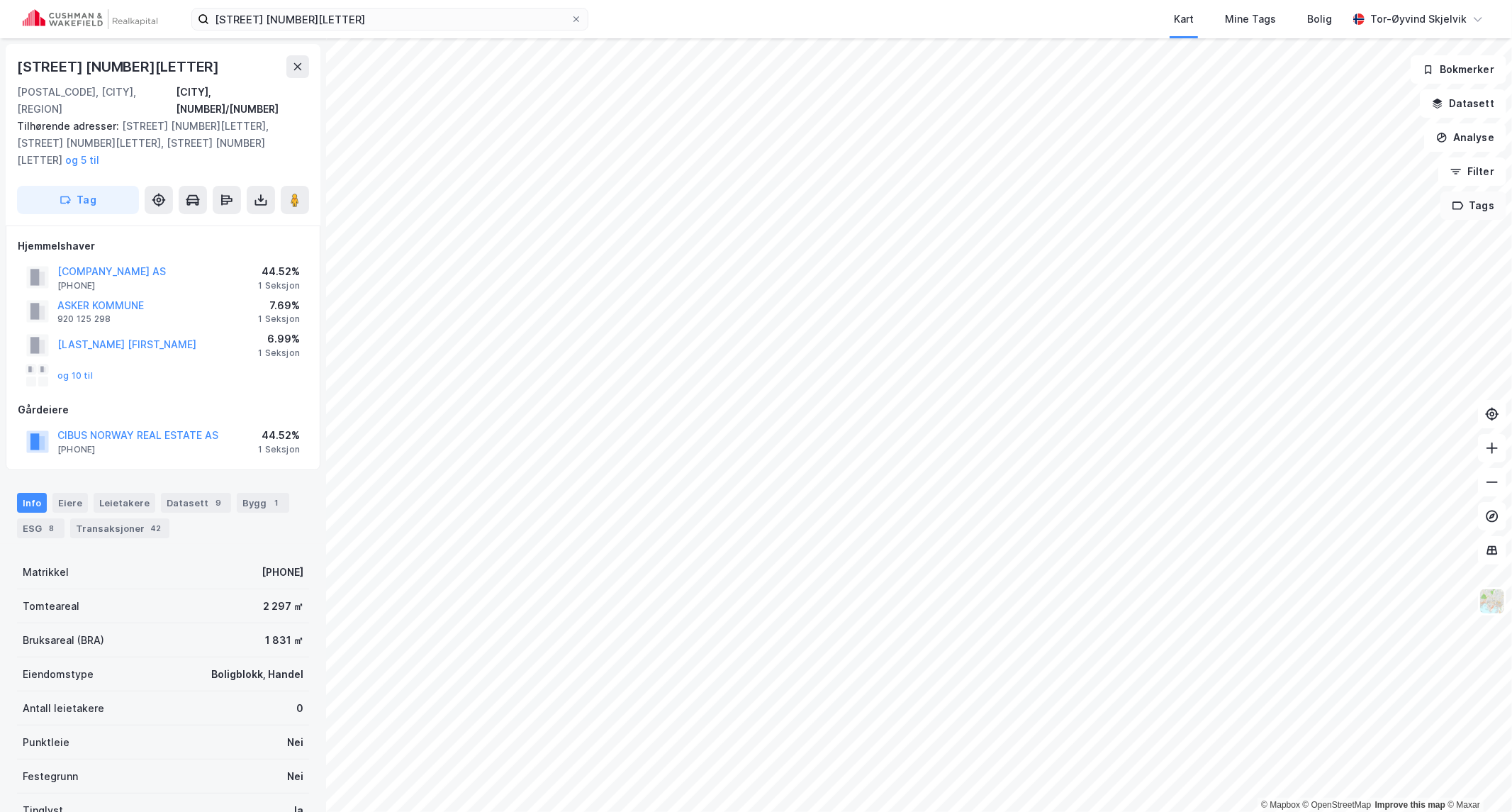 click on "Tags" at bounding box center [1473, 206] 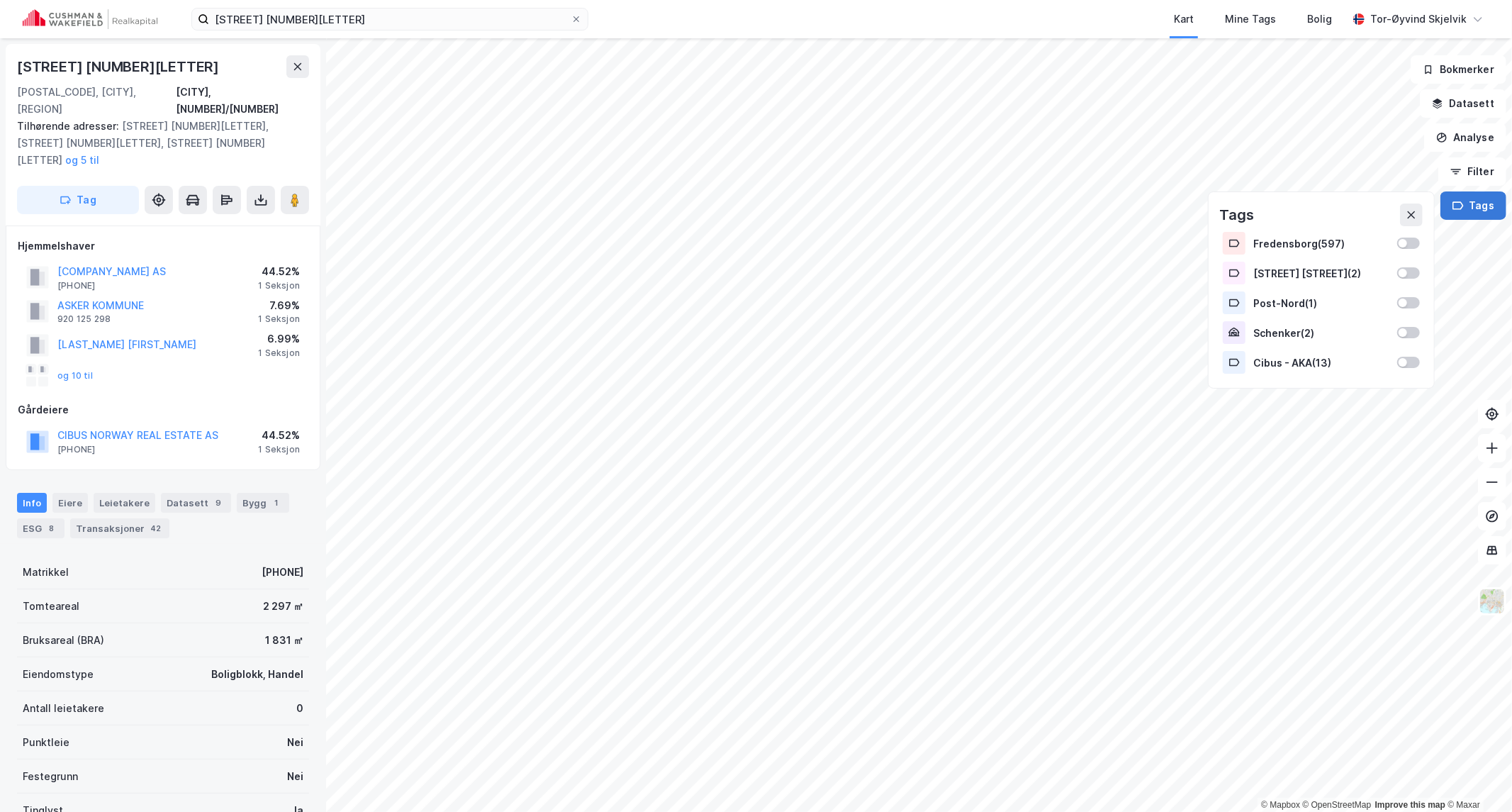 click on "Tags" at bounding box center (1473, 206) 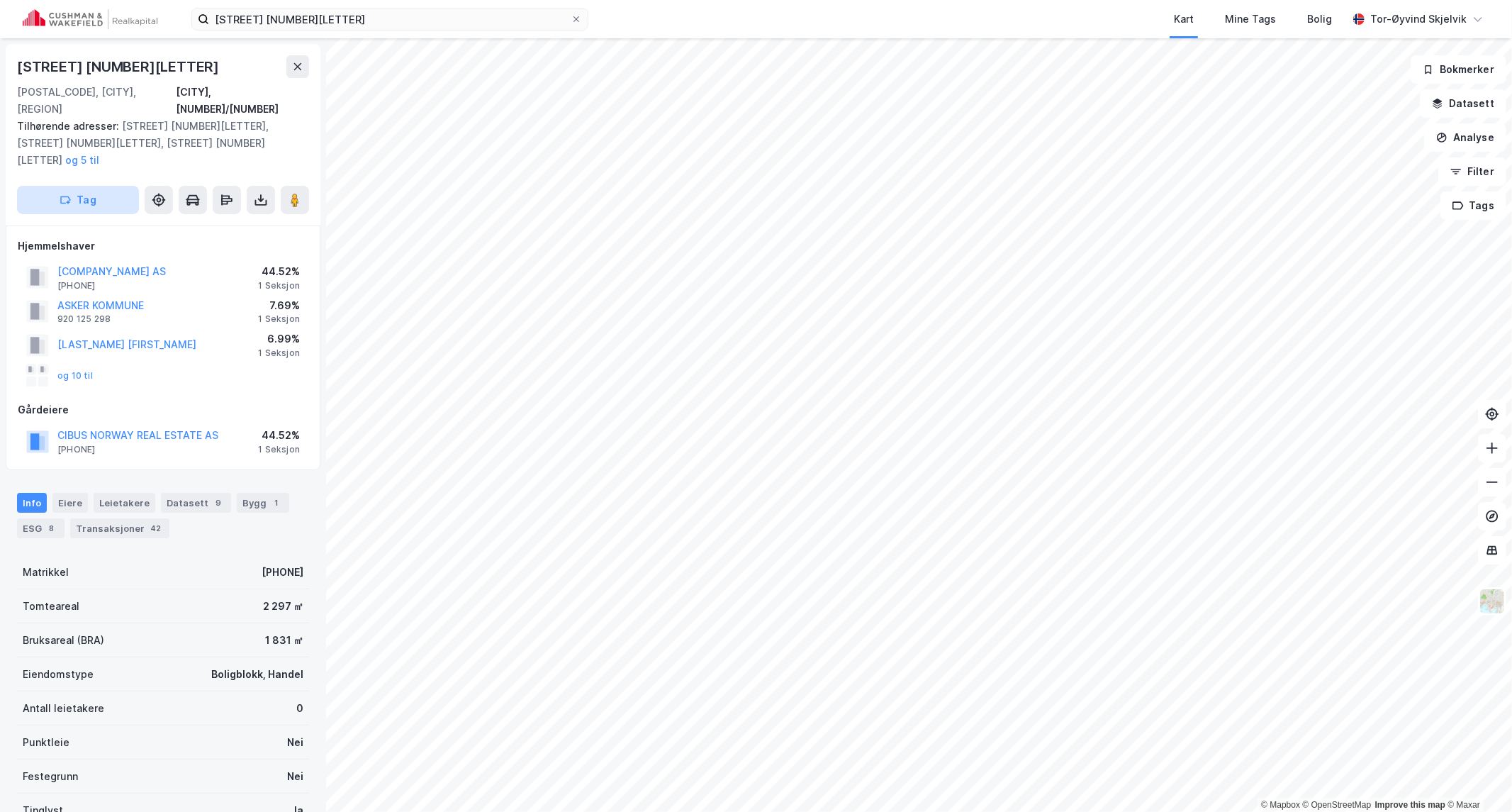 click on "Tag" at bounding box center [78, 200] 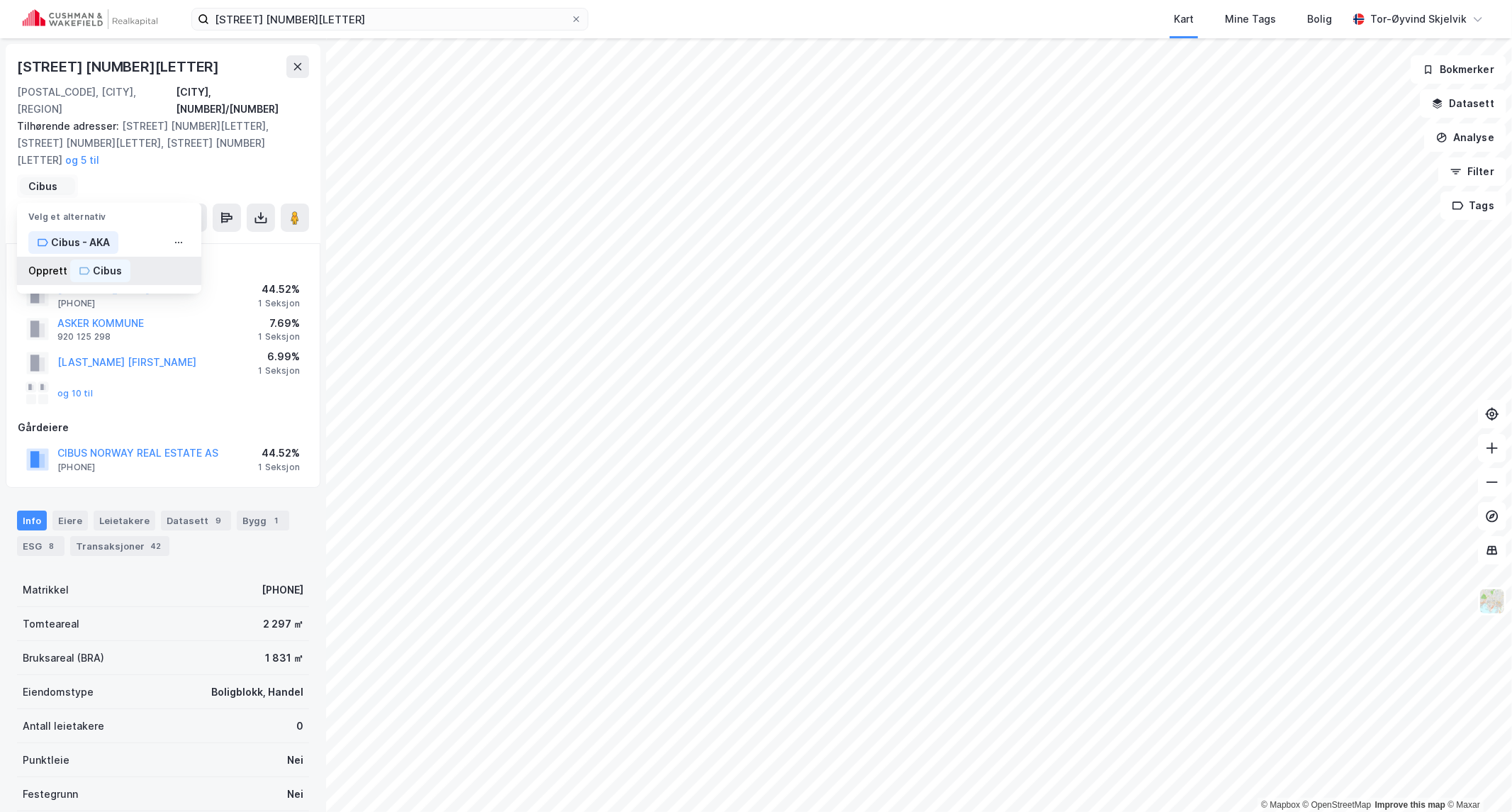 type on "Cibus" 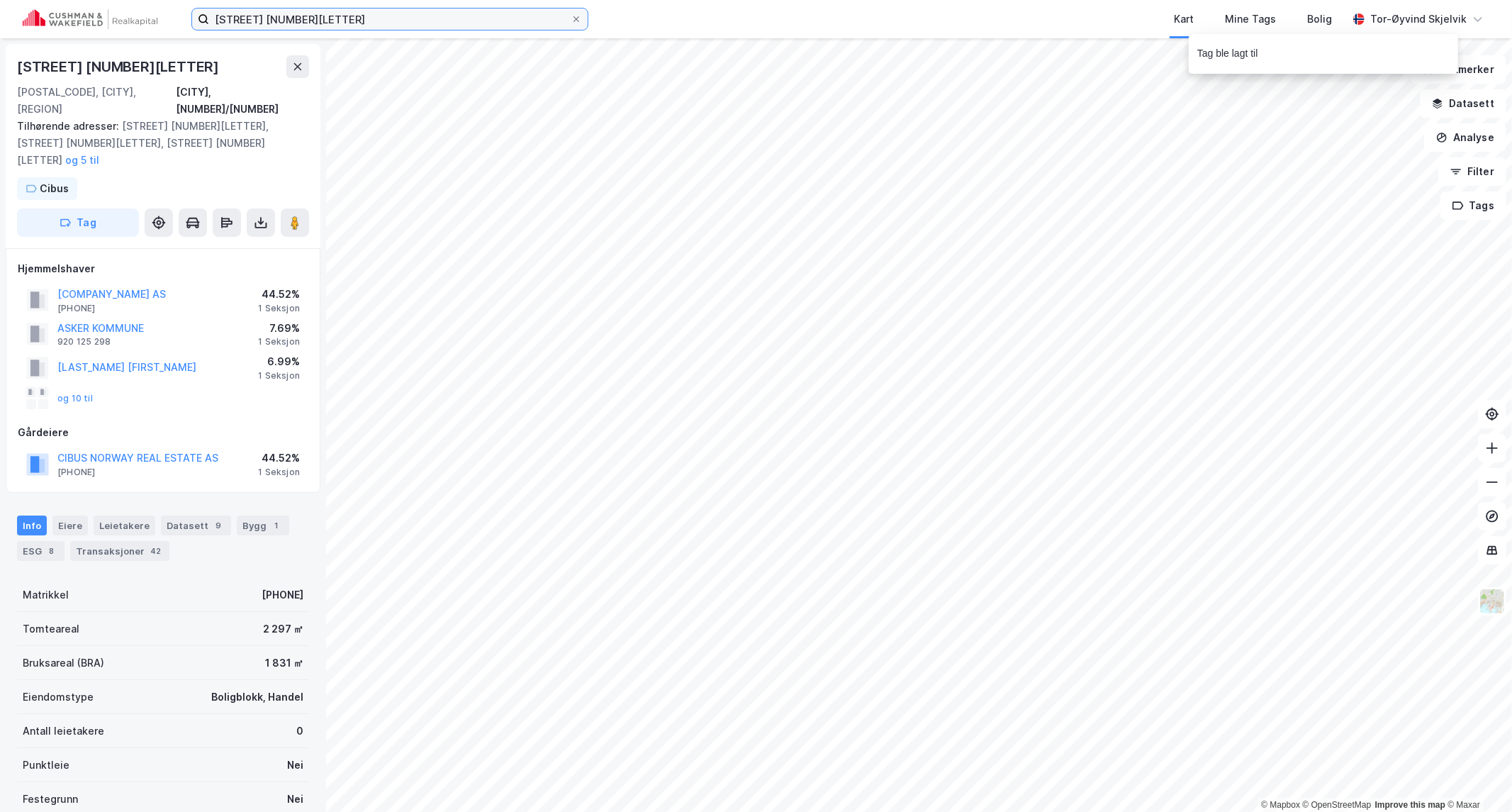 click on "[STREET] [NUMBER][LETTER]" at bounding box center [390, 19] 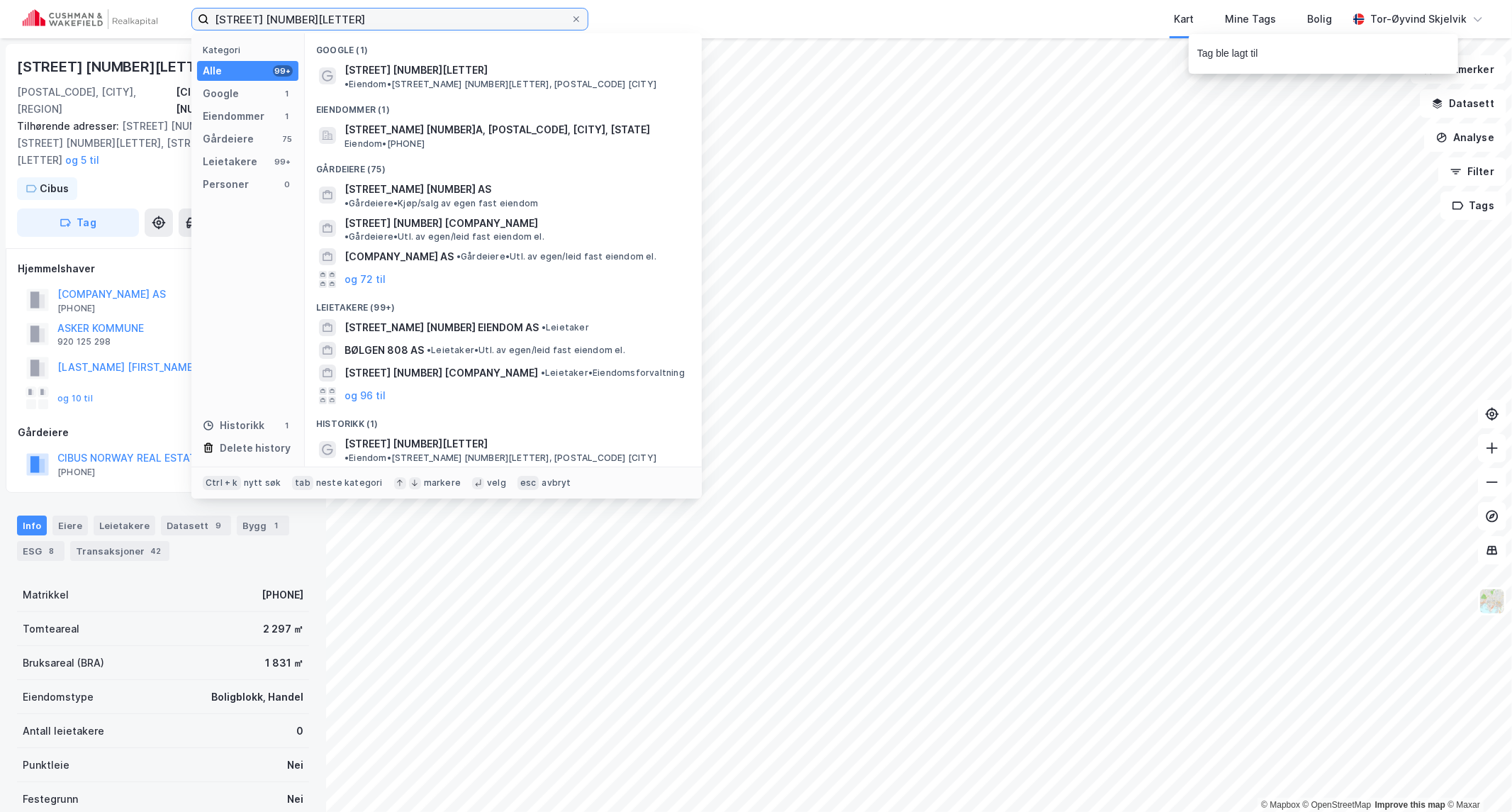 paste on "Bruveien [NUMBER]" 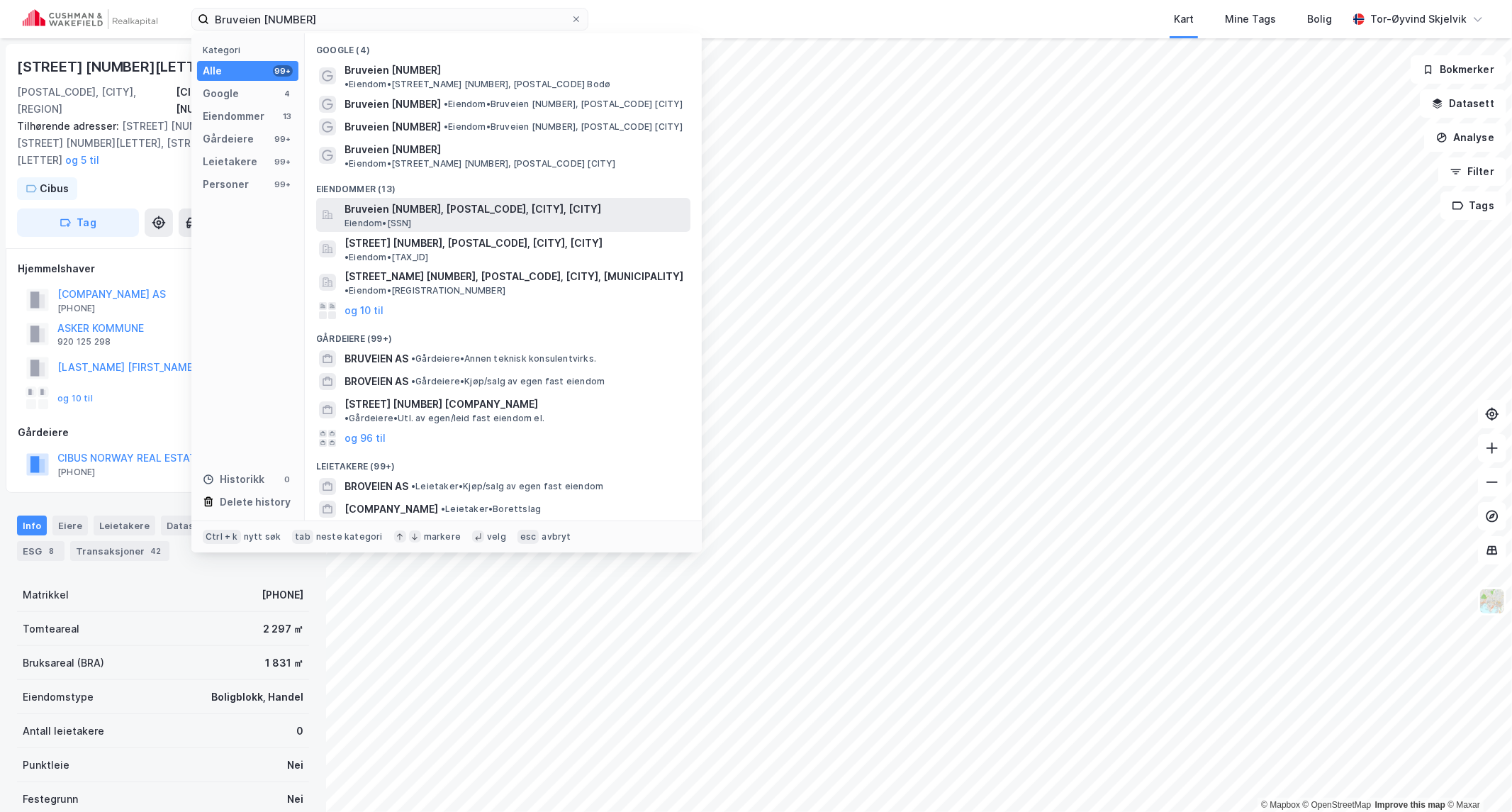 click on "Bruveien [NUMBER], [POSTAL_CODE], [CITY], [CITY]" at bounding box center [515, 209] 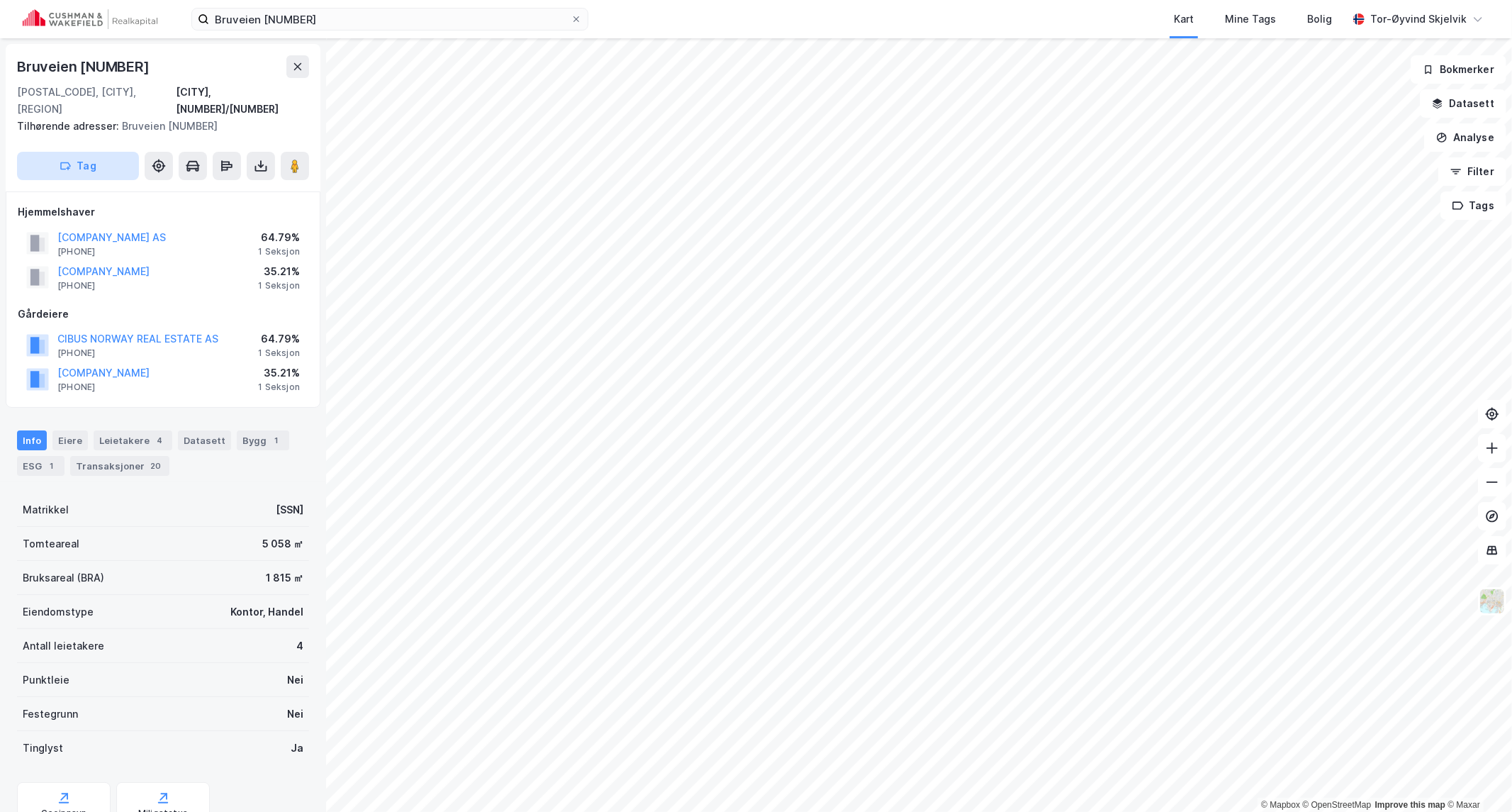 click on "Tag" at bounding box center (78, 166) 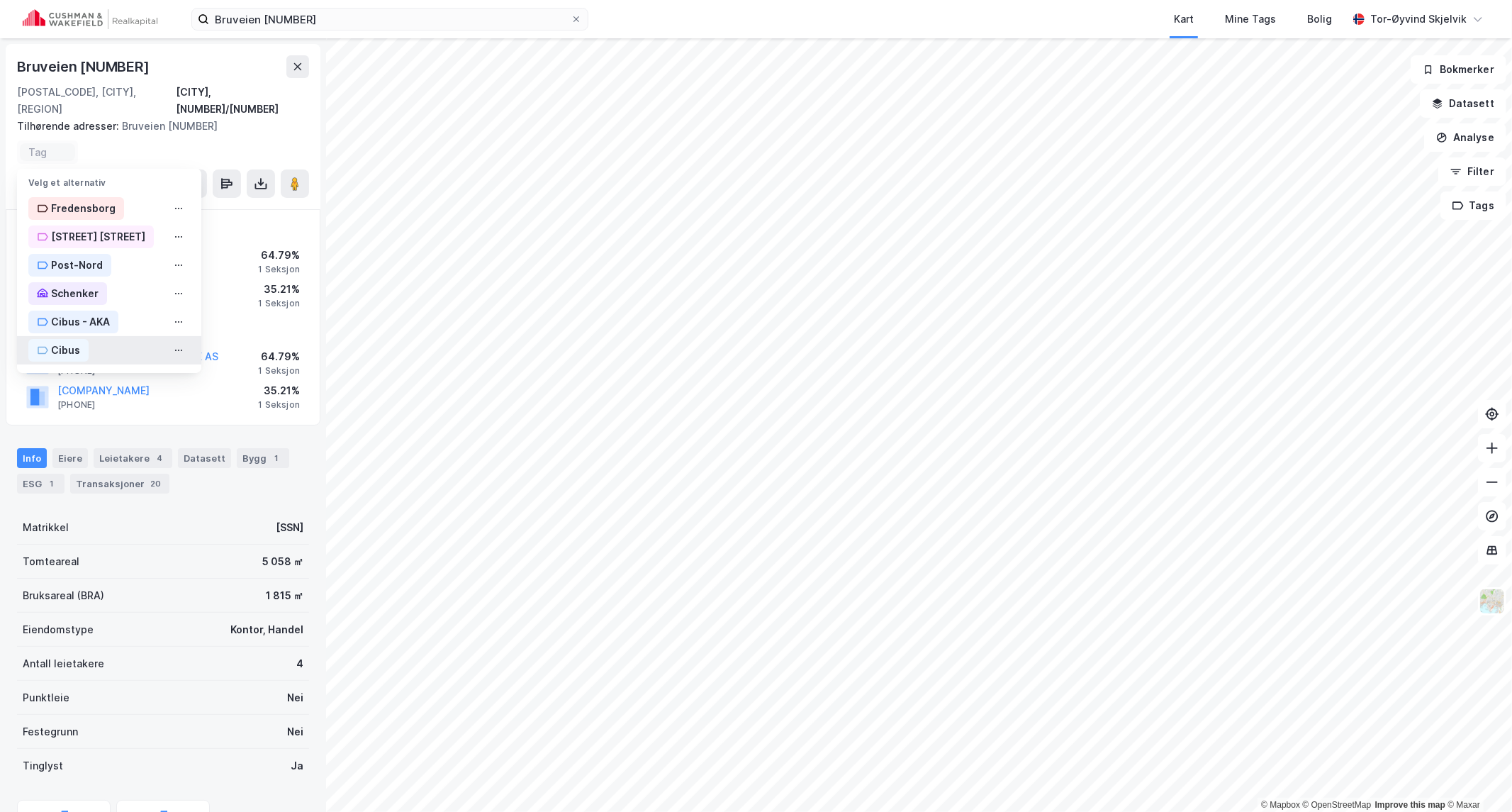 click on "Cibus" at bounding box center (65, 350) 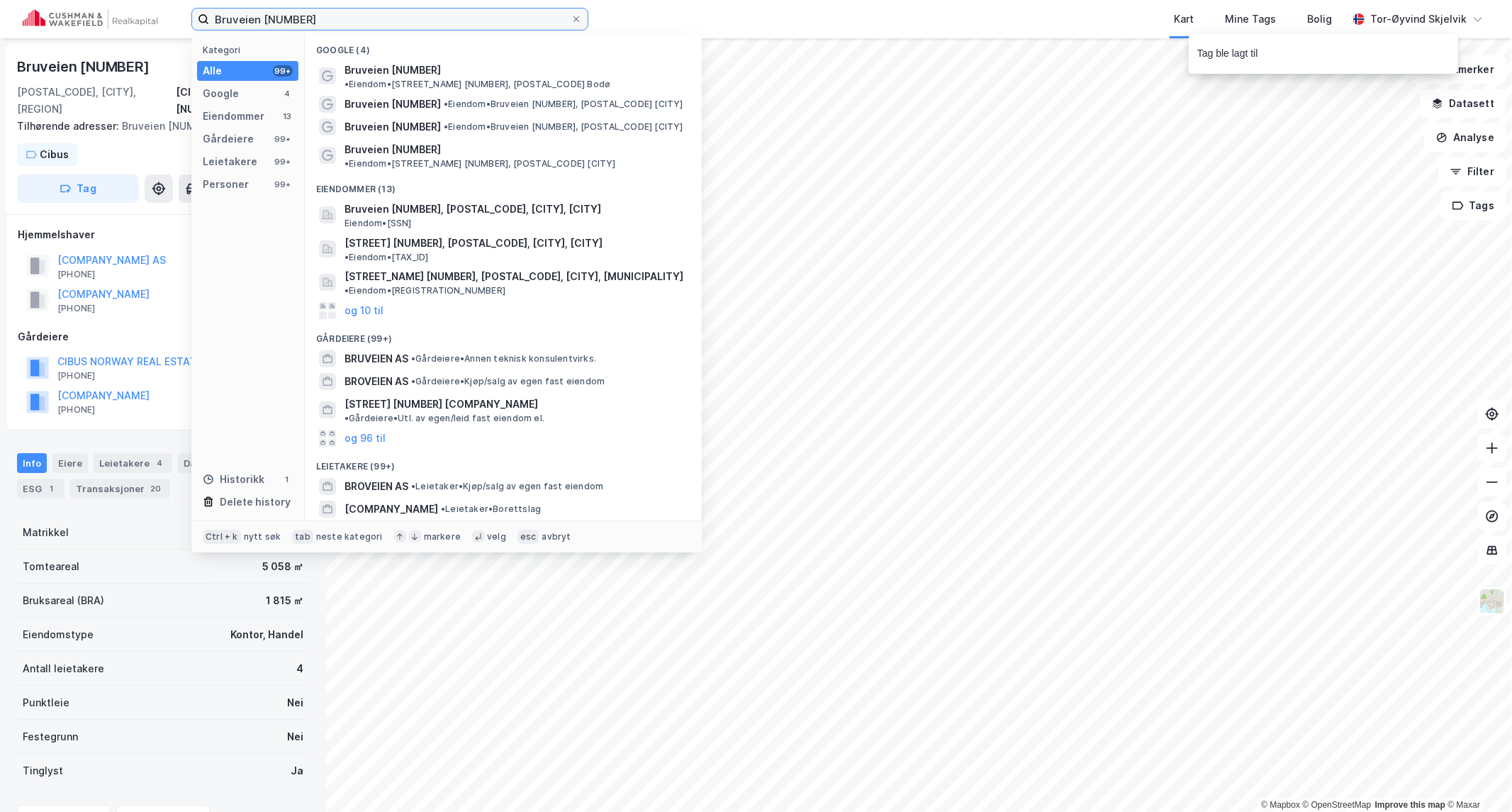 click on "Bruveien [NUMBER]" at bounding box center [390, 19] 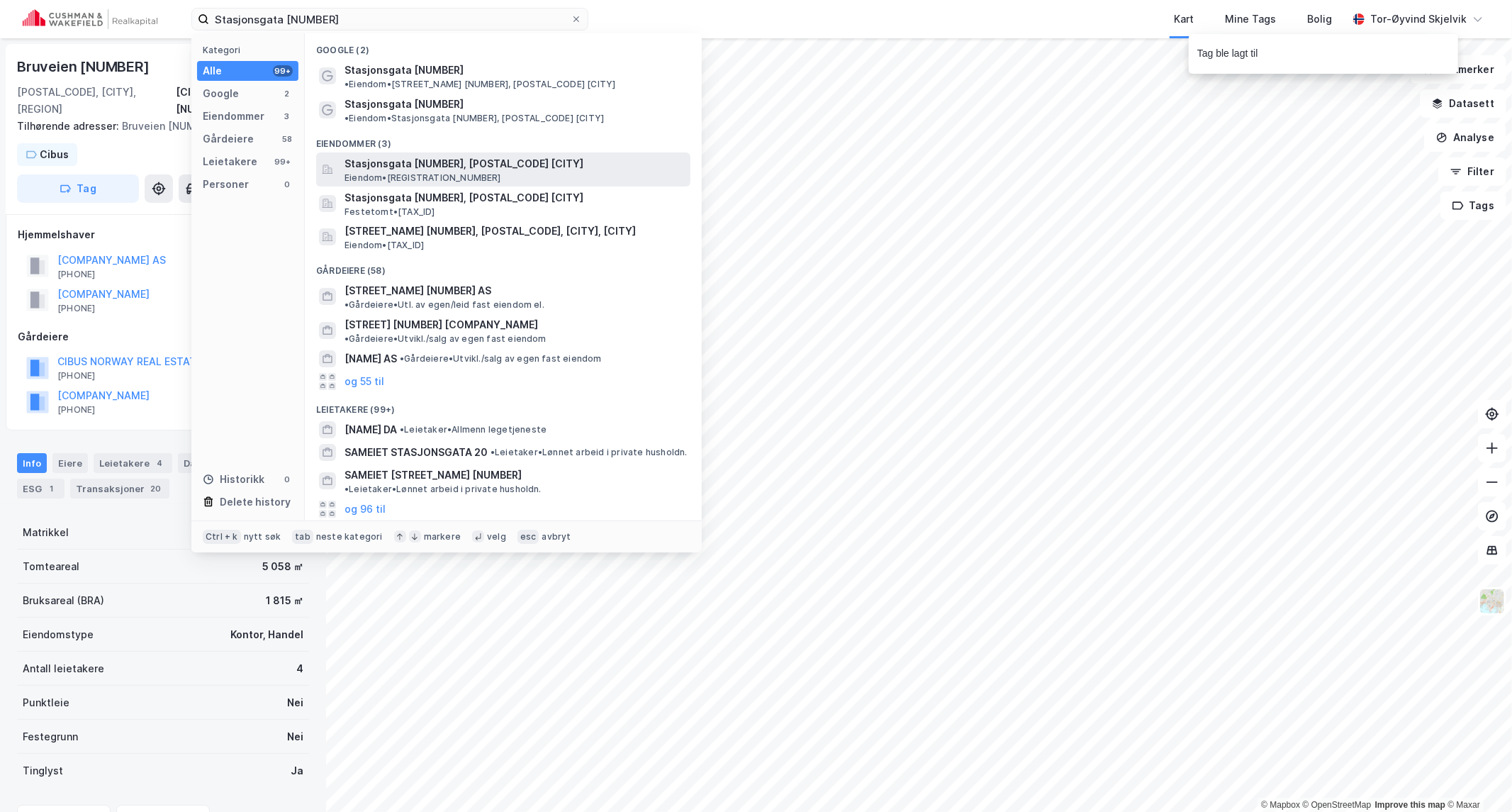 click on "[CATEGORY] [PHONE]" at bounding box center [422, 178] 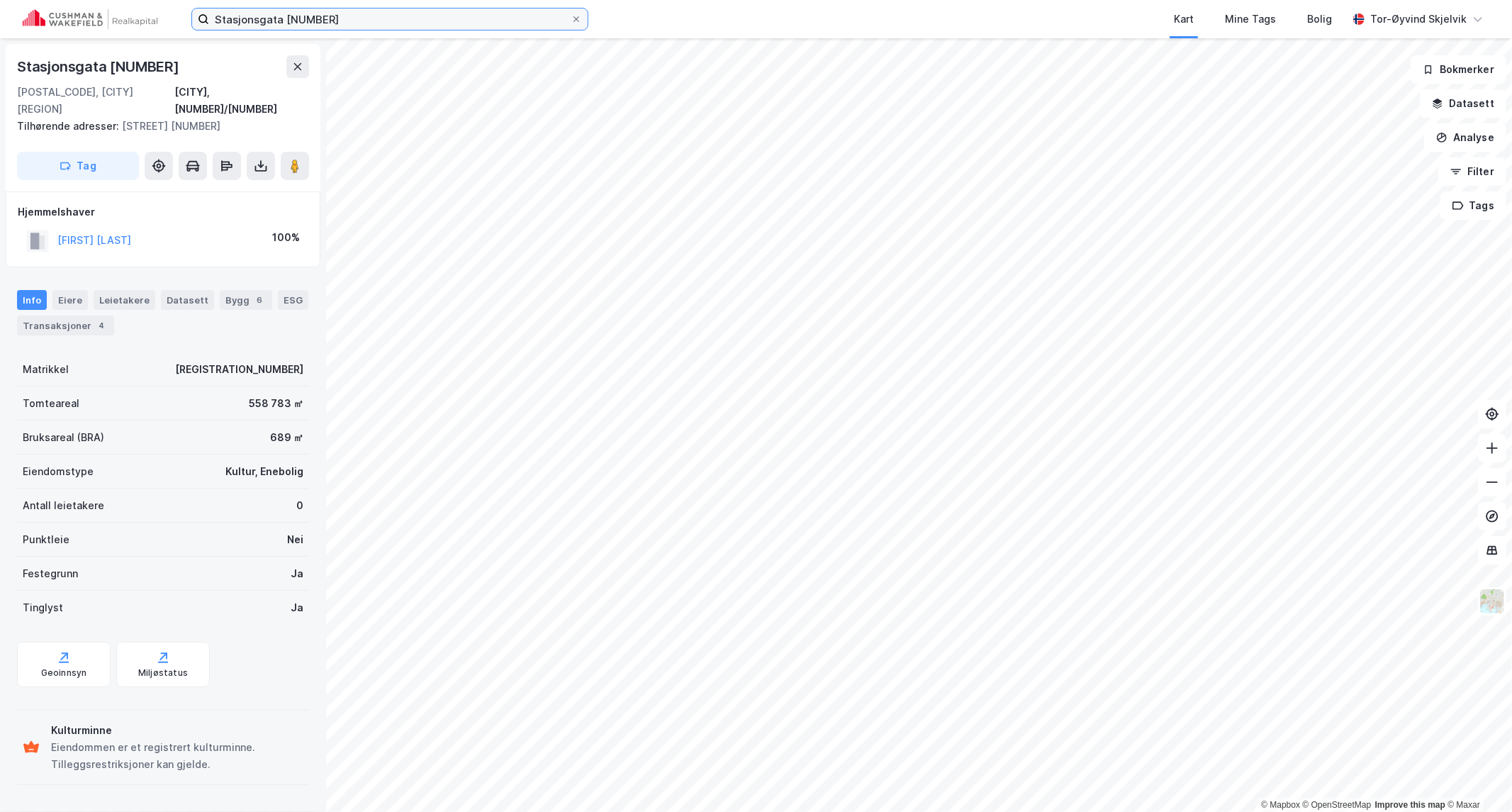 click on "Stasjonsgata [NUMBER]" at bounding box center (390, 19) 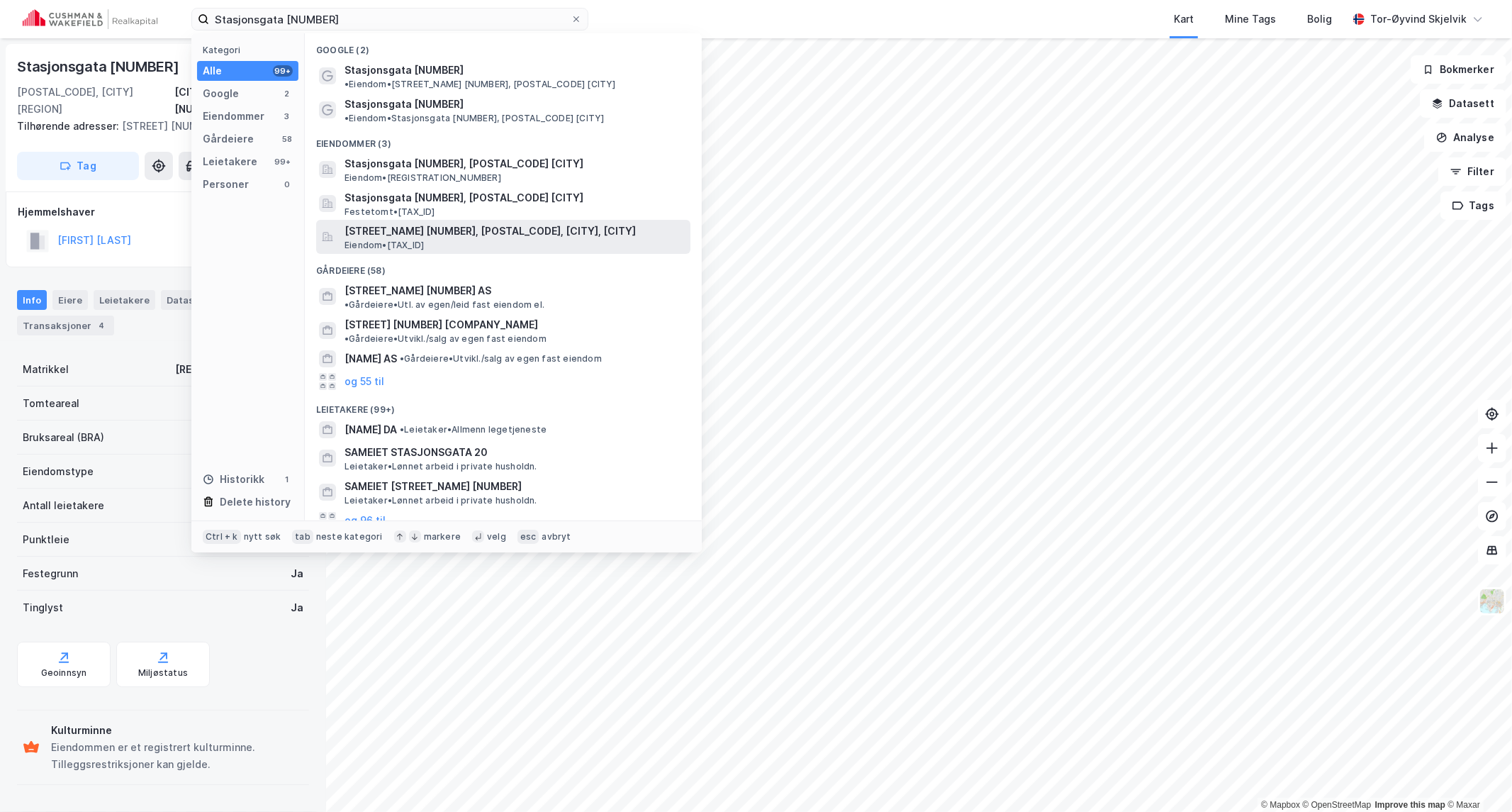 click on "[STREET_NAME] [NUMBER], [POSTAL_CODE], [CITY], [CITY]" at bounding box center (515, 231) 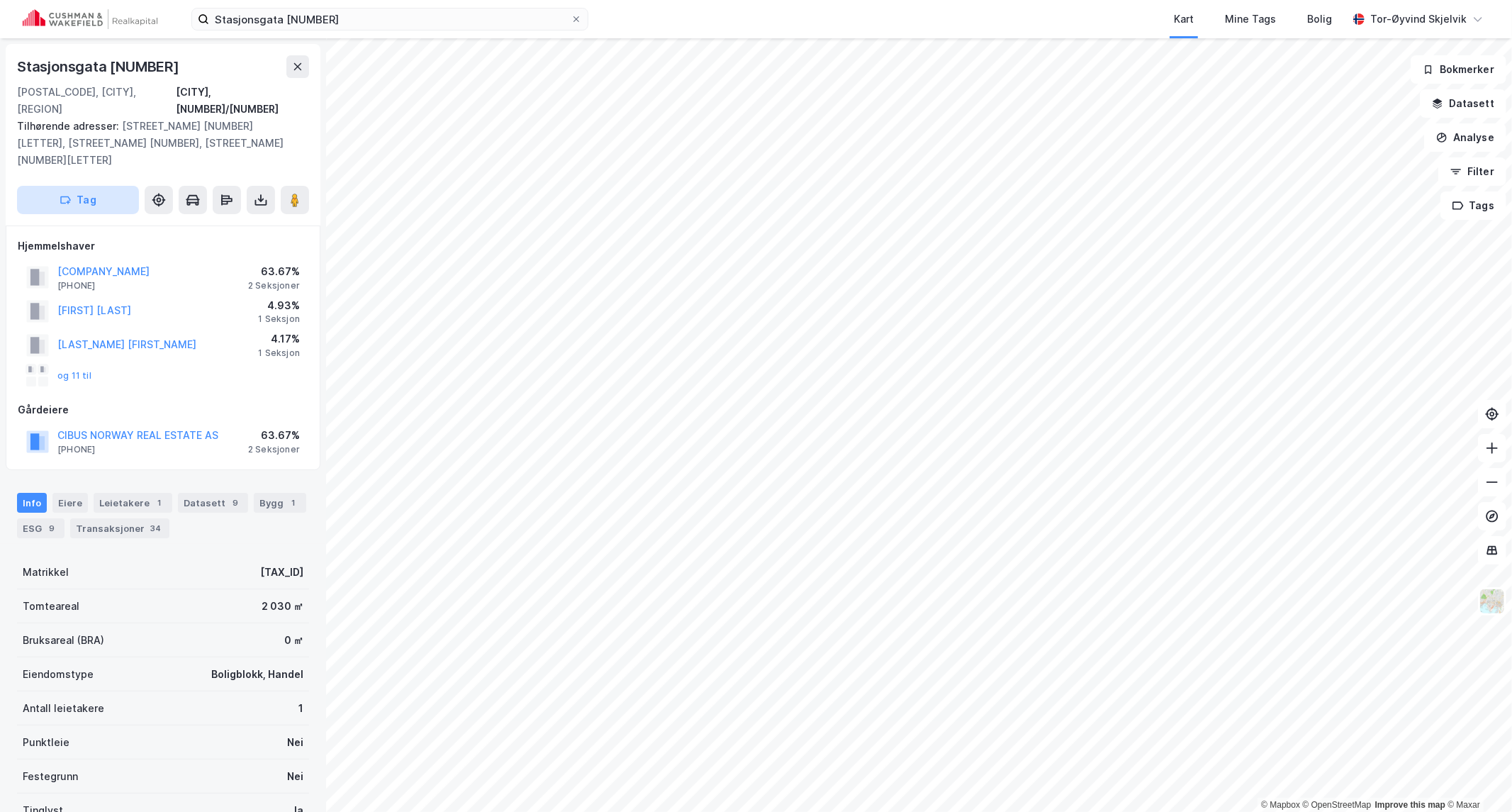 click on "Tag" at bounding box center [78, 200] 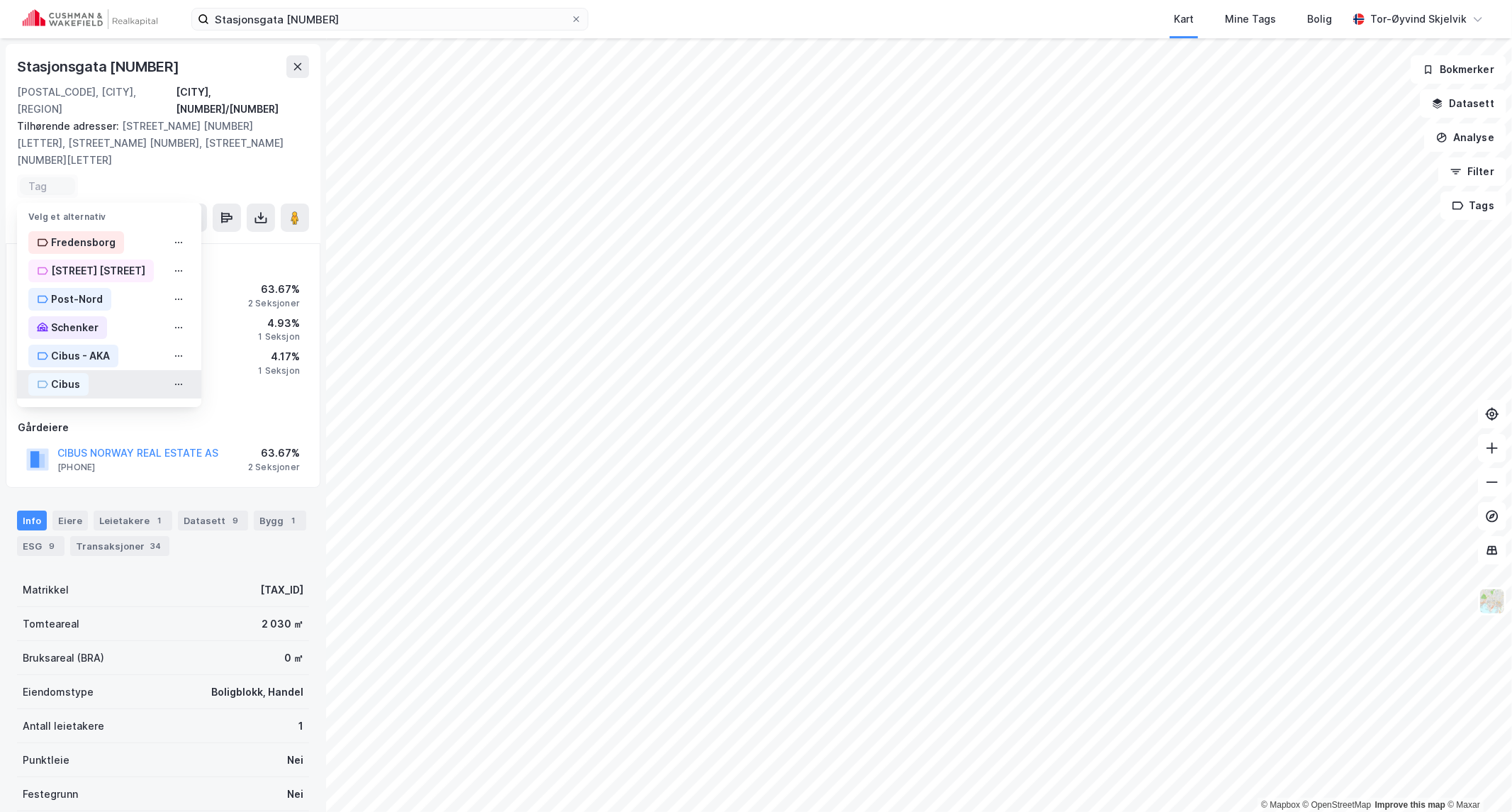 click on "Cibus" at bounding box center (65, 384) 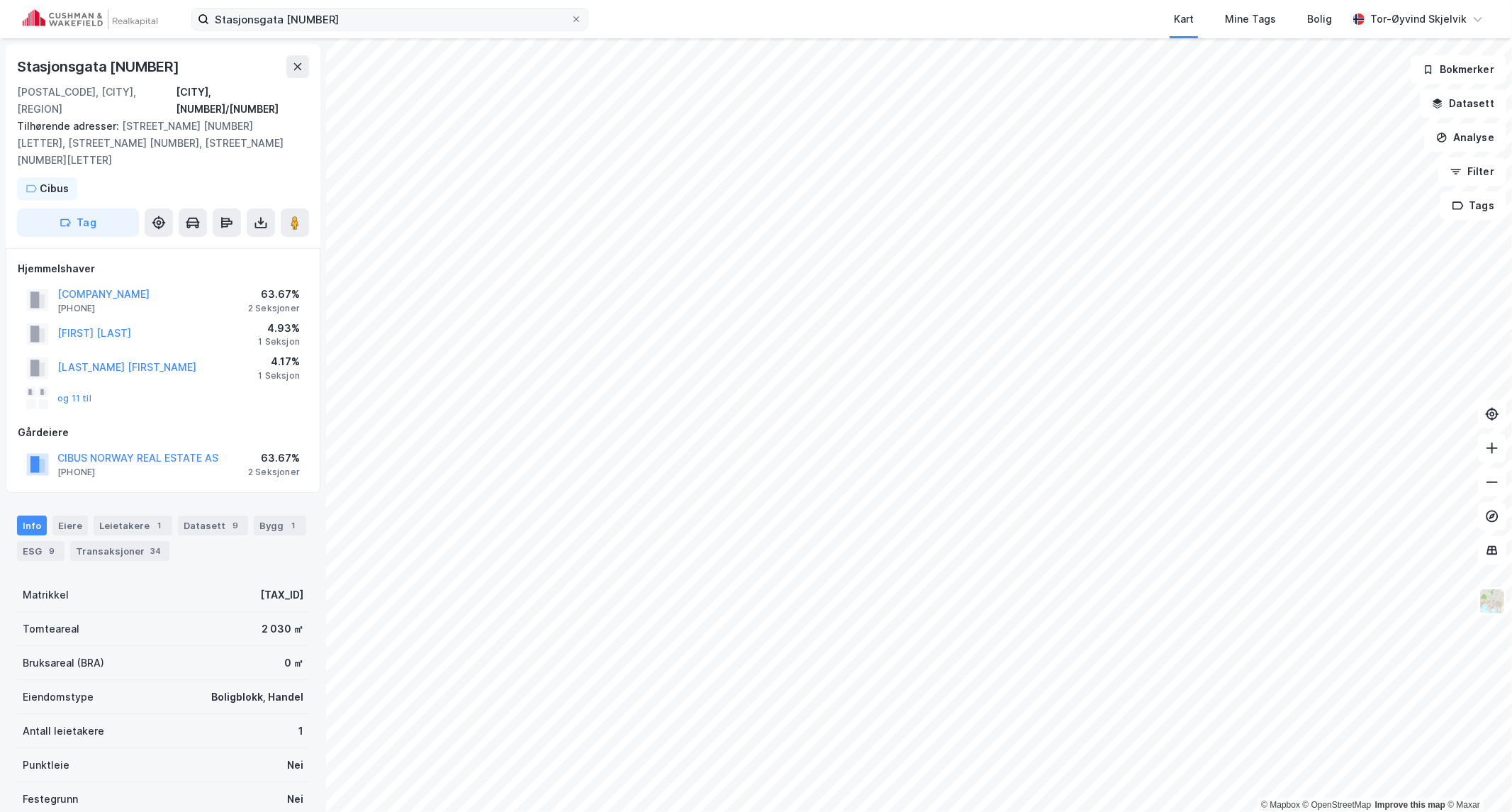 click on "[STREET_NAME] [NUMBER] Kart Mine Tags Bolig [FIRST] [LAST]" at bounding box center [756, 19] 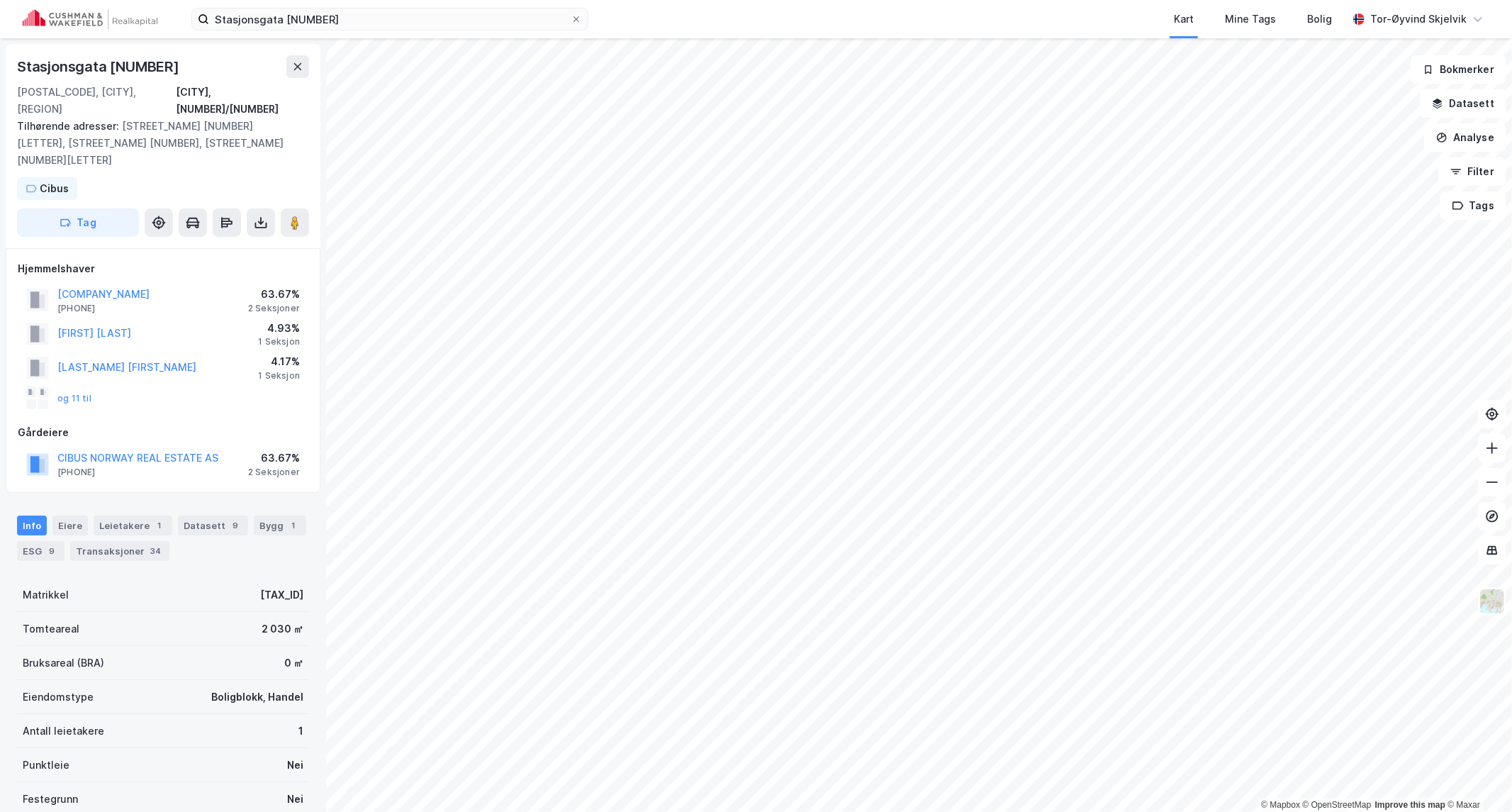 click on "[STREET_NAME] [NUMBER] Kart Mine Tags Bolig [FIRST] [LAST]" at bounding box center [756, 19] 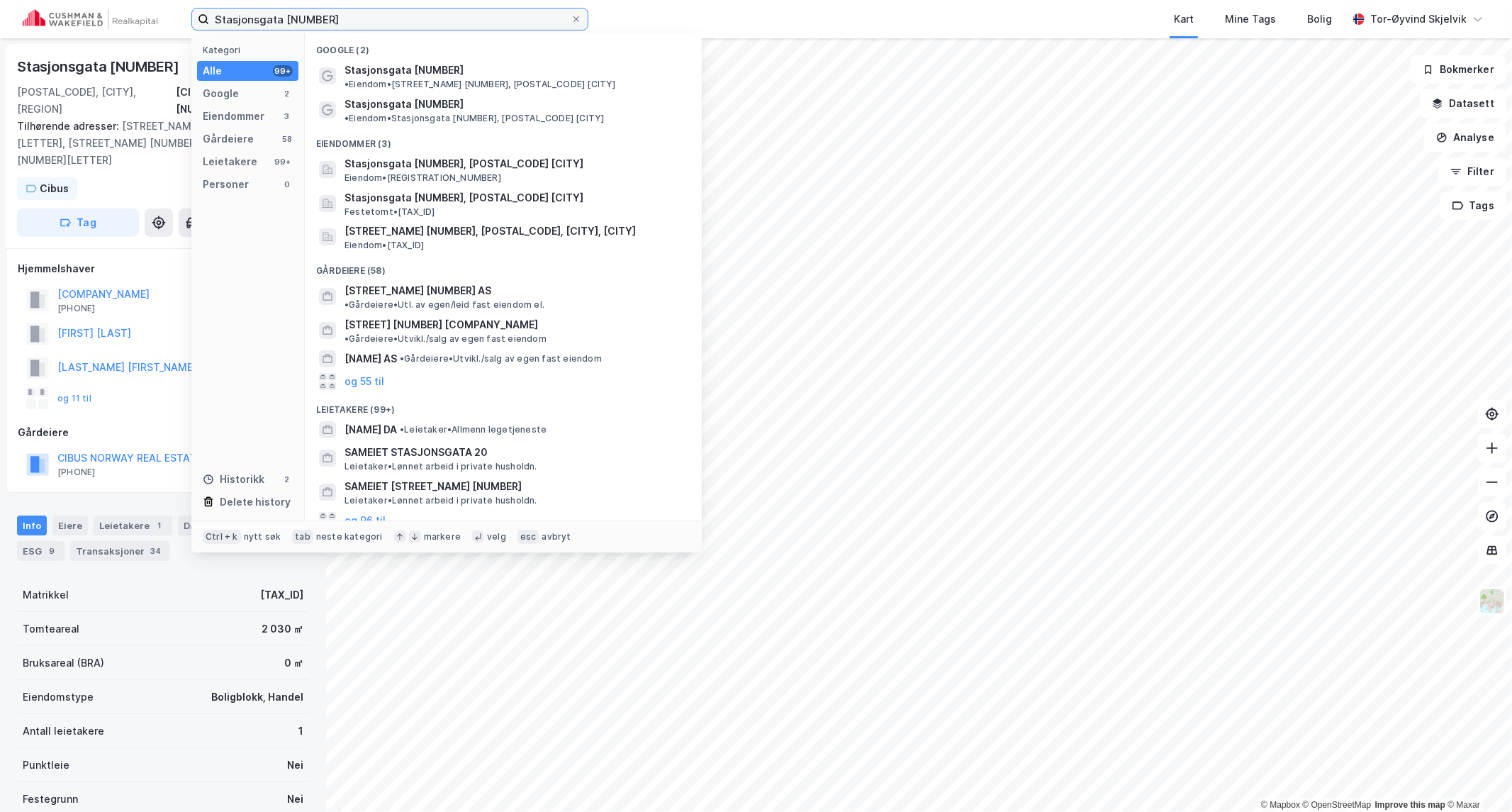 click on "Stasjonsgata [NUMBER]" at bounding box center (390, 19) 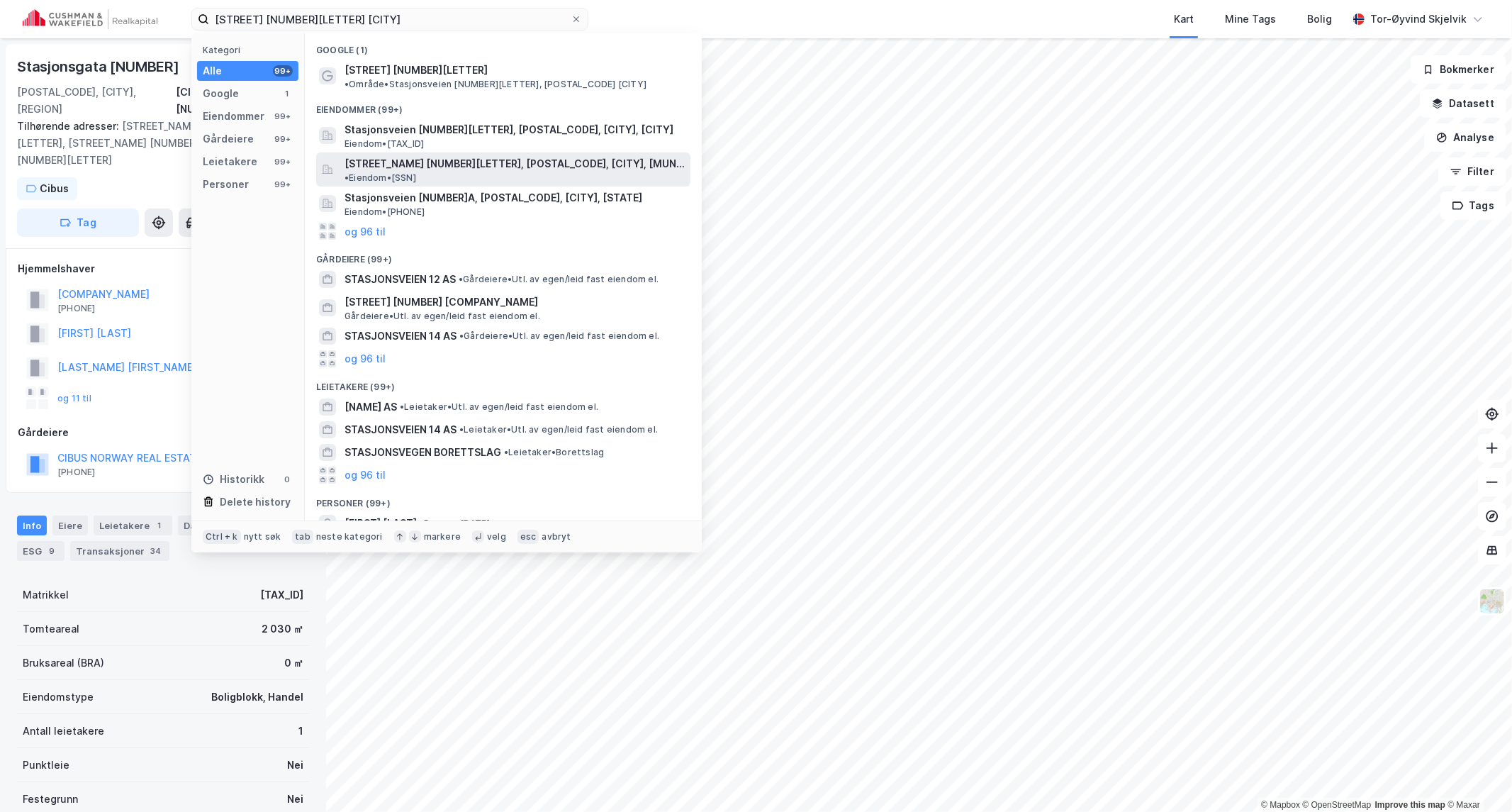 click on "[STREET_NAME] [NUMBER][LETTER], [POSTAL_CODE], [CITY], [MUNICIPALITY]" at bounding box center [515, 164] 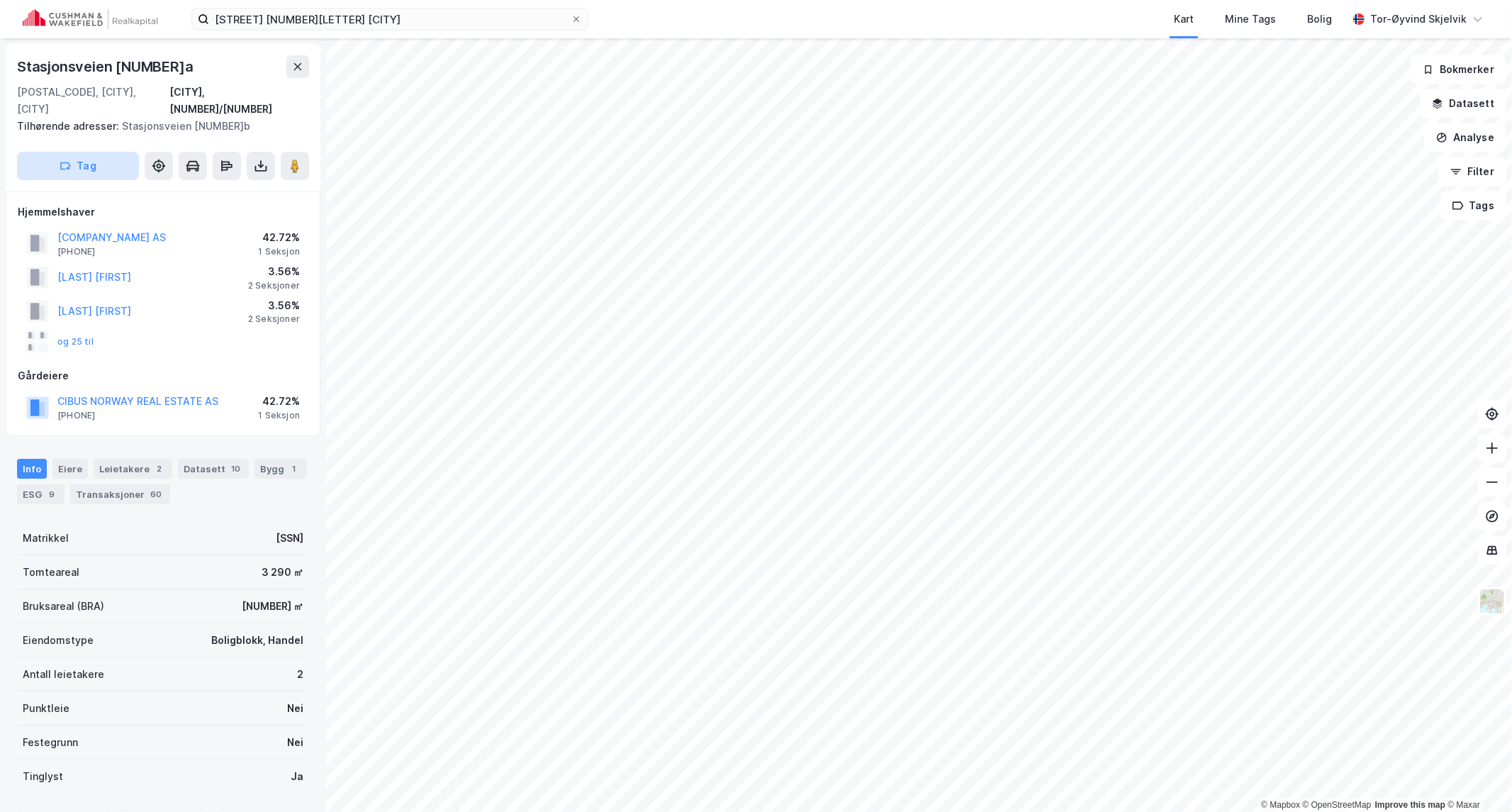 click on "Tag" at bounding box center (78, 166) 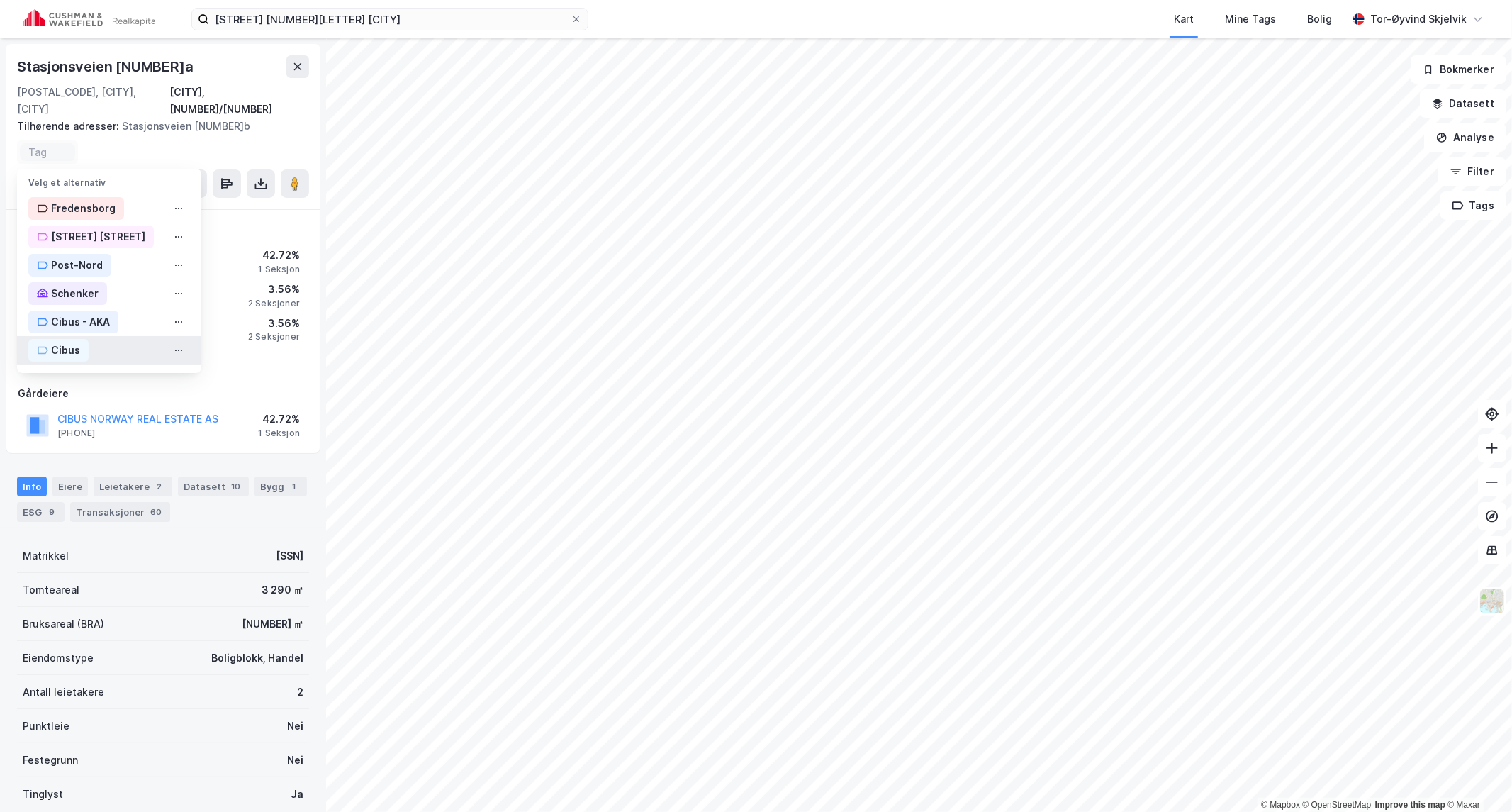 click on "Cibus" at bounding box center (65, 350) 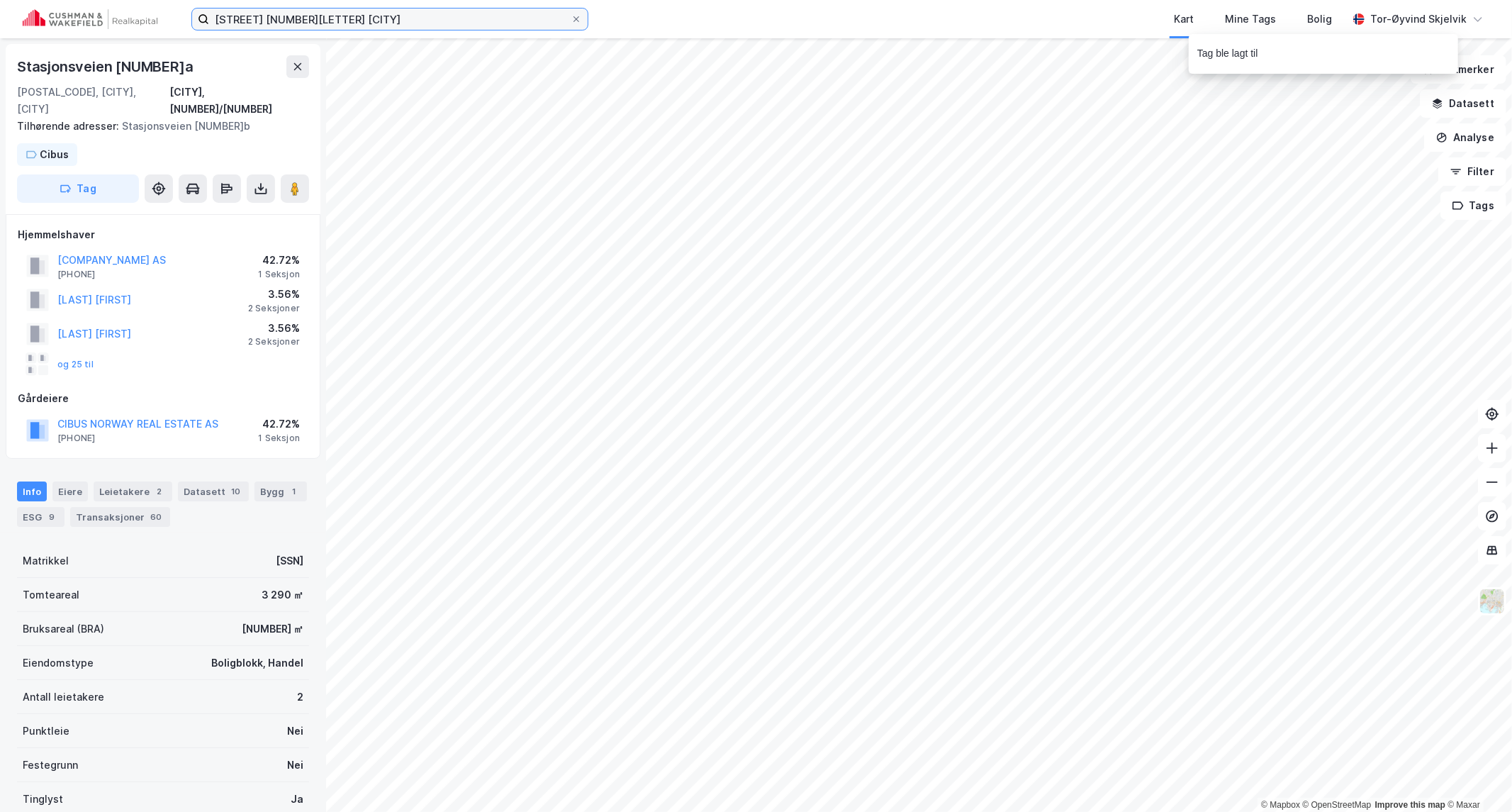 drag, startPoint x: 342, startPoint y: 9, endPoint x: 357, endPoint y: 11, distance: 15.13275 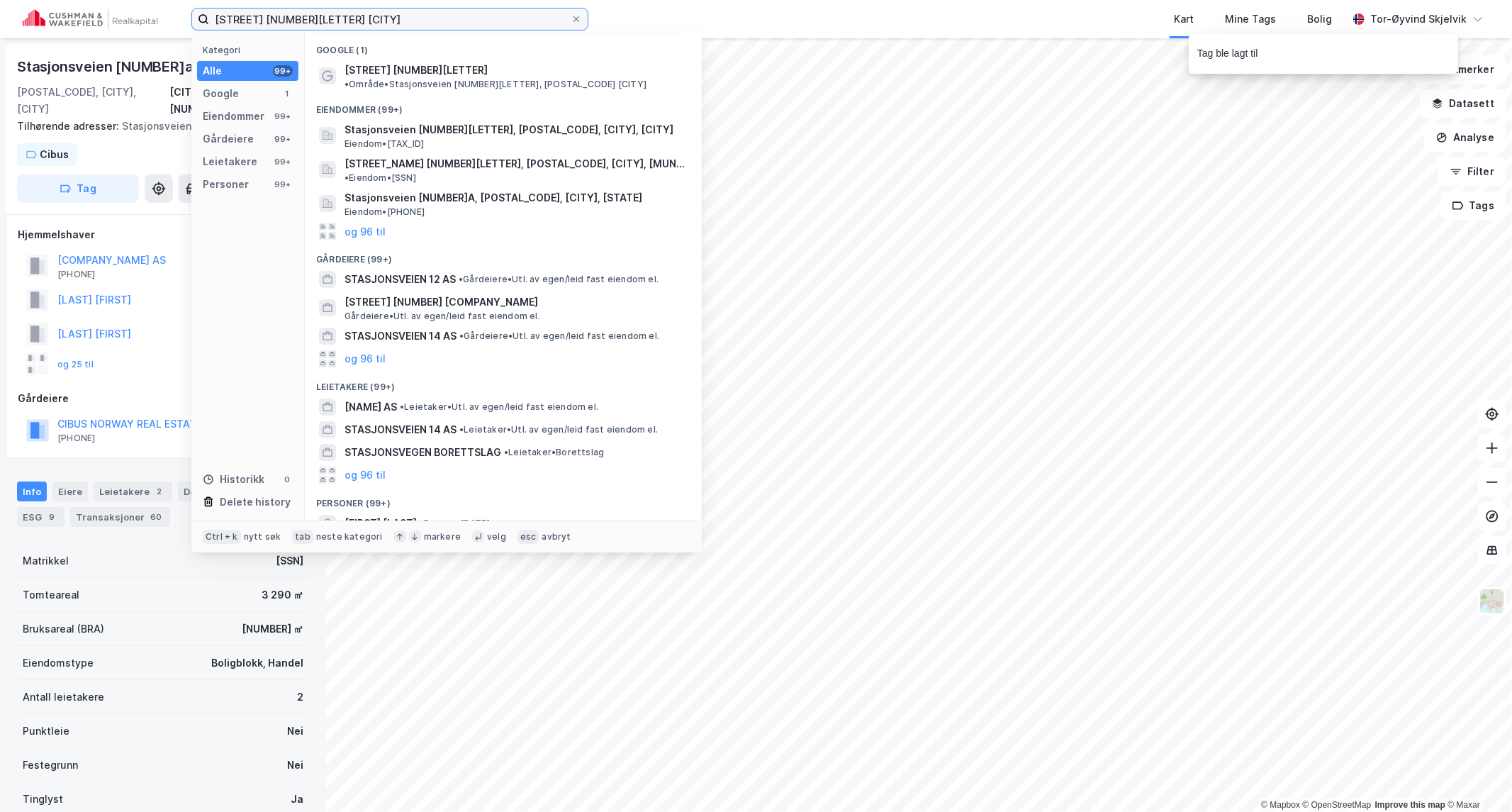 paste on "Iddeveien [NUMBER]" 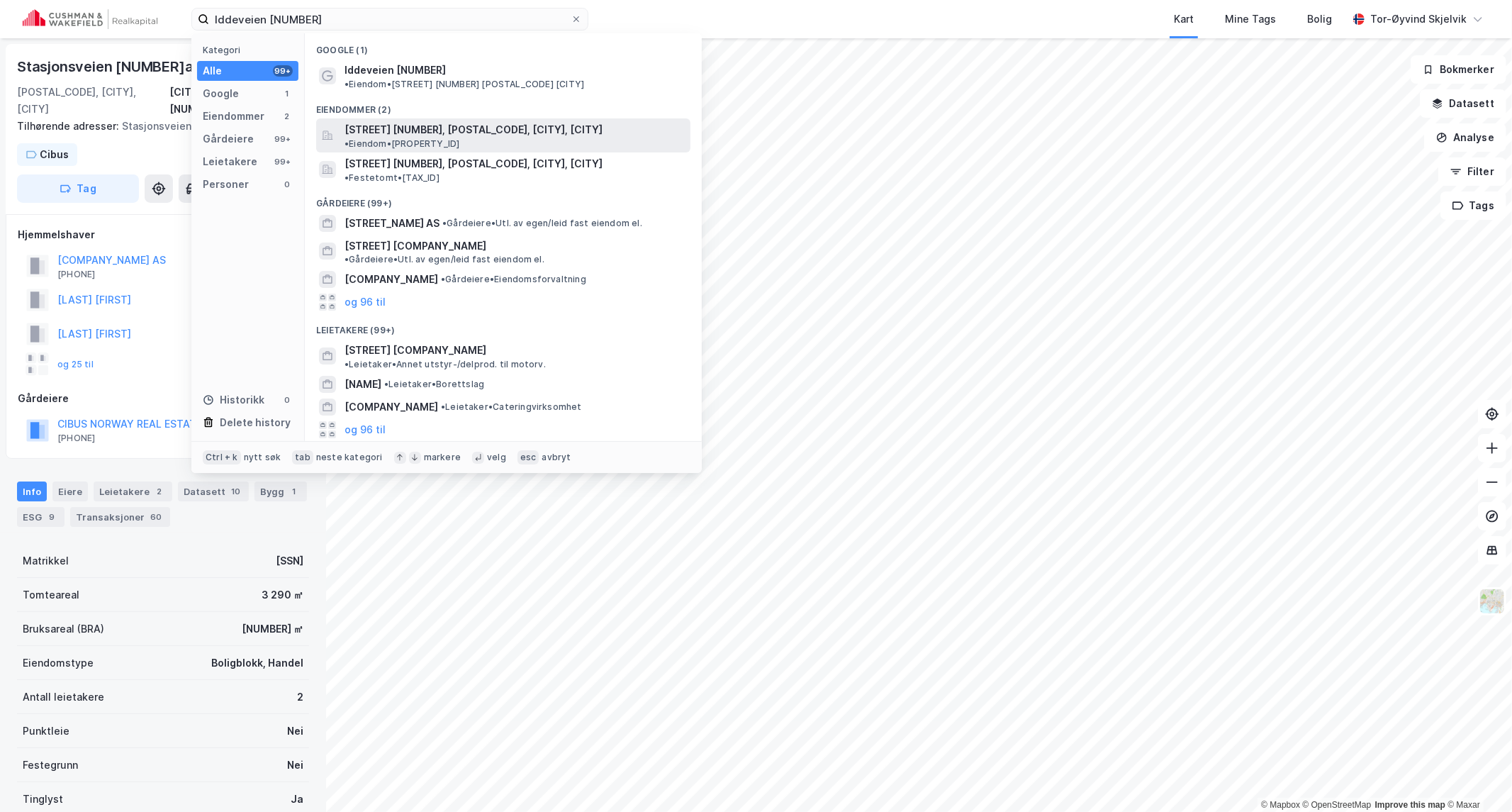 click on "[STREET] [NUMBER], [POSTAL_CODE], [CITY], [CITY]" at bounding box center [474, 130] 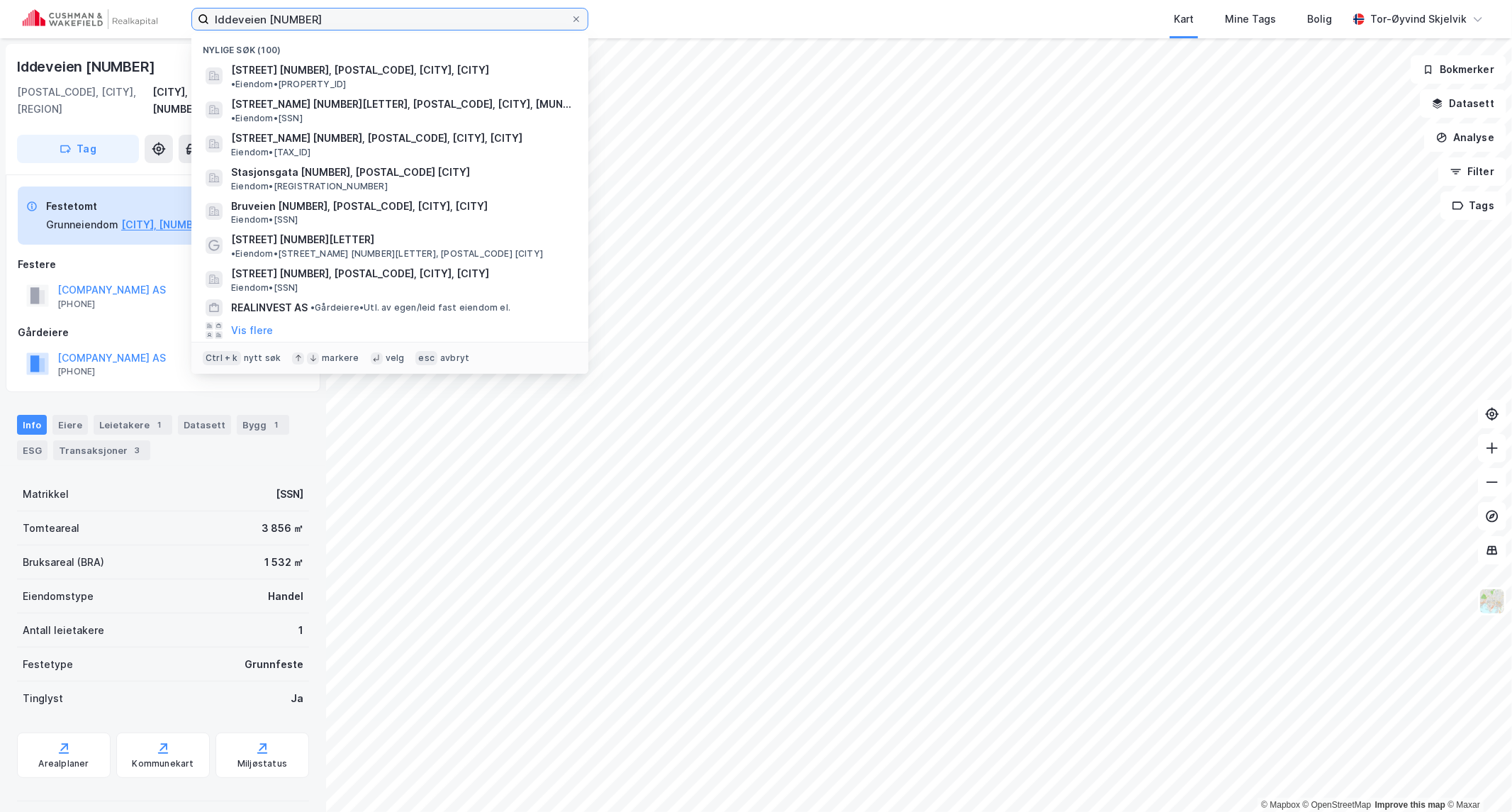 click on "Iddeveien [NUMBER]" at bounding box center [390, 19] 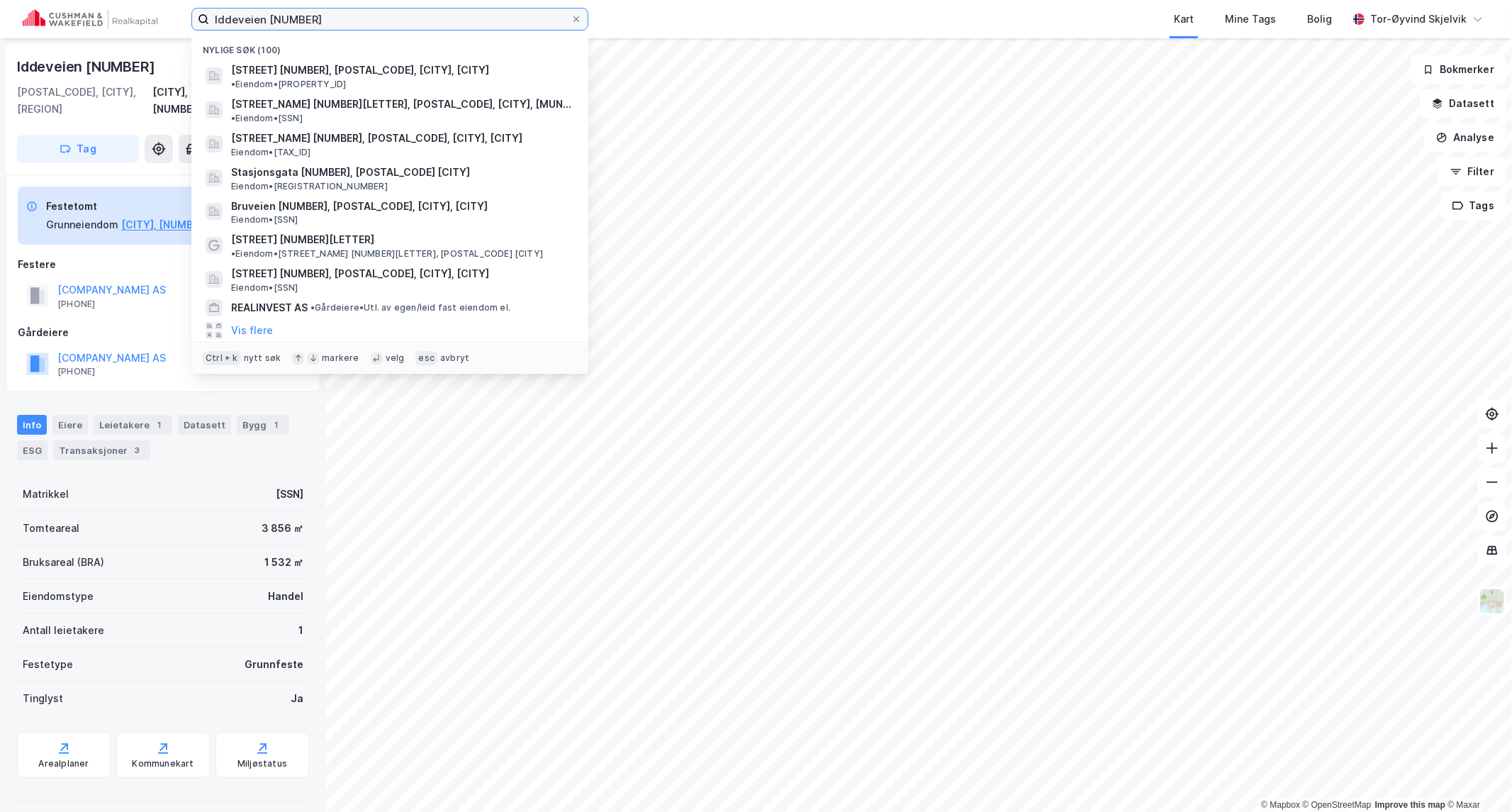 click on "Iddeveien [NUMBER]" at bounding box center (390, 19) 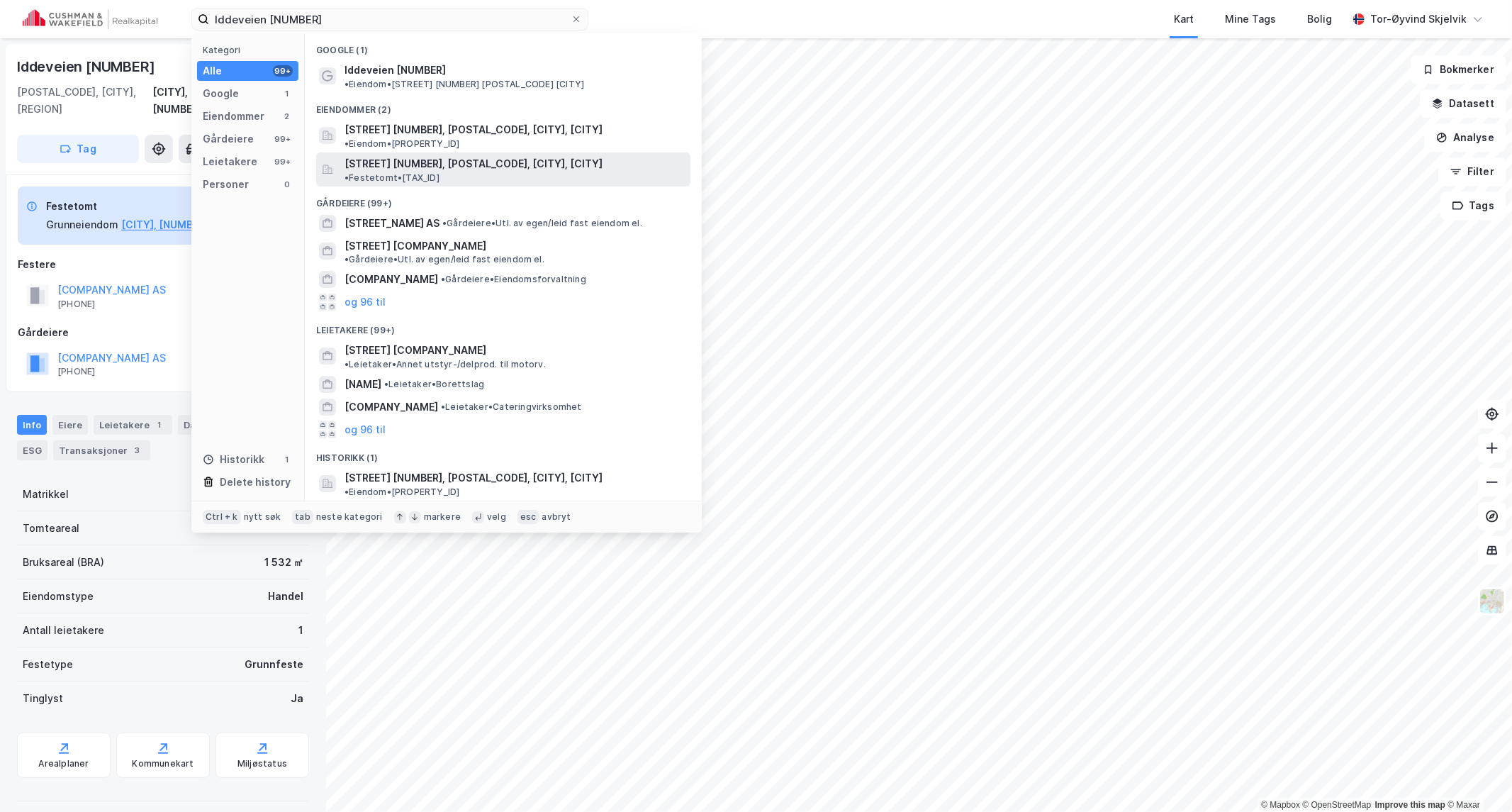 click on "•" at bounding box center [347, 177] 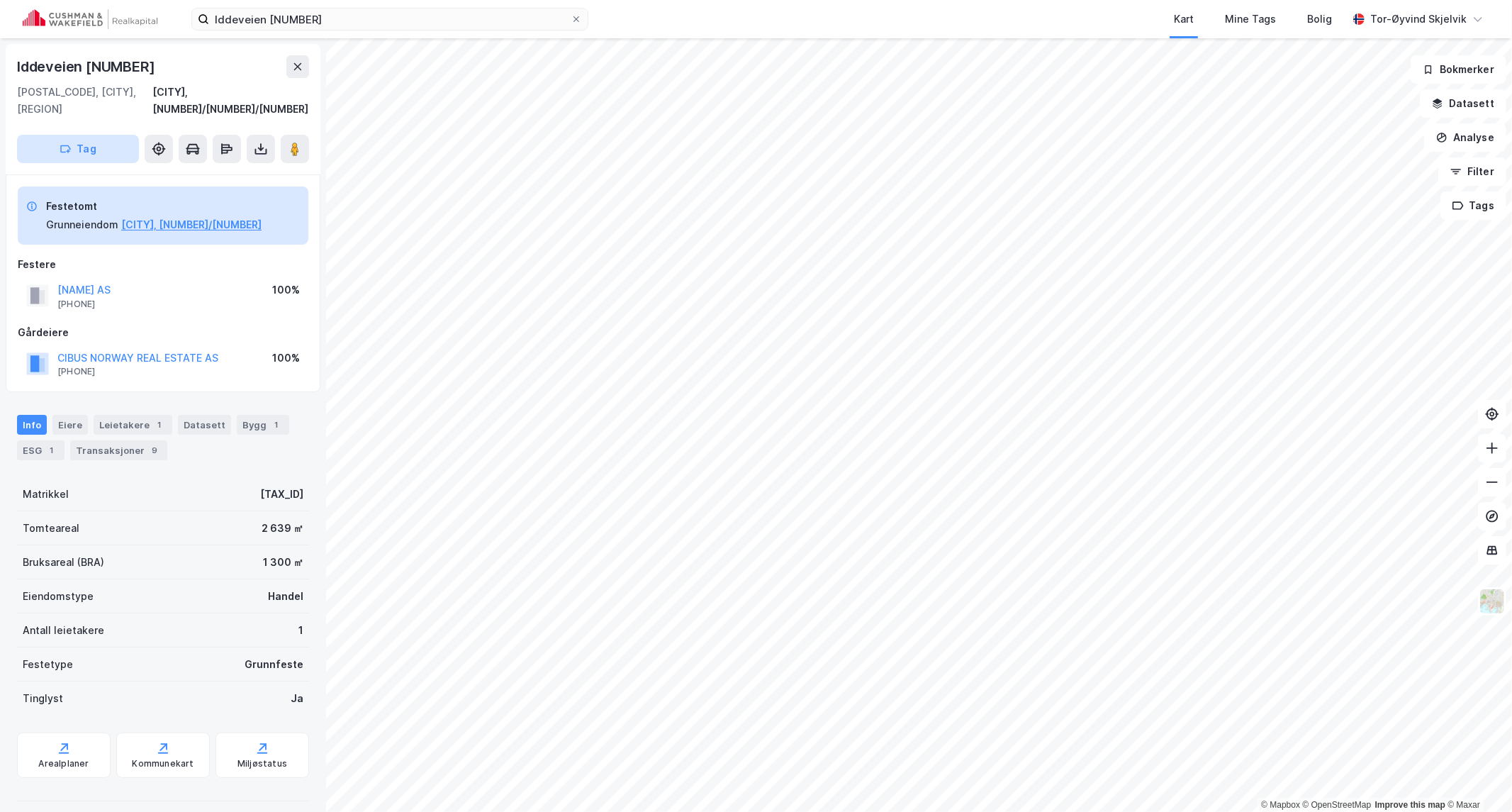 click on "Tag" at bounding box center (78, 149) 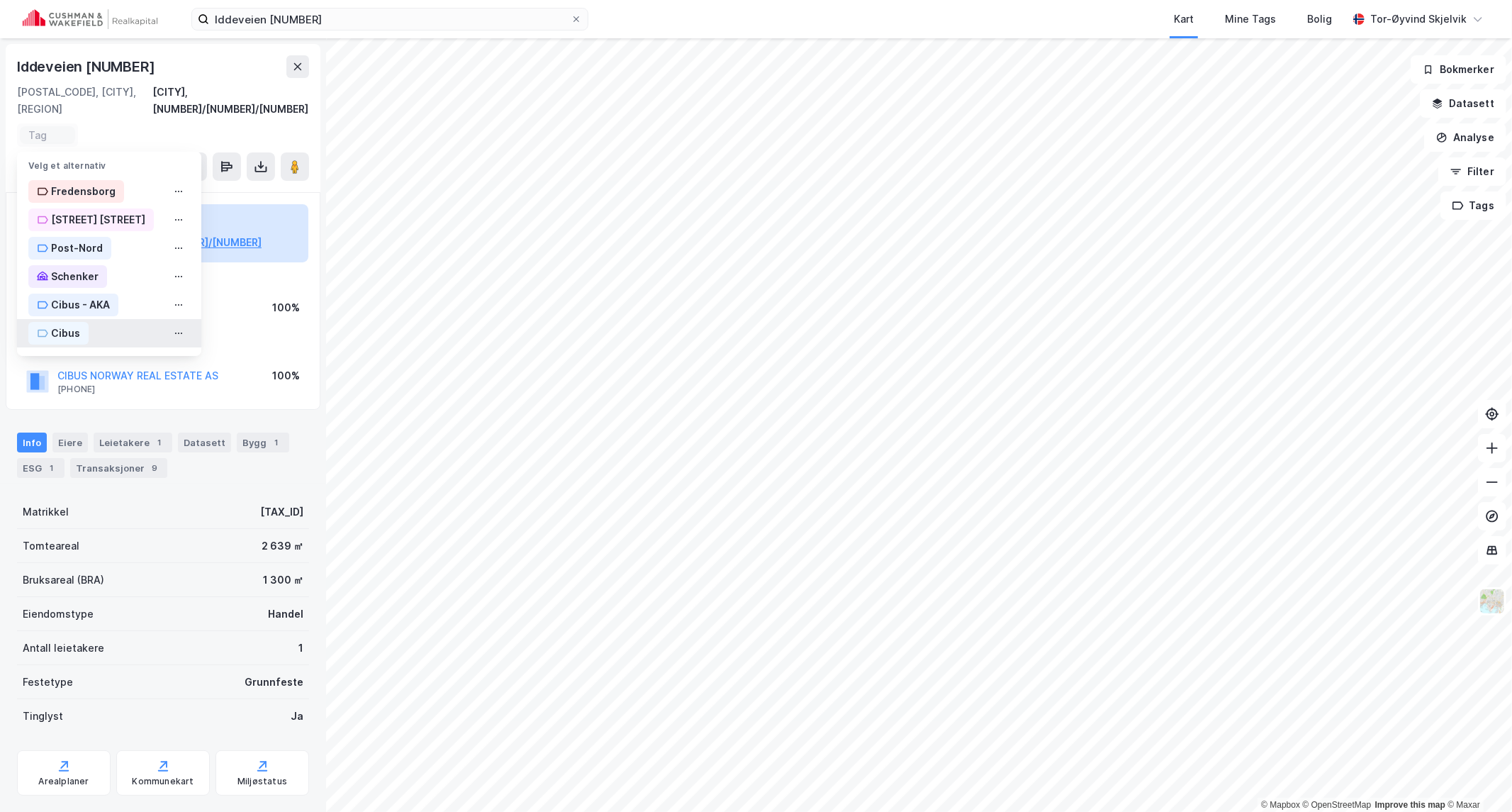 click on "Cibus" at bounding box center (65, 333) 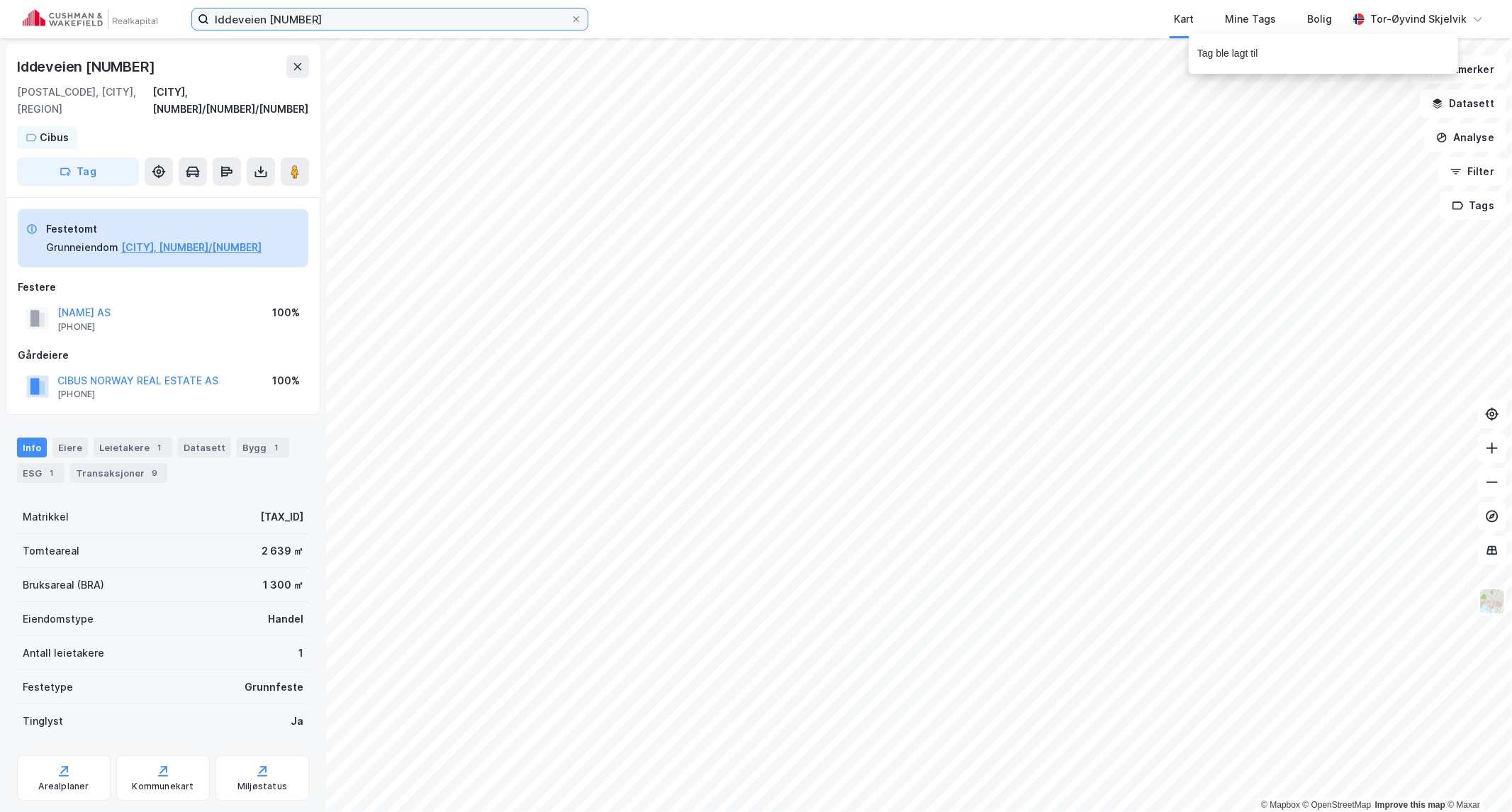 click on "Iddeveien [NUMBER]" at bounding box center (390, 19) 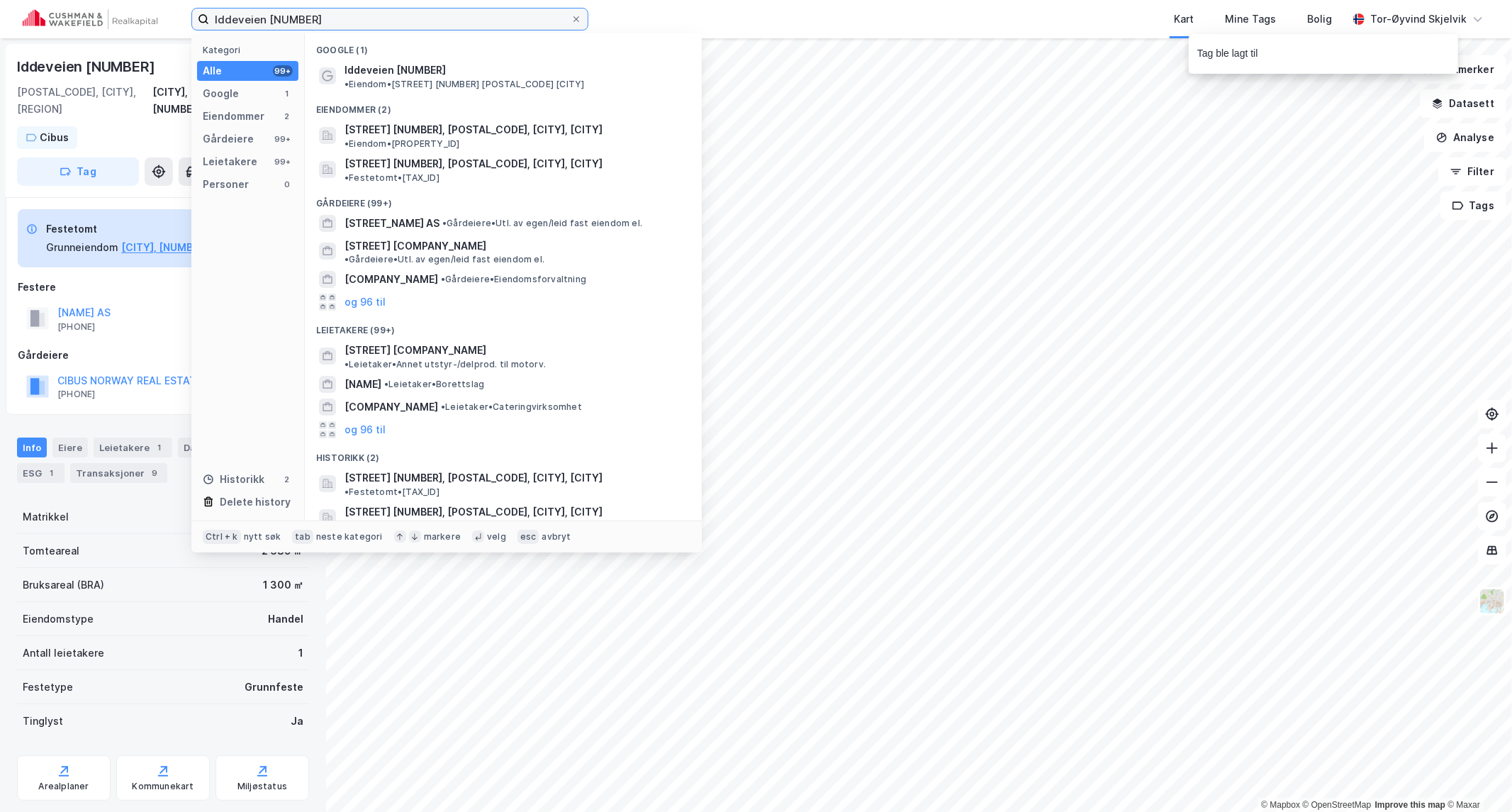 paste on "Skiringssalveien [NUMBER]A" 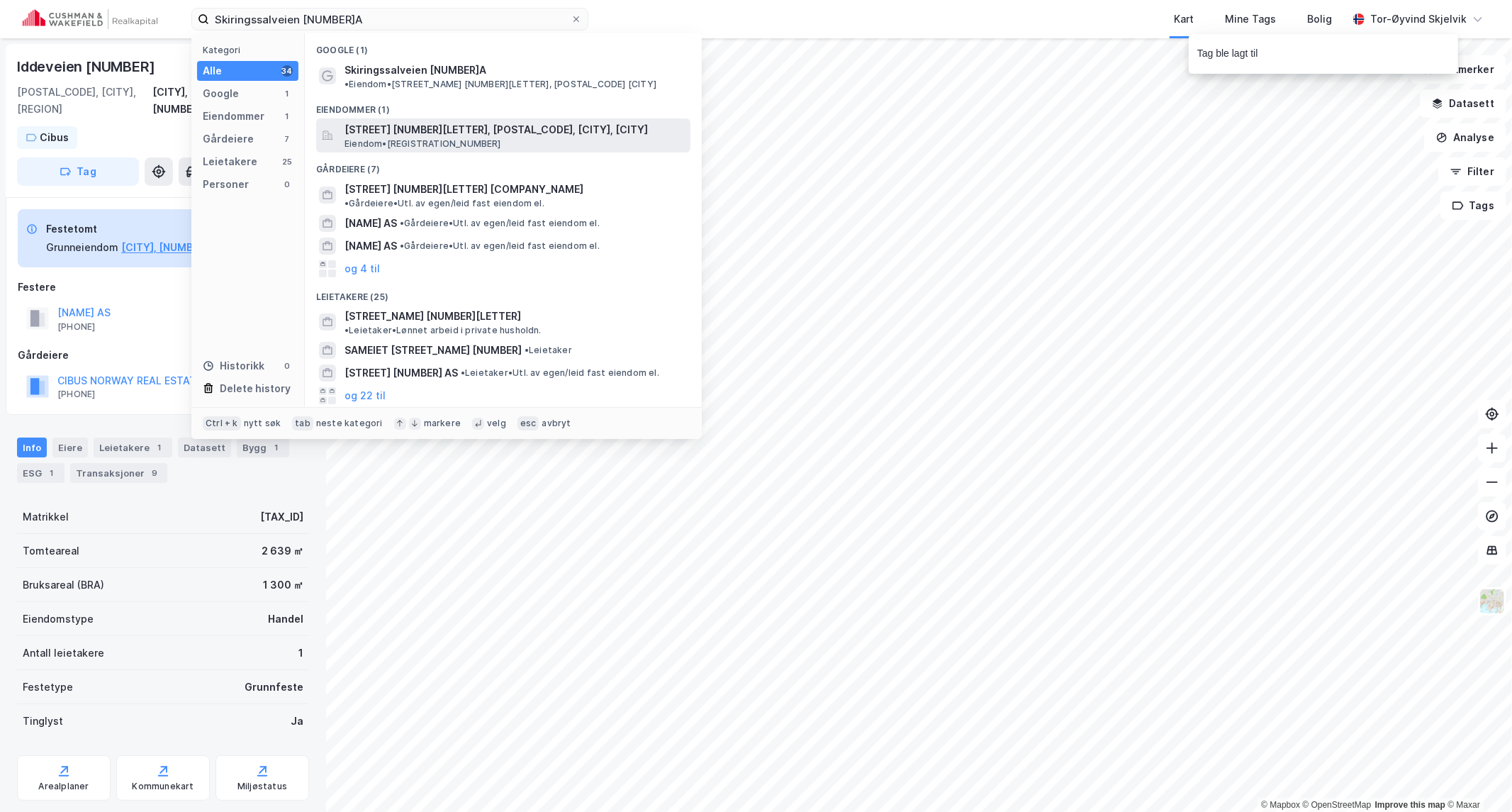 click on "[STREET] [NUMBER][LETTER], [POSTAL_CODE], [CITY], [CITY]" at bounding box center (515, 130) 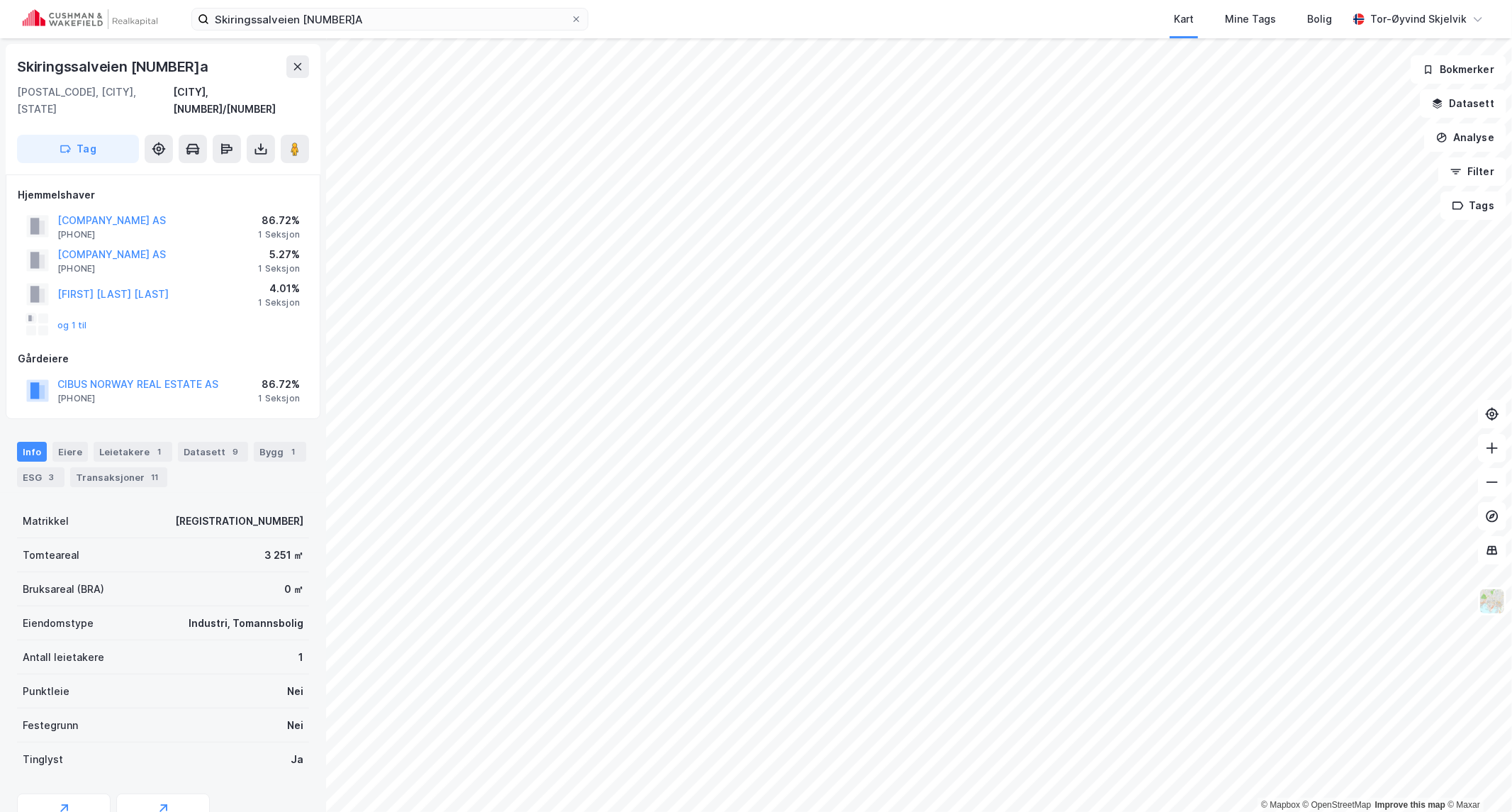 click on "Tag" at bounding box center [78, 149] 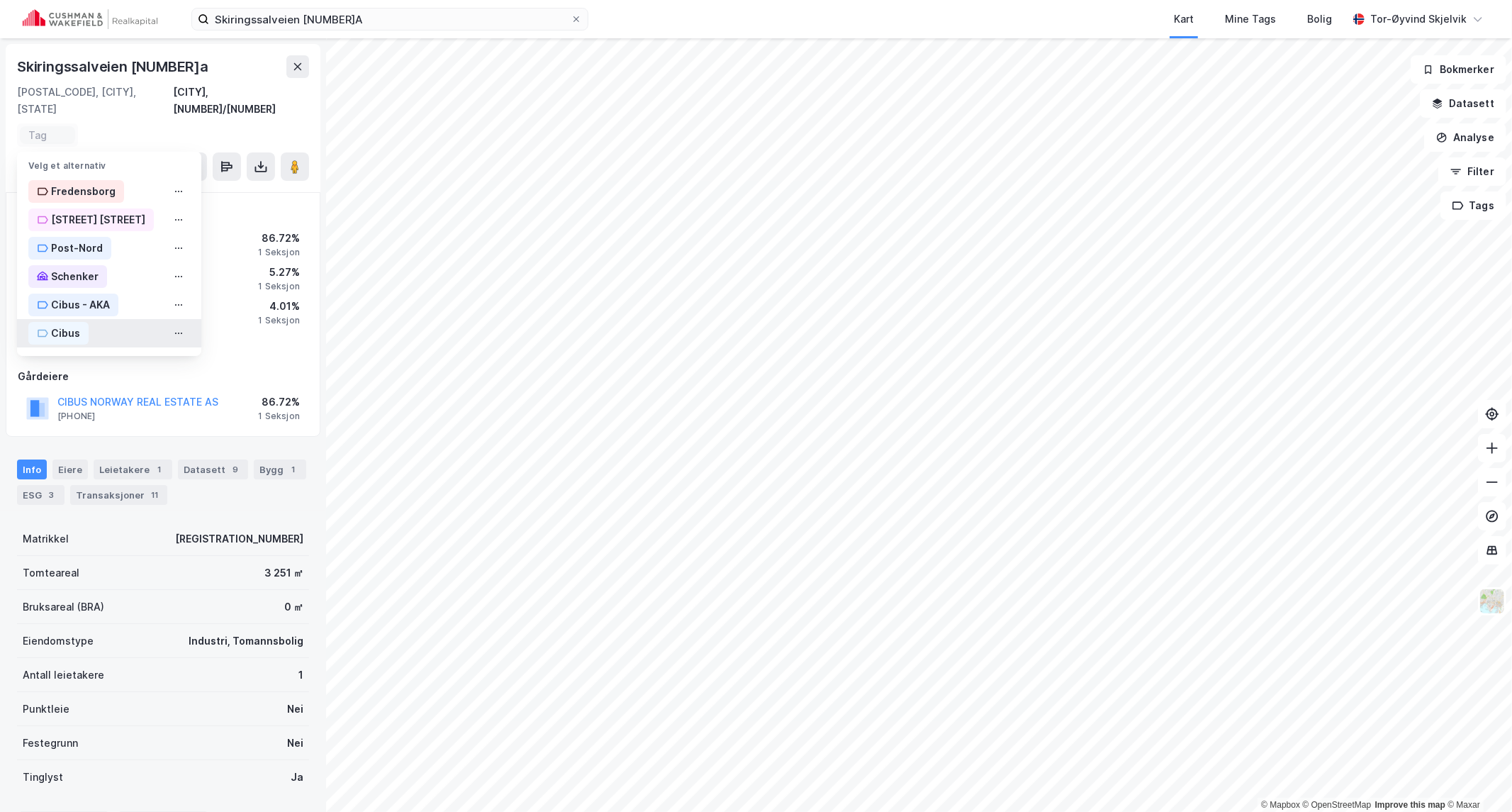 click on "Cibus" at bounding box center (65, 333) 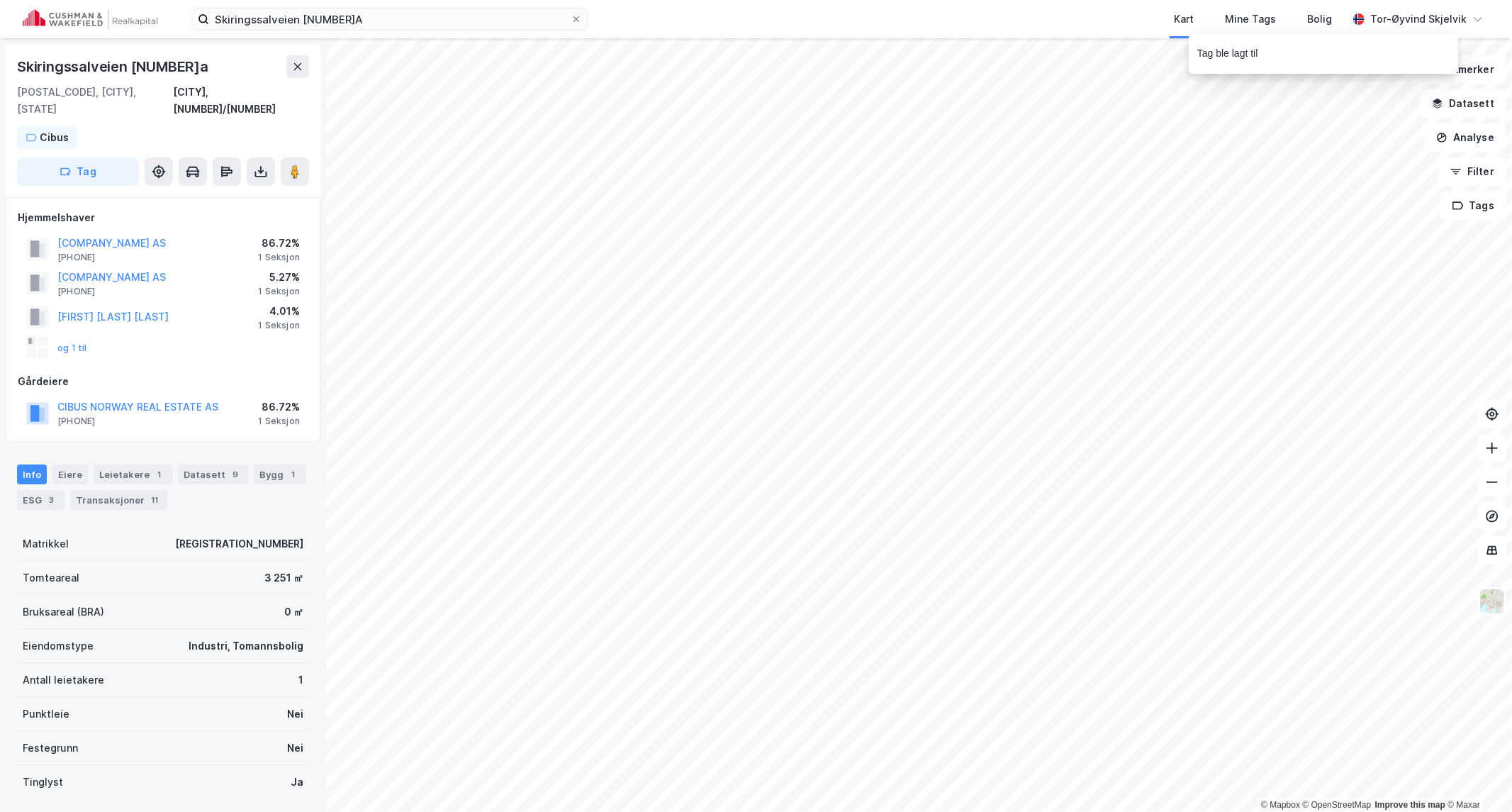 click on "Skiringssalveien [NUMBER]A Kart Mine Tags Bolig [LAST_NAME] [FIRST_NAME]" at bounding box center [756, 19] 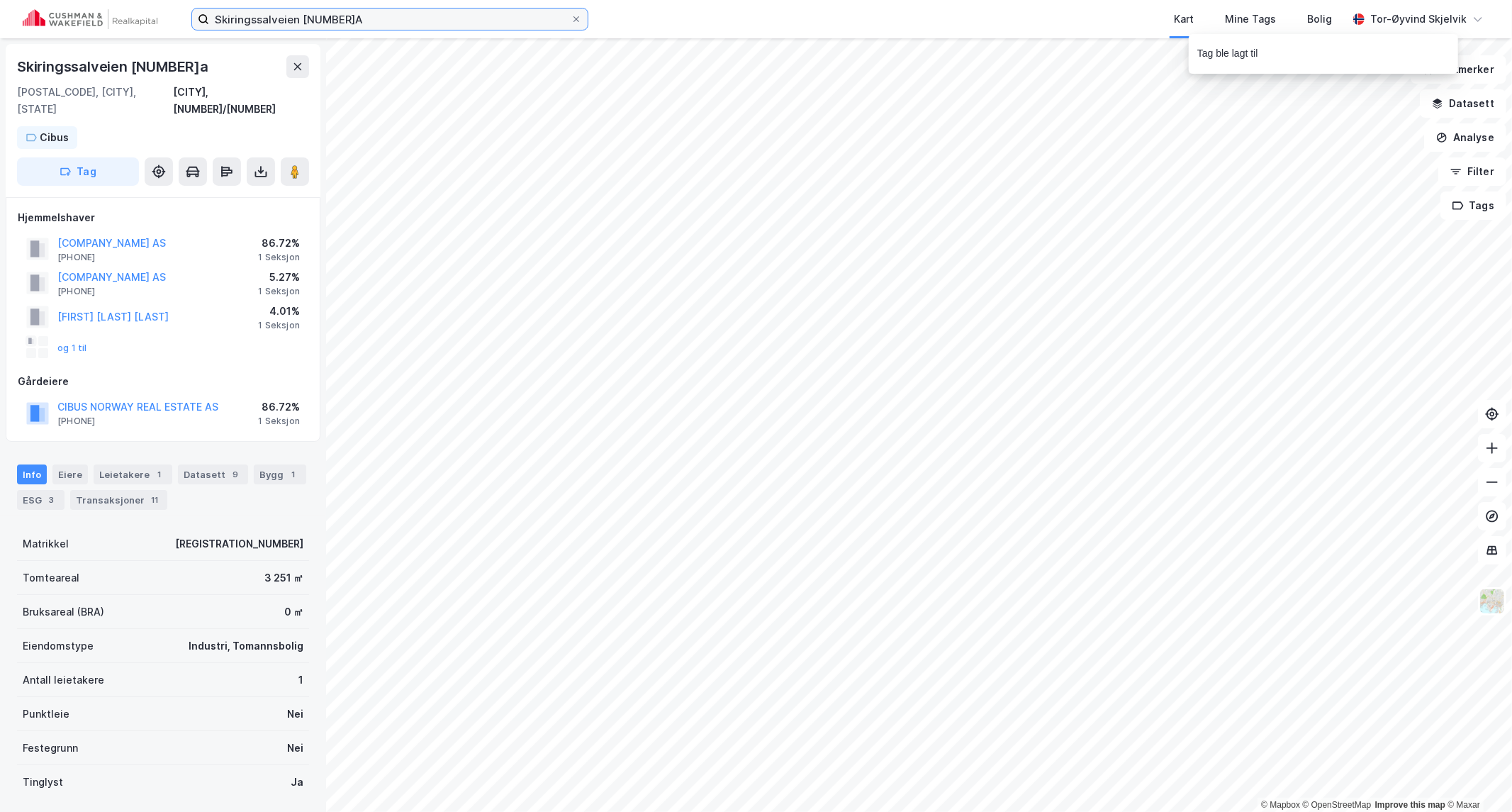 click on "Skiringssalveien [NUMBER]A" at bounding box center (390, 19) 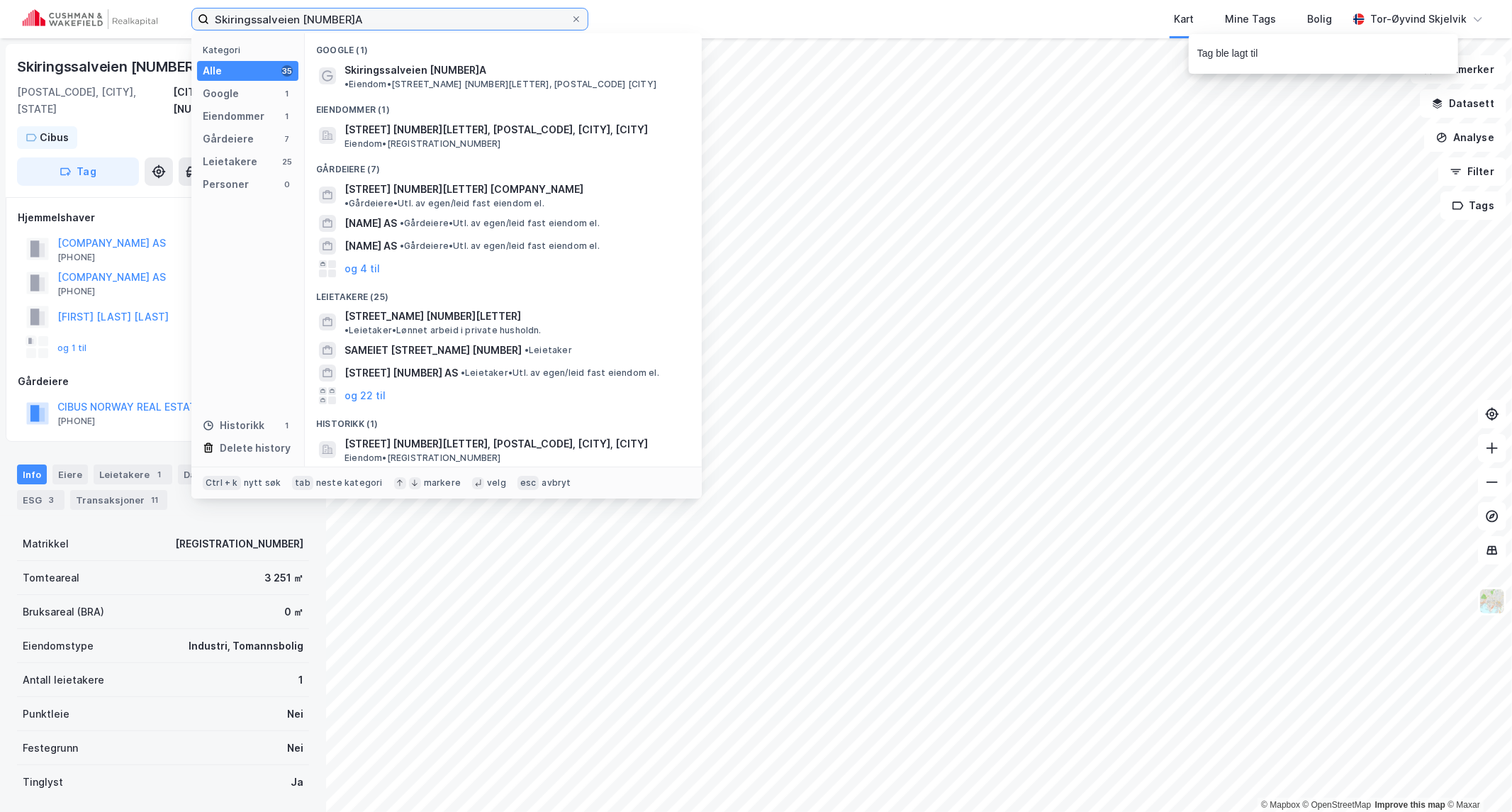 paste on "Bekkefaret [NUMBER]" 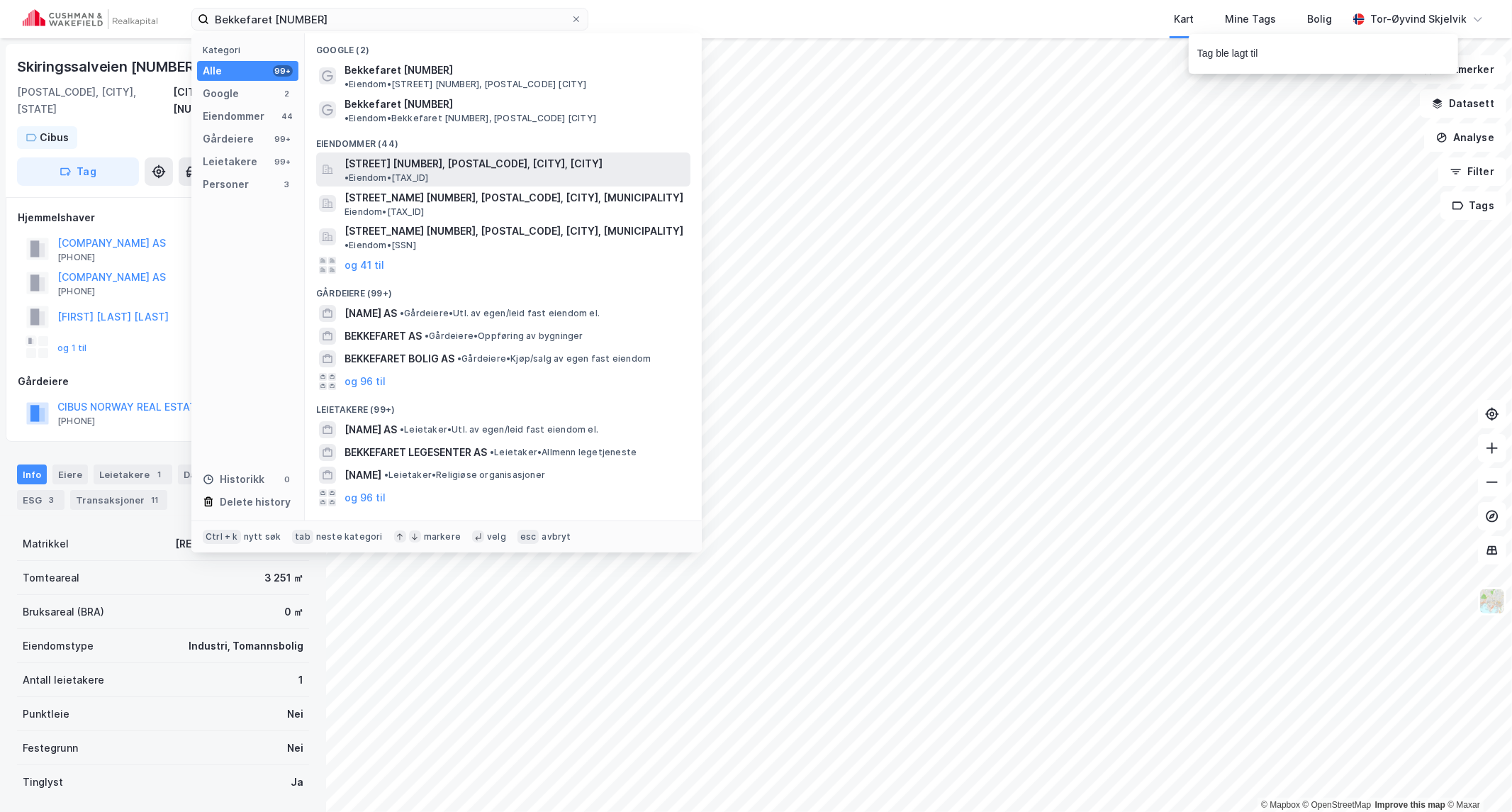 click on "[STREET] [NUMBER], [POSTAL_CODE], [CITY], [CITY]" at bounding box center [474, 164] 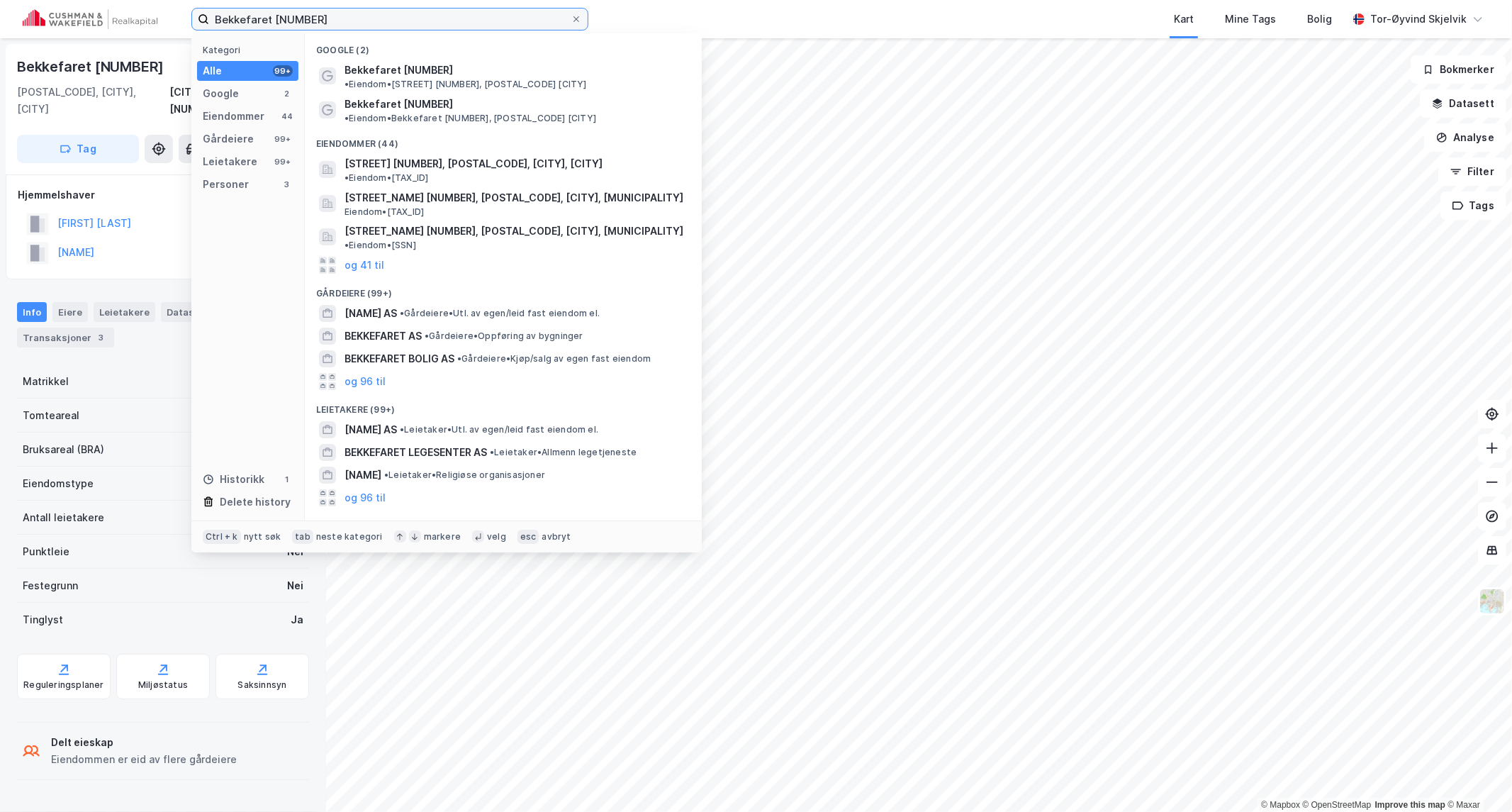 click on "Bekkefaret [NUMBER]" at bounding box center [390, 19] 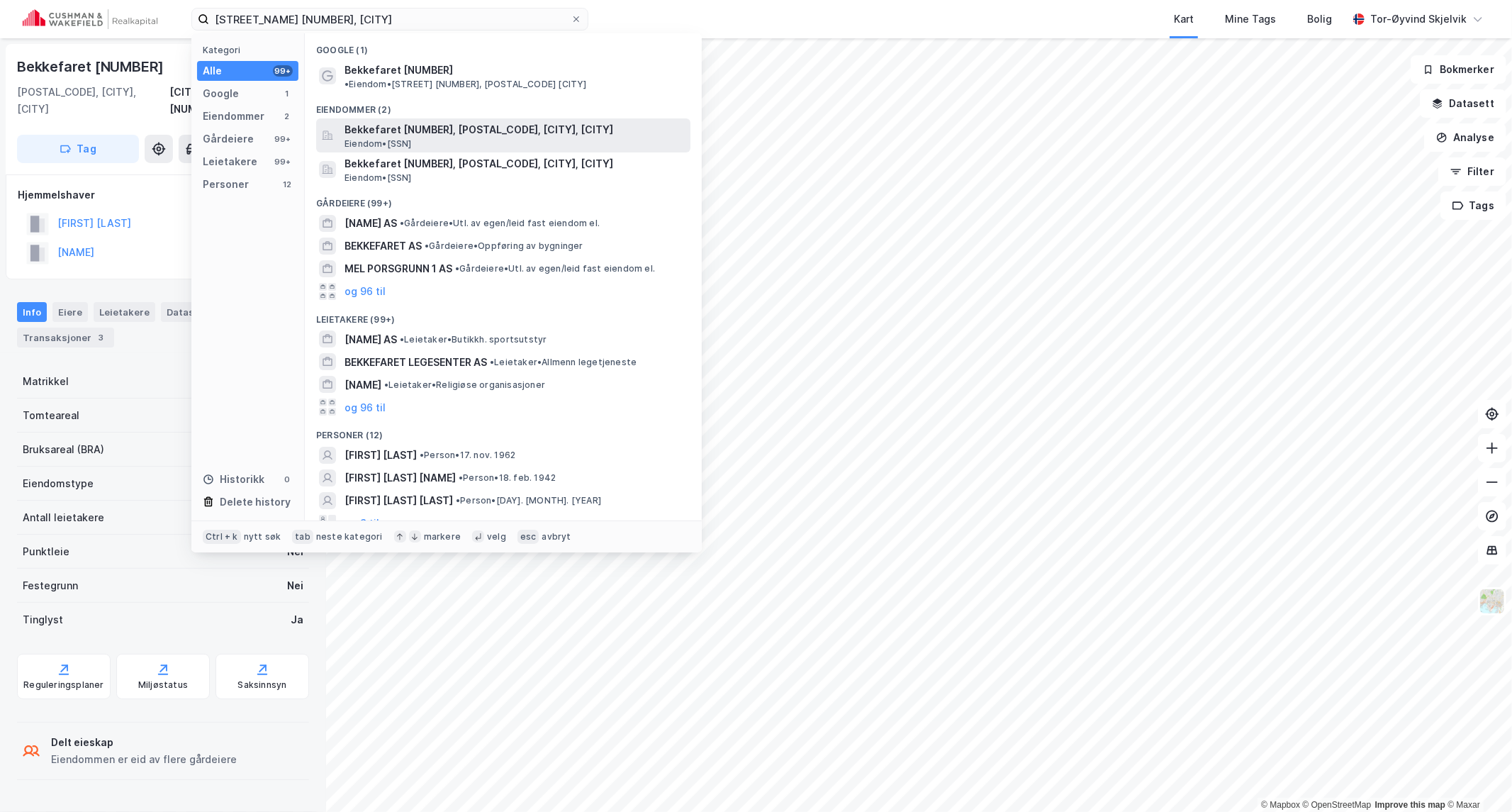 click on "Bekkefaret [NUMBER], [POSTAL_CODE], [CITY], [CITY]" at bounding box center [515, 130] 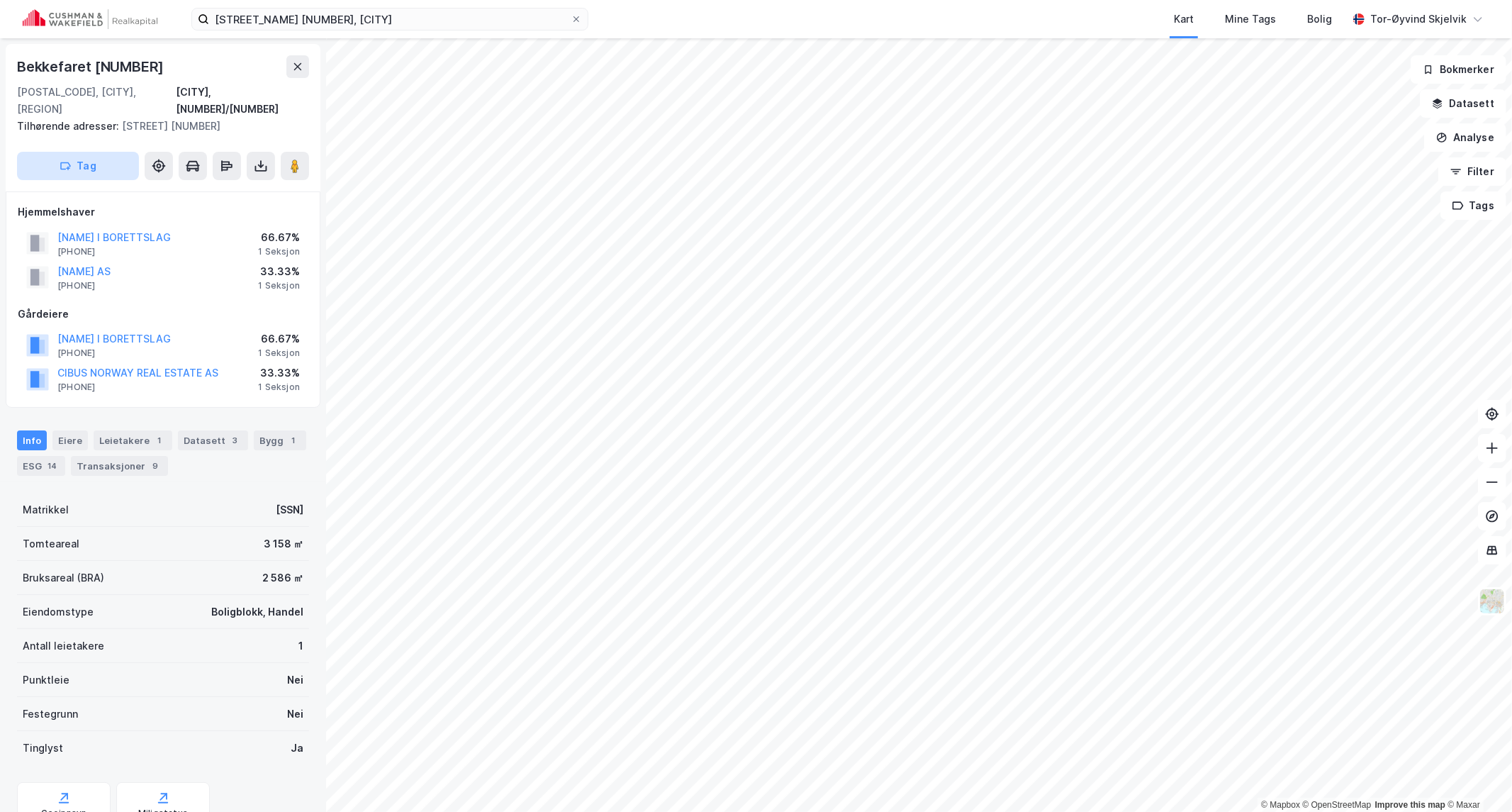 click 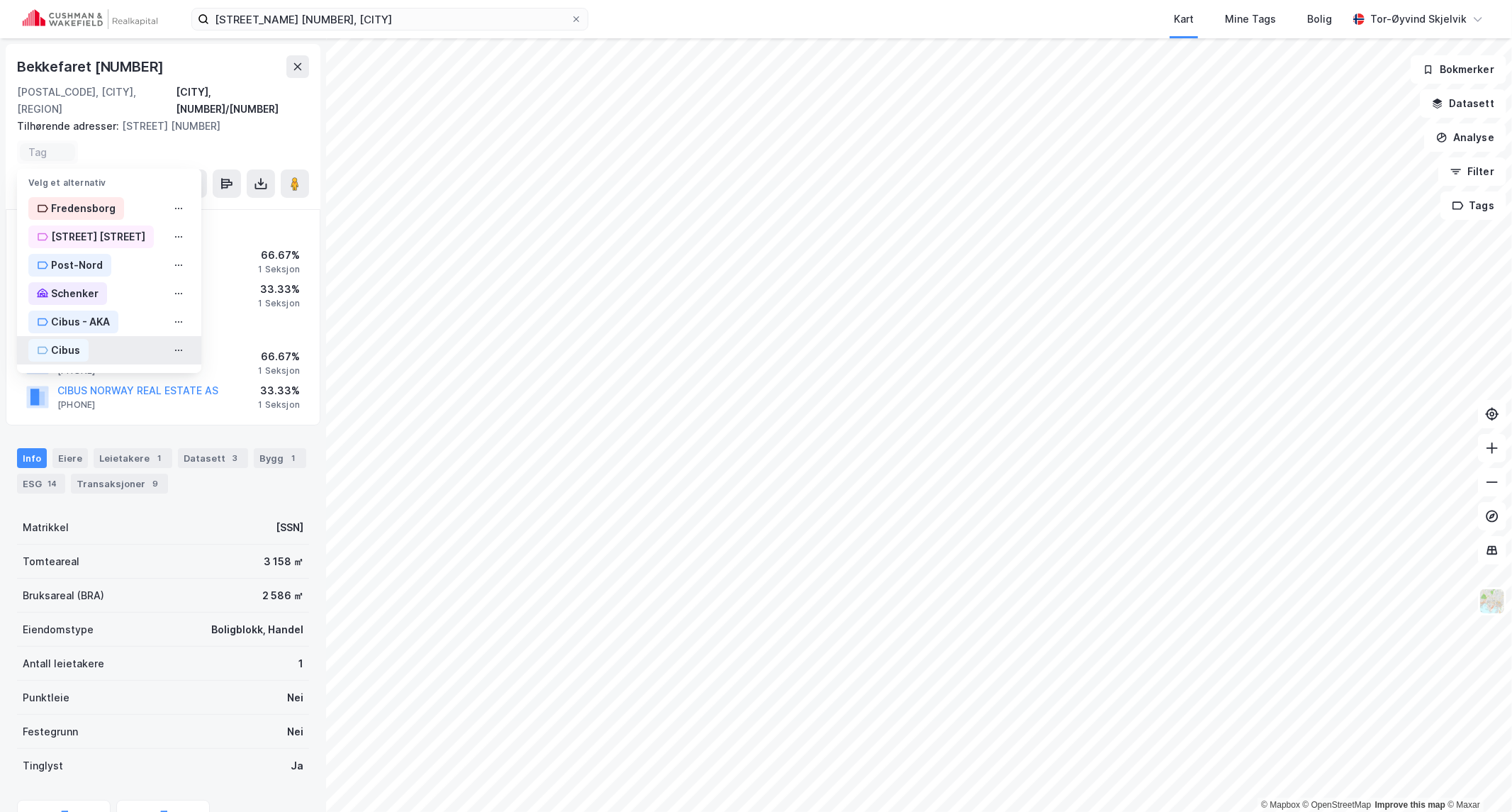 click on "Cibus" at bounding box center [65, 350] 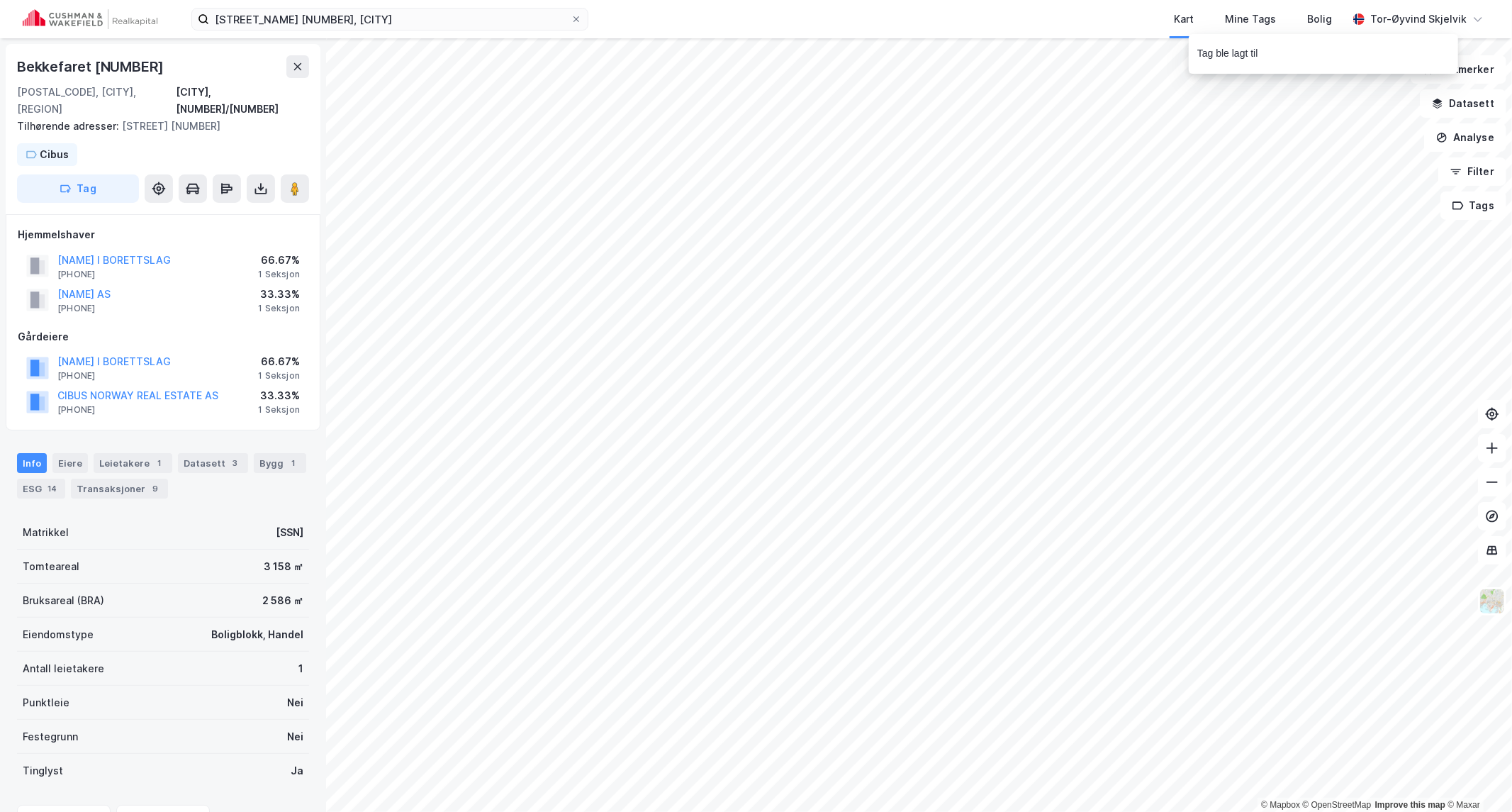 click on "Bekkefaret [NUMBER], [CITY] Kart Mine Tags Bolig [FIRST] [LAST]" at bounding box center [756, 19] 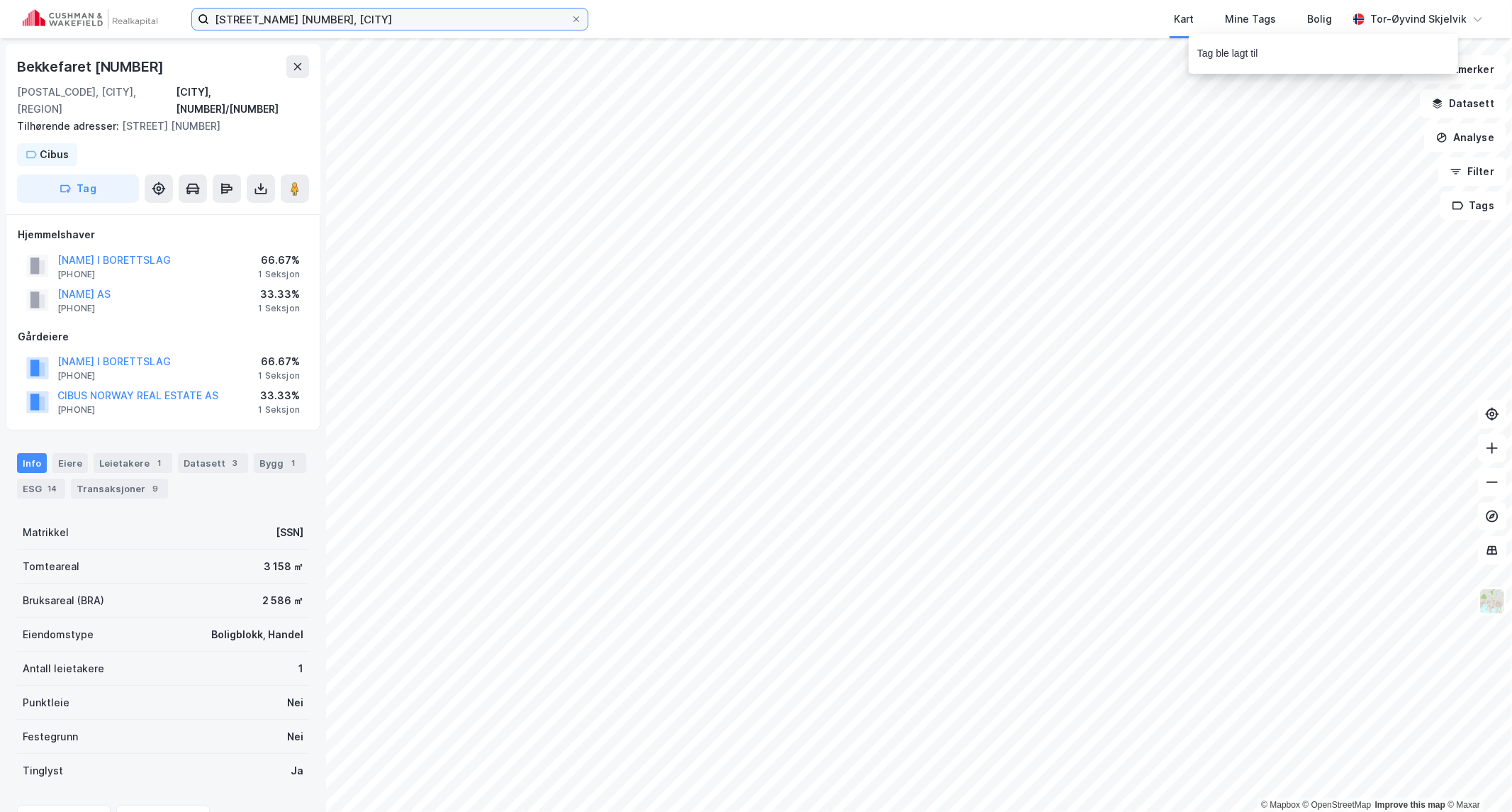 click on "[STREET_NAME] [NUMBER], [CITY]" at bounding box center (390, 19) 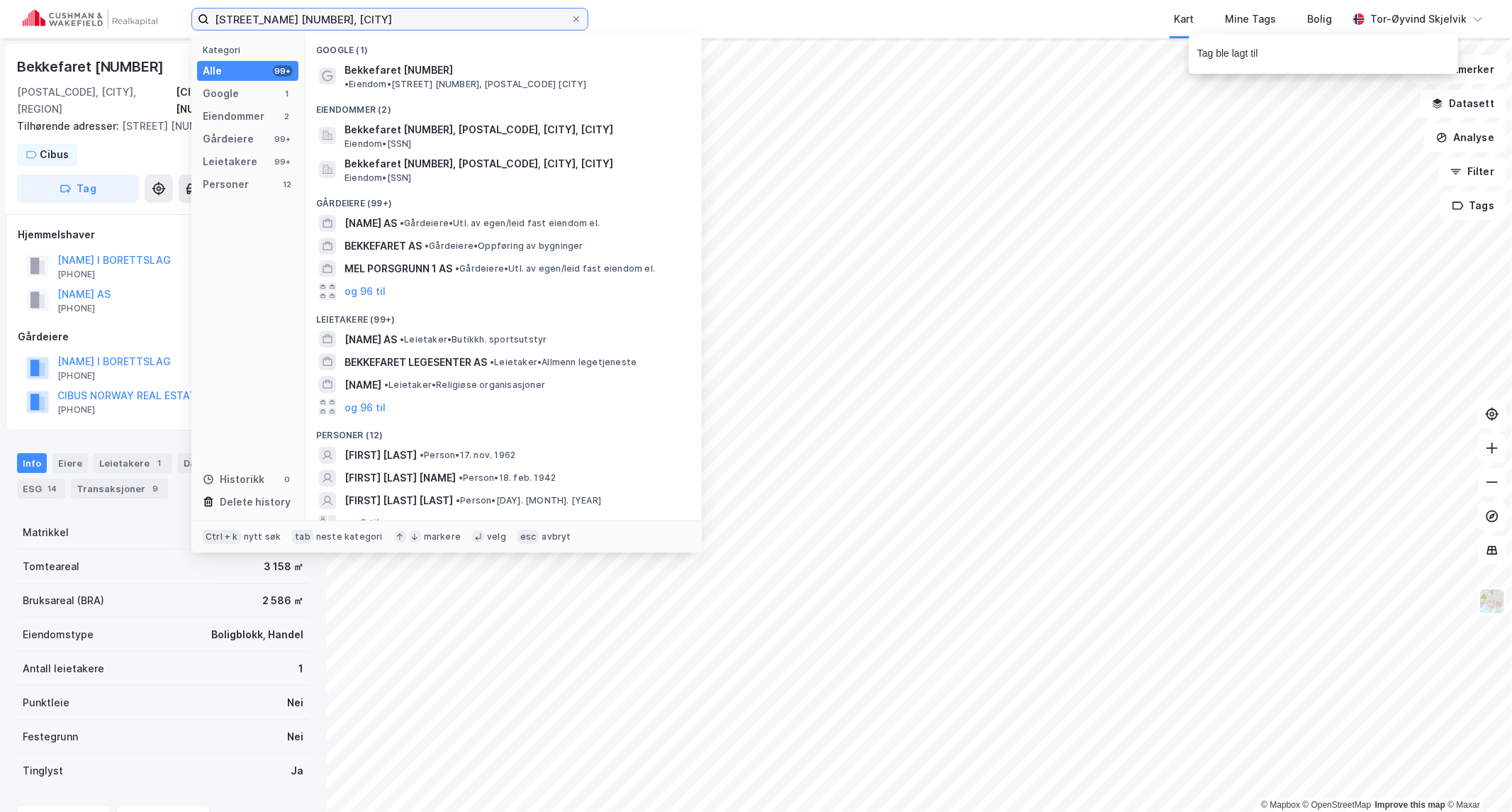 paste on "Nyli Ringvei [NUMBER]A" 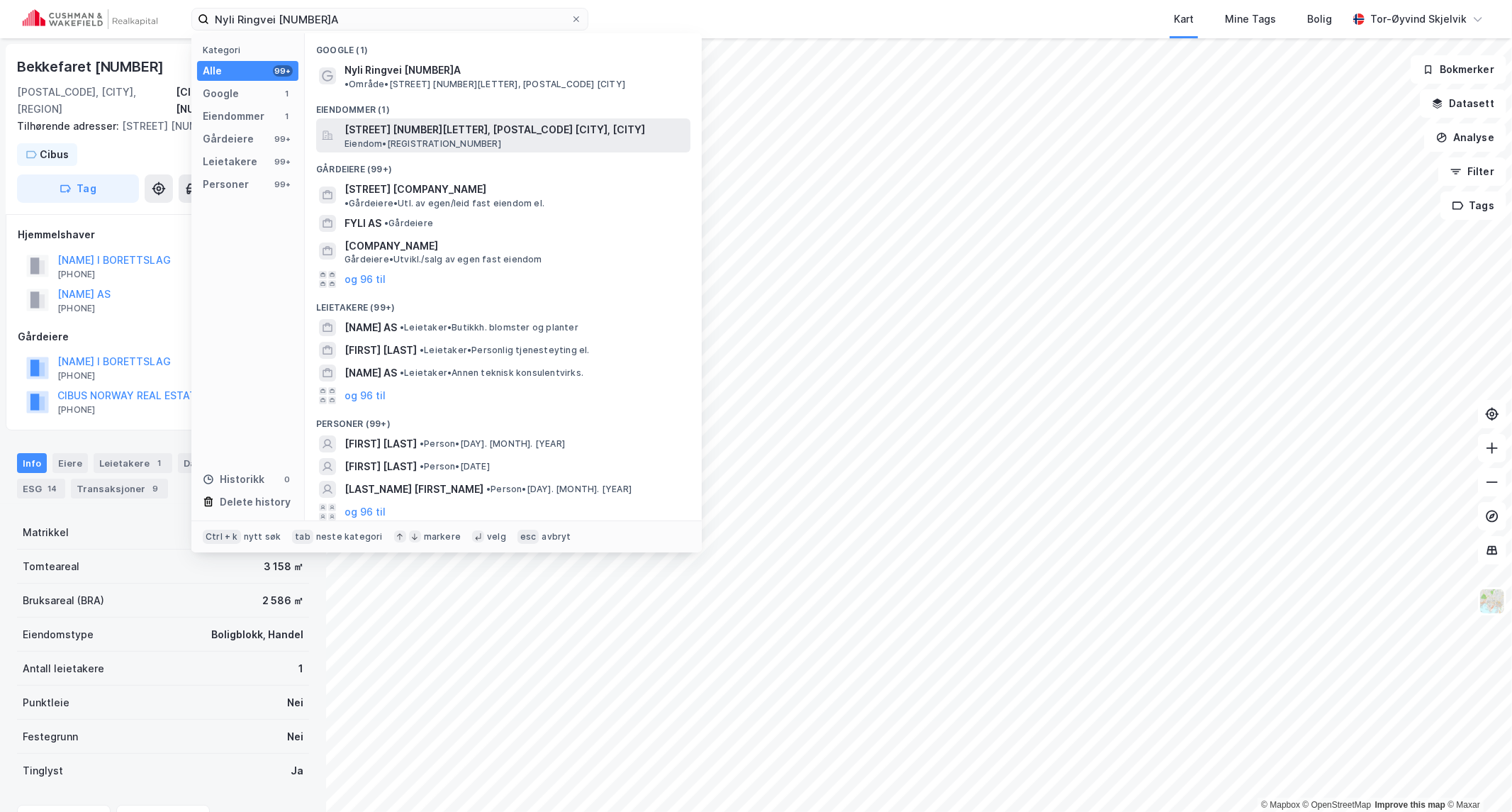 click on "Eiendom  •  [SSN]" at bounding box center [422, 144] 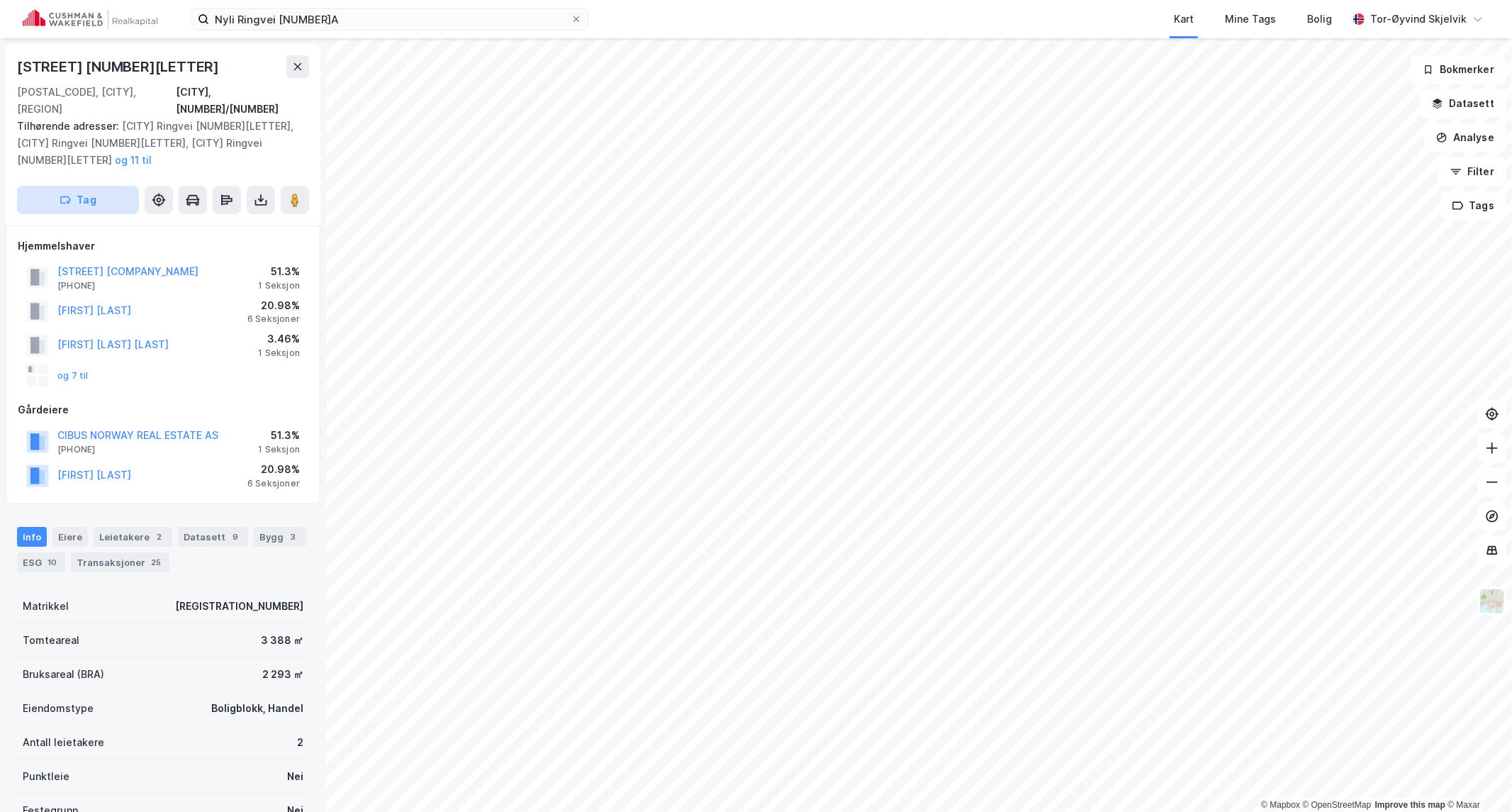 click 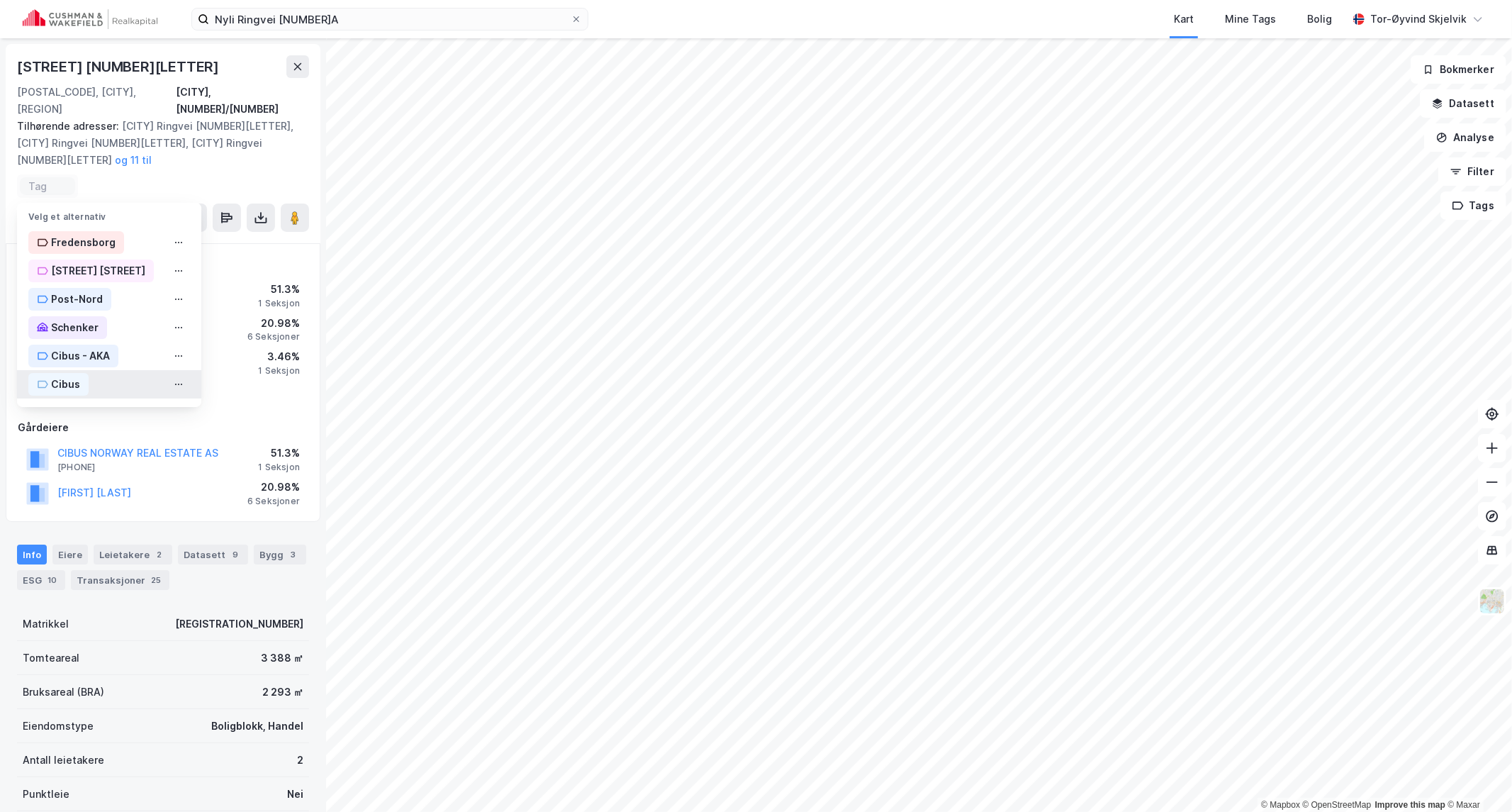 click on "Cibus" at bounding box center [65, 384] 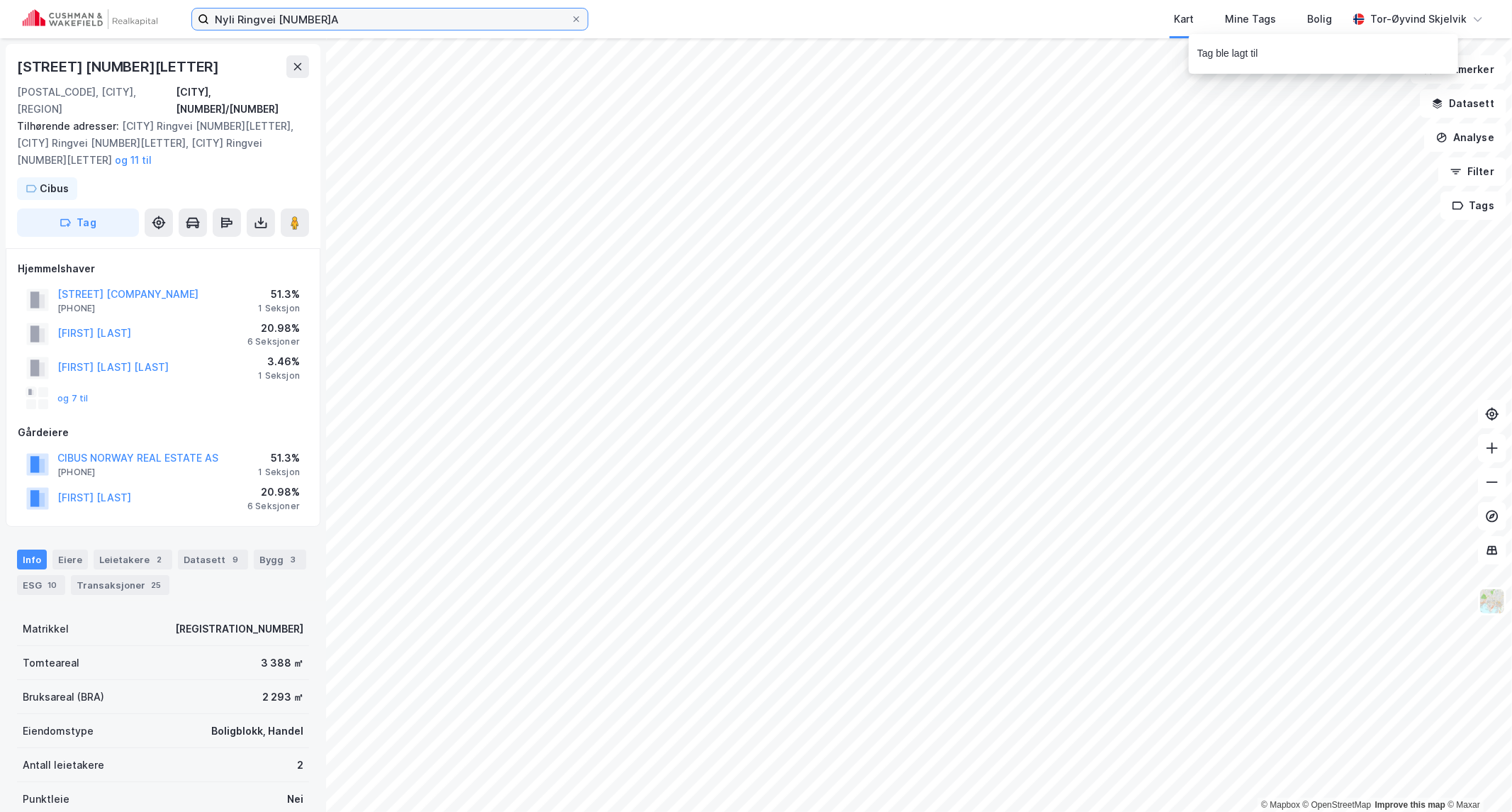 click on "Nyli Ringvei [NUMBER]A" at bounding box center (390, 19) 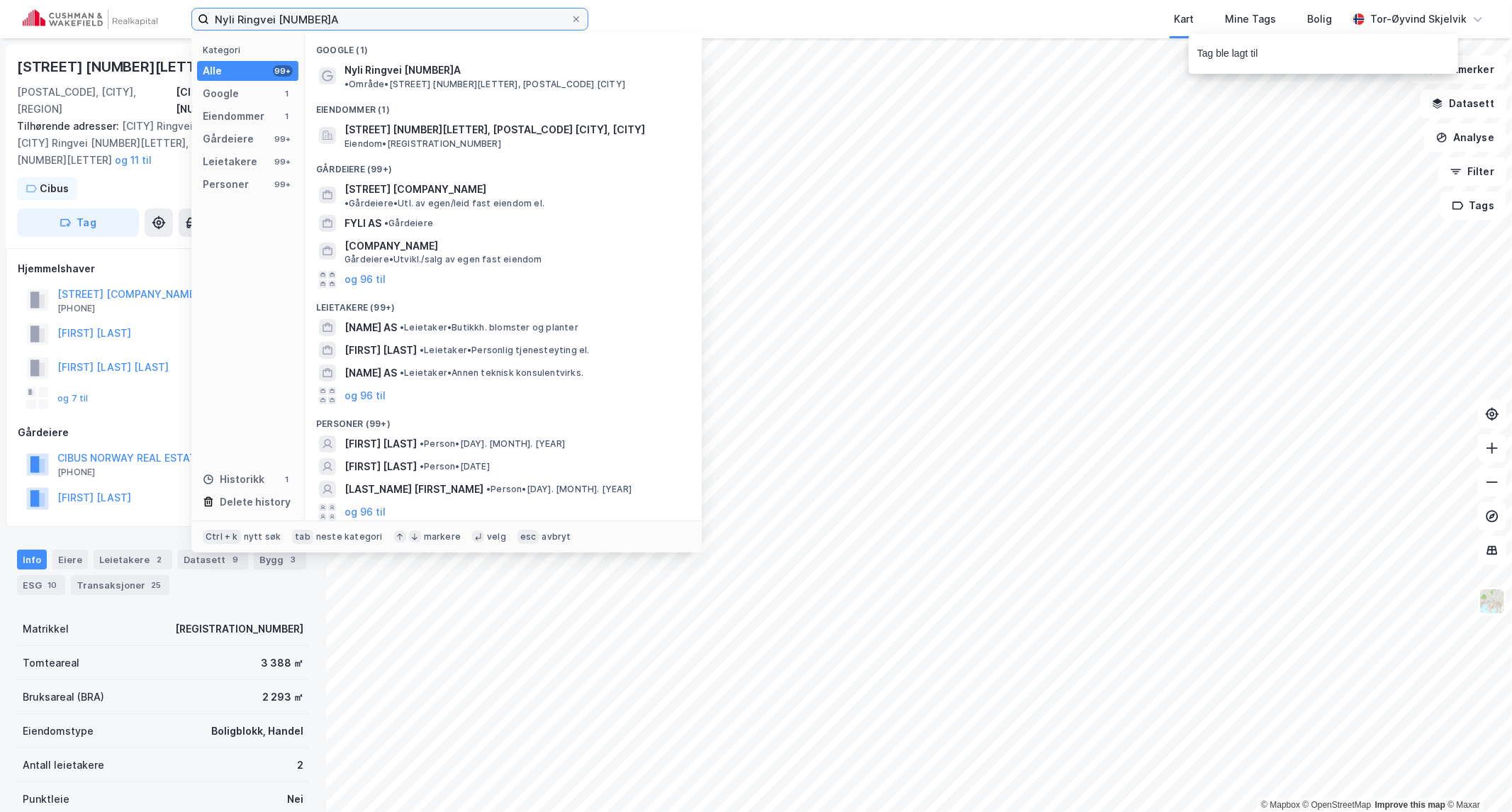paste on "[STREET] [NUMBER]" 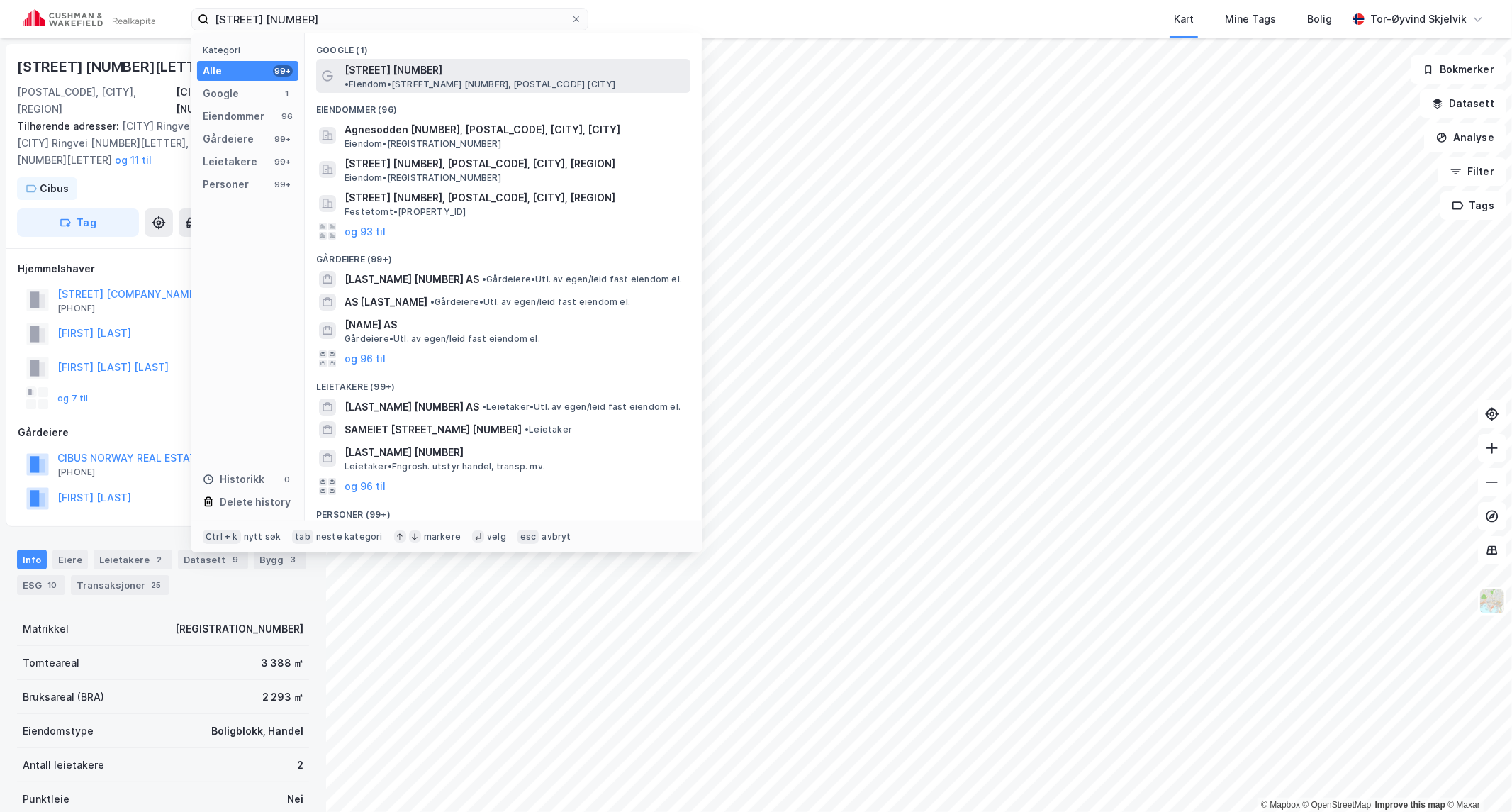 click on "[CATEGORY] [STREET] [NUMBER], [POSTAL_CODE] [CITY]" at bounding box center [480, 84] 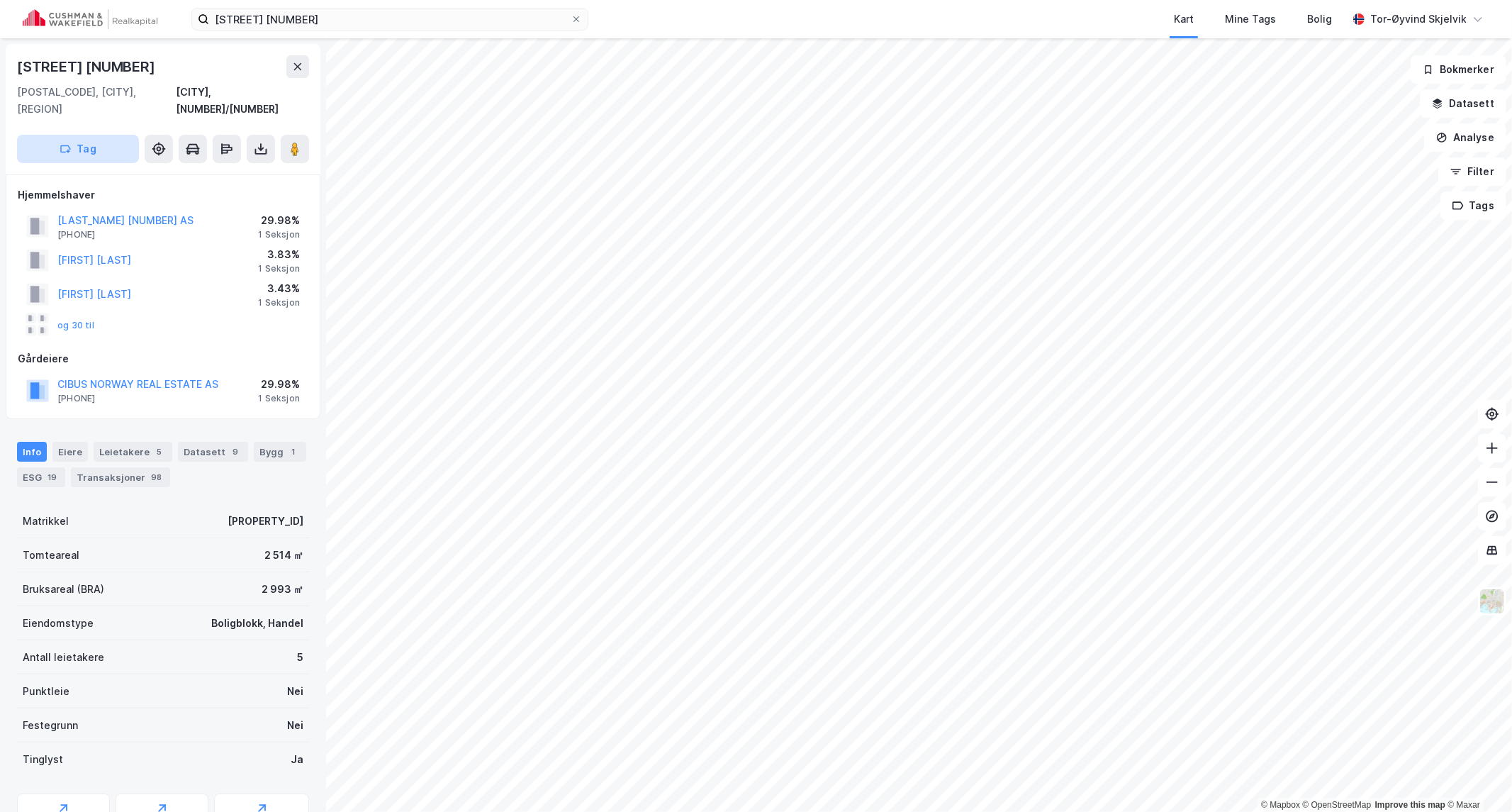 click on "Tag" at bounding box center (78, 149) 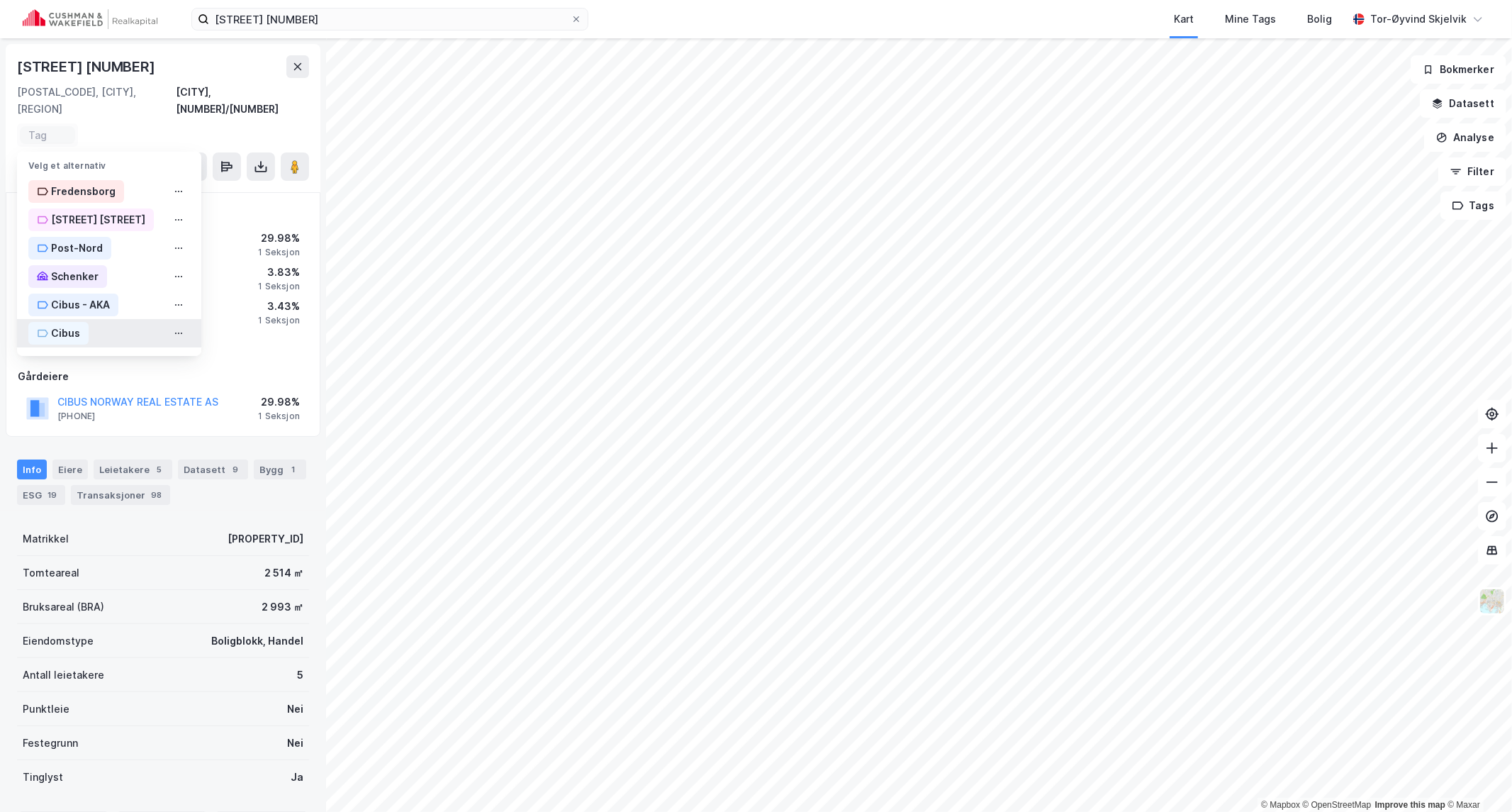 click on "Cibus" at bounding box center [65, 333] 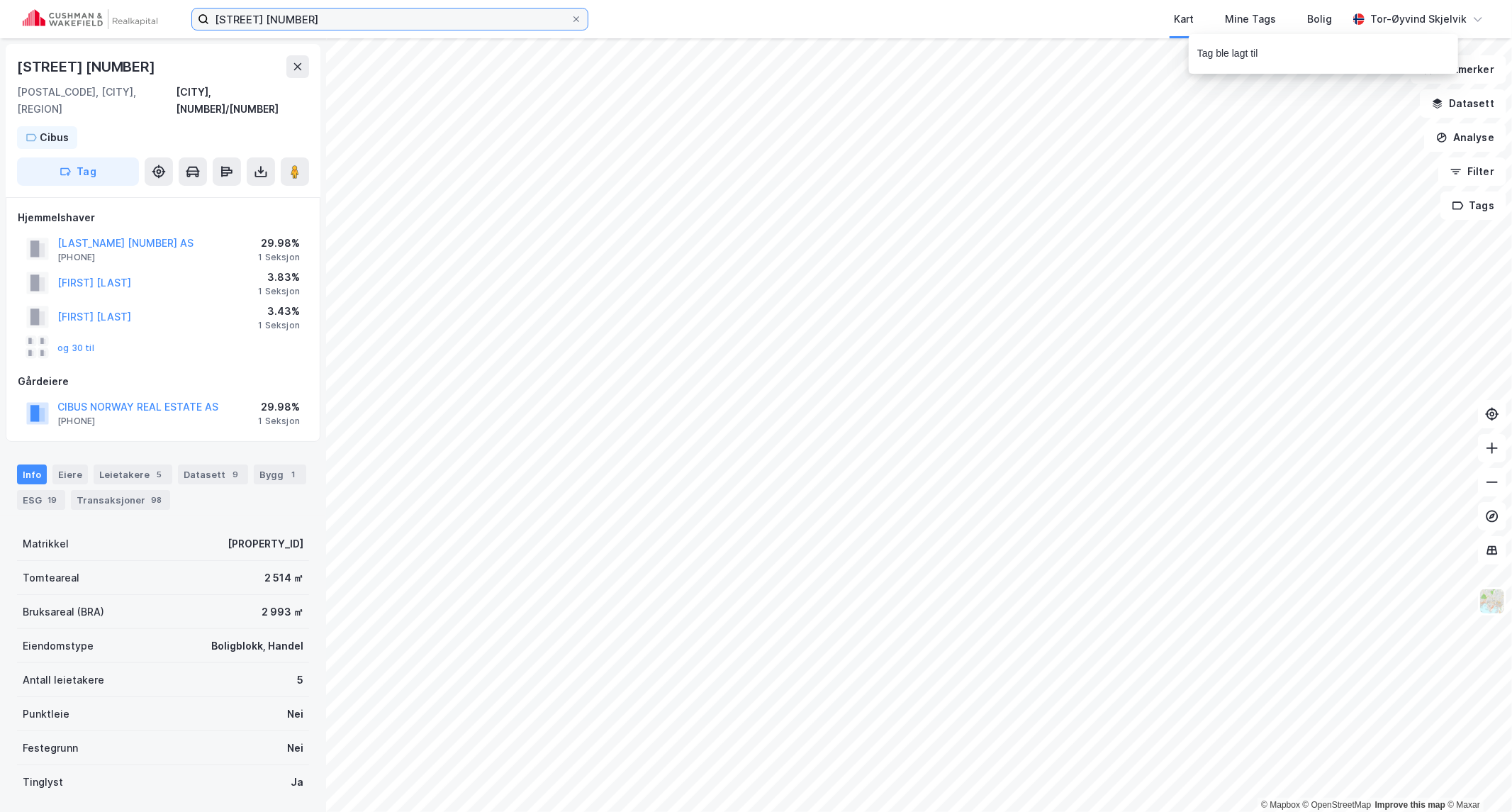 click on "[STREET] [NUMBER]" at bounding box center (390, 19) 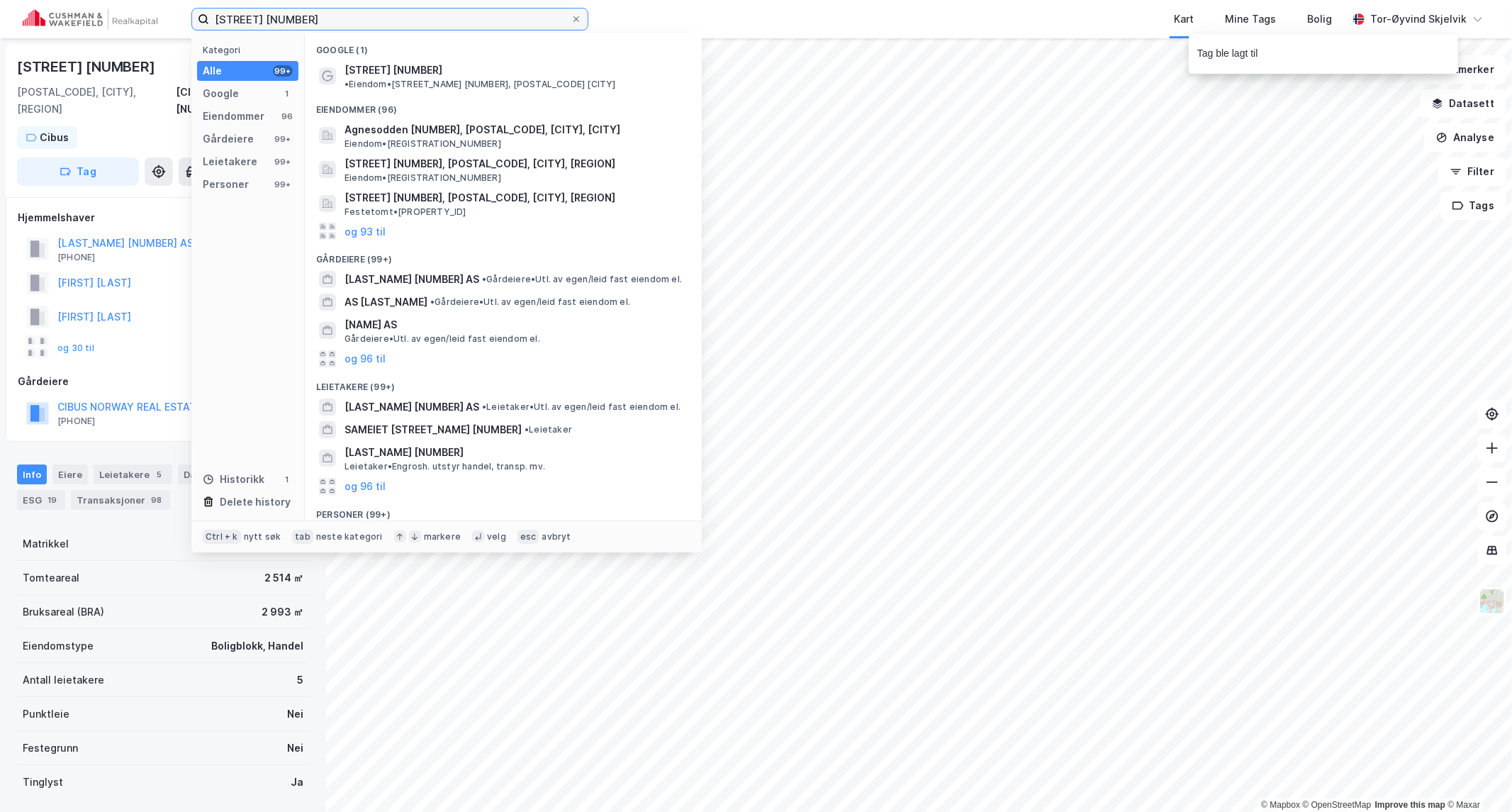 paste on "[STREET_NAME] [NUMBER]-[NUMBER]" 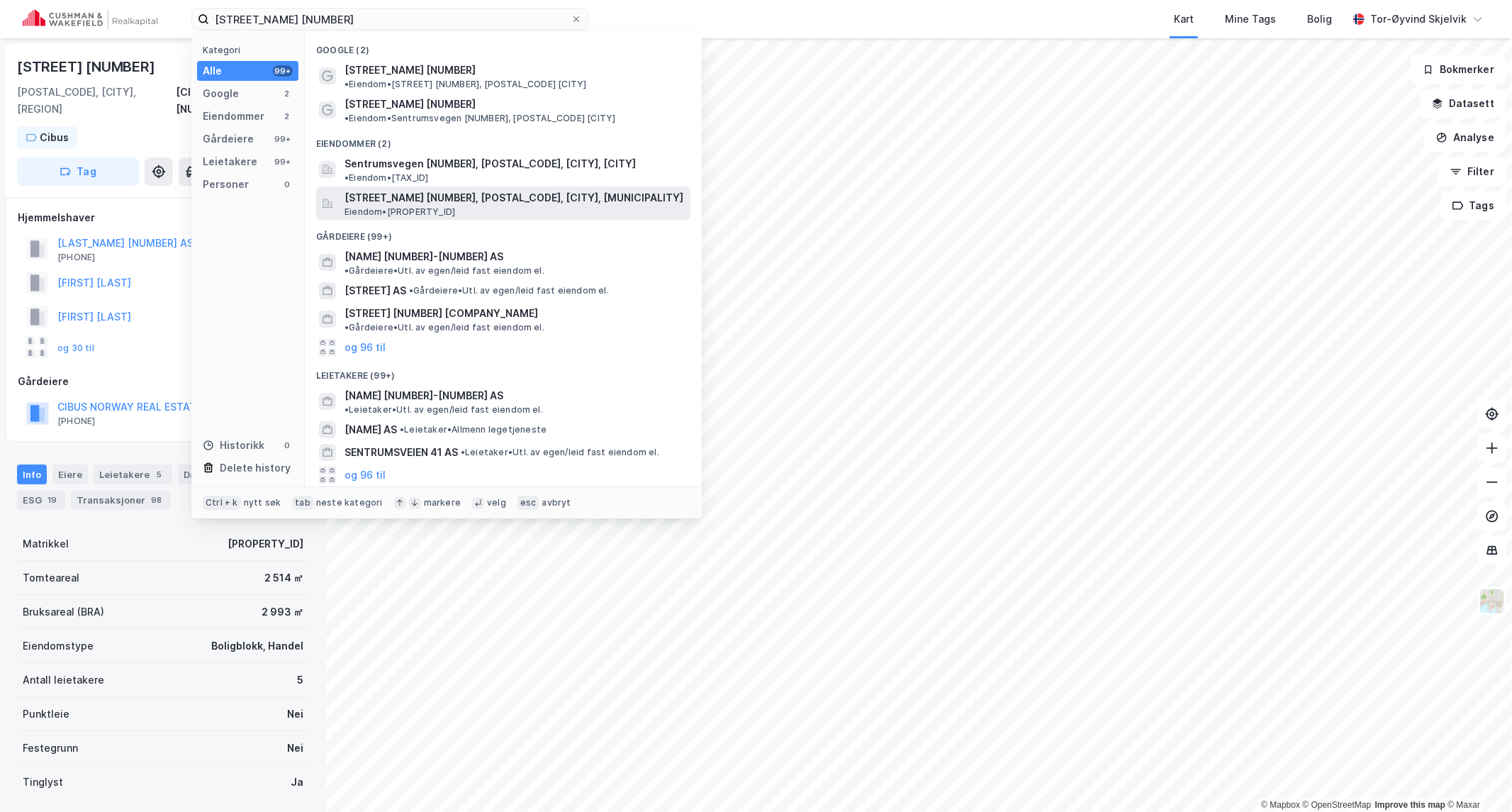click on "[STREET_NAME] [NUMBER], [POSTAL_CODE], [CITY], [MUNICIPALITY]" at bounding box center (515, 198) 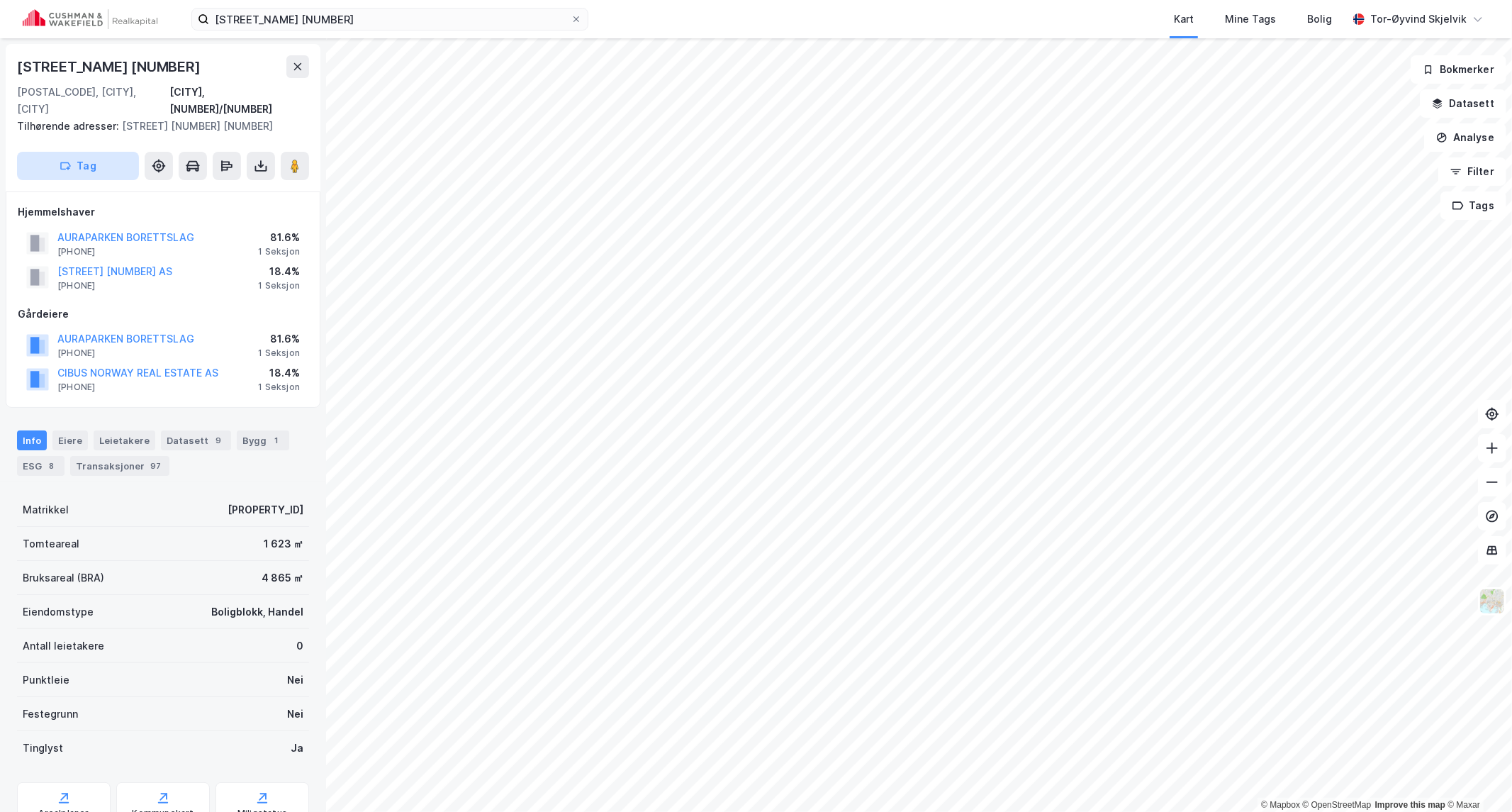 click on "Tag" at bounding box center (78, 166) 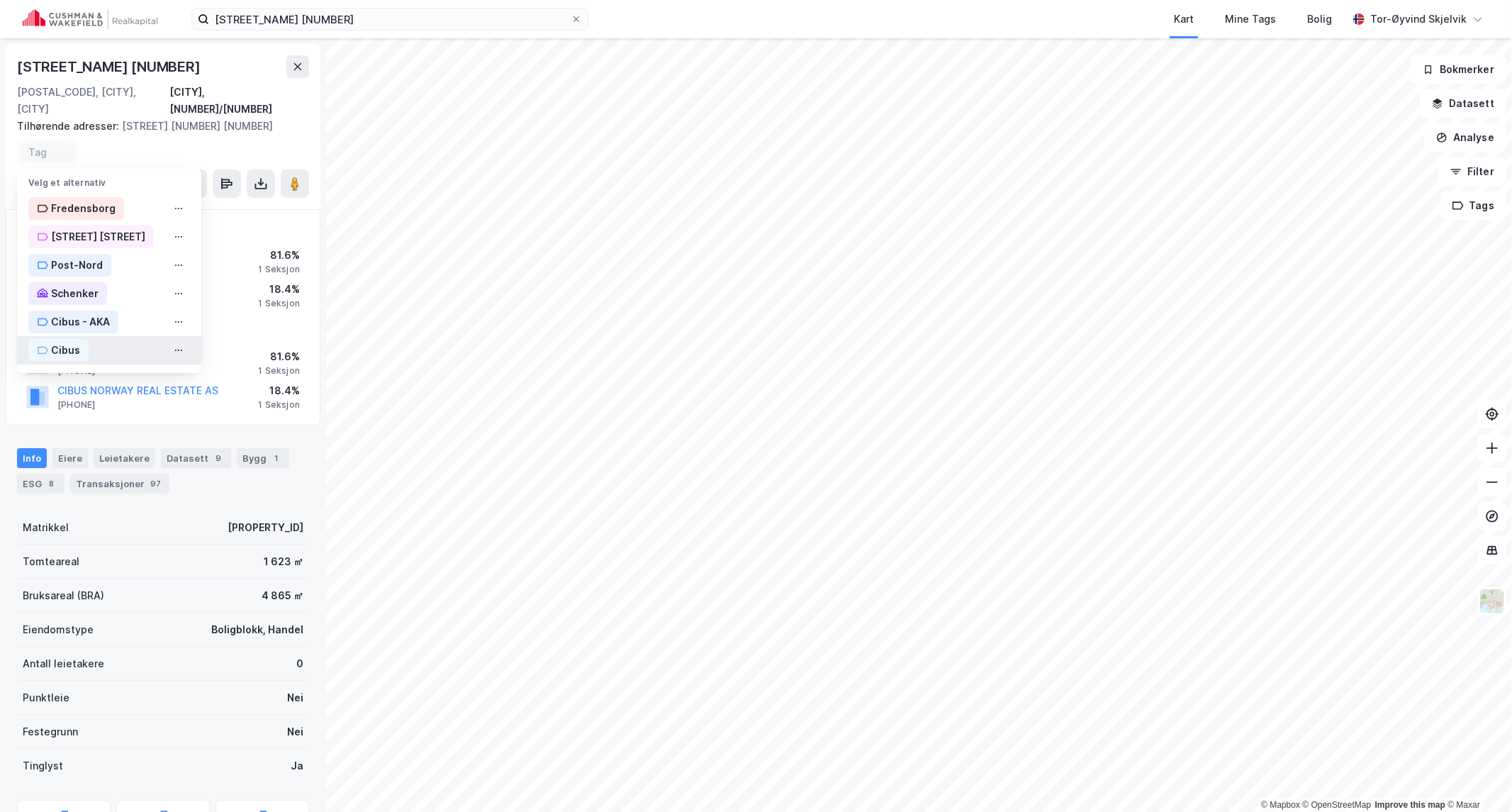 click on "Cibus" at bounding box center [65, 350] 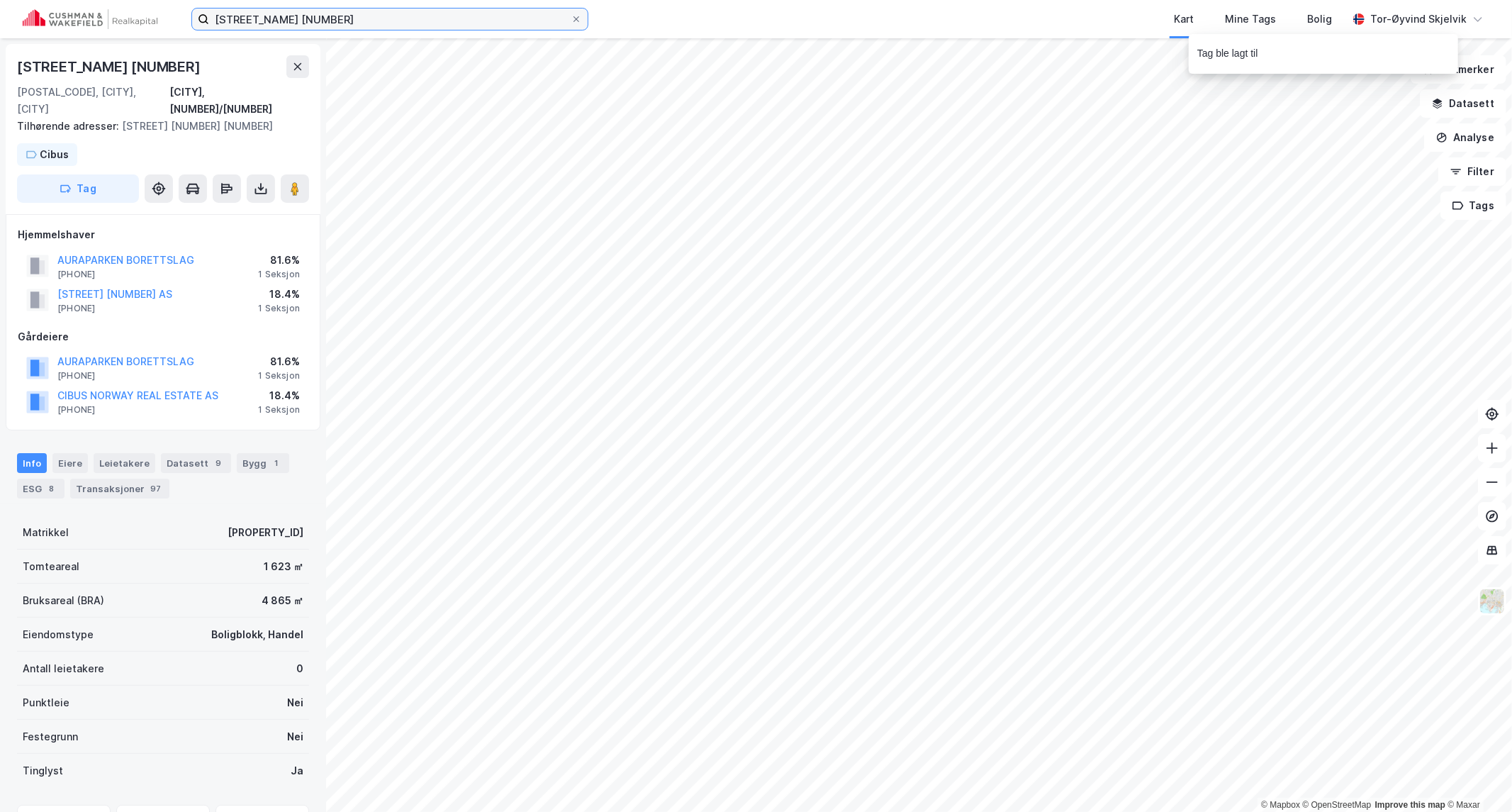 click on "[STREET_NAME] [NUMBER]" at bounding box center [390, 19] 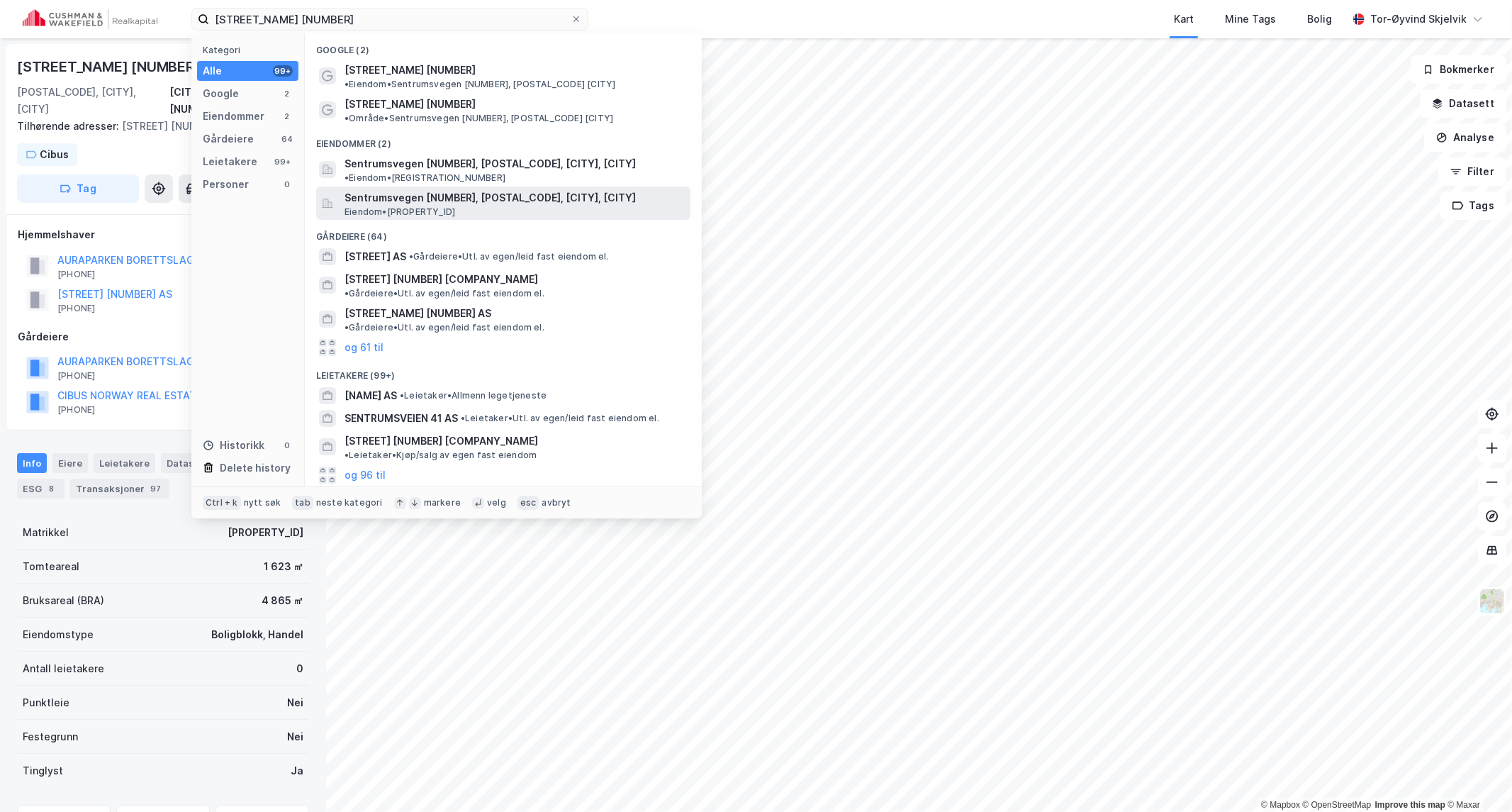 click on "Sentrumsvegen [NUMBER], [POSTAL_CODE], [CITY], [CITY]" at bounding box center [515, 198] 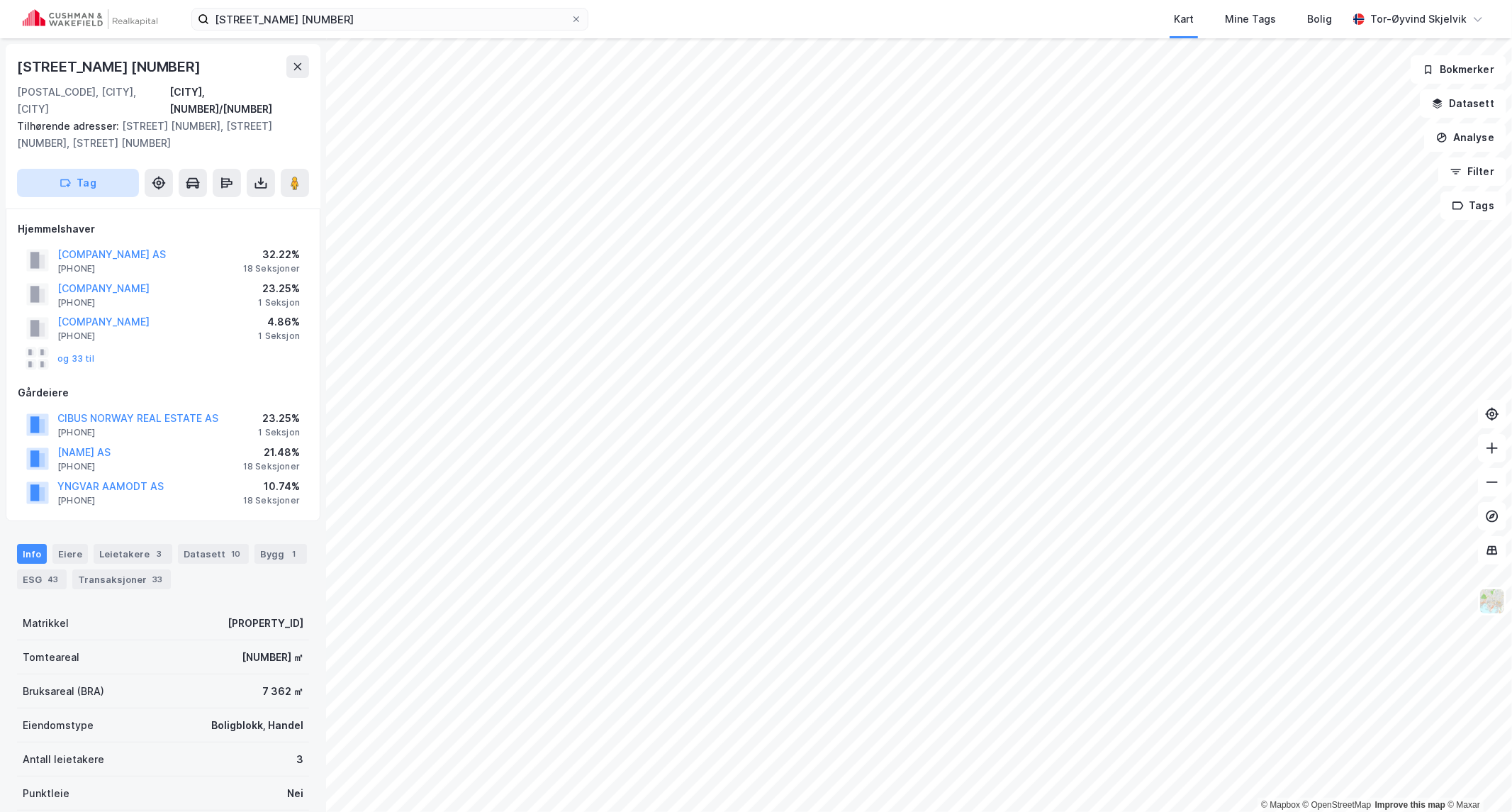 click on "Tag" at bounding box center (78, 183) 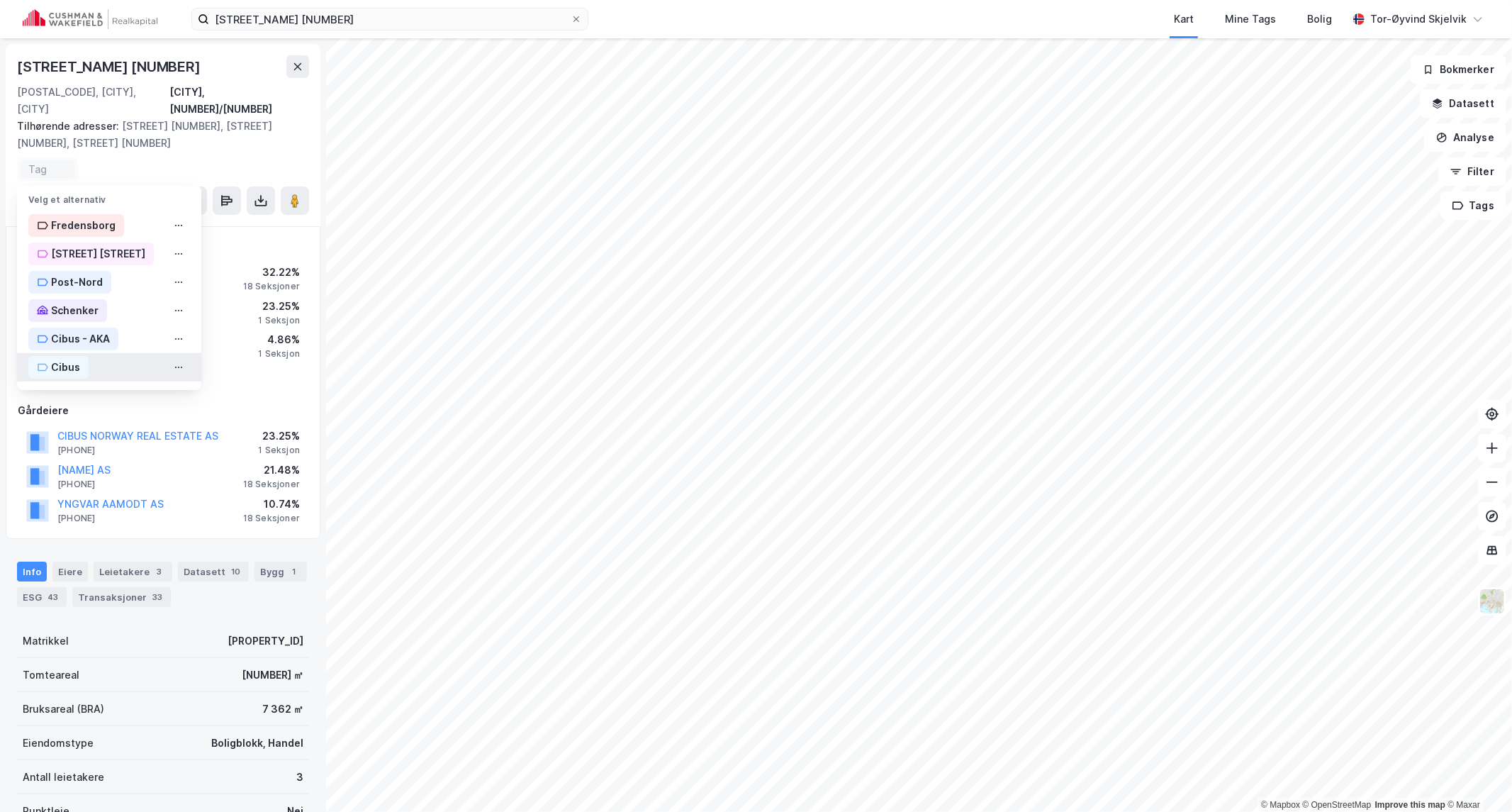 click on "Cibus" at bounding box center [58, 367] 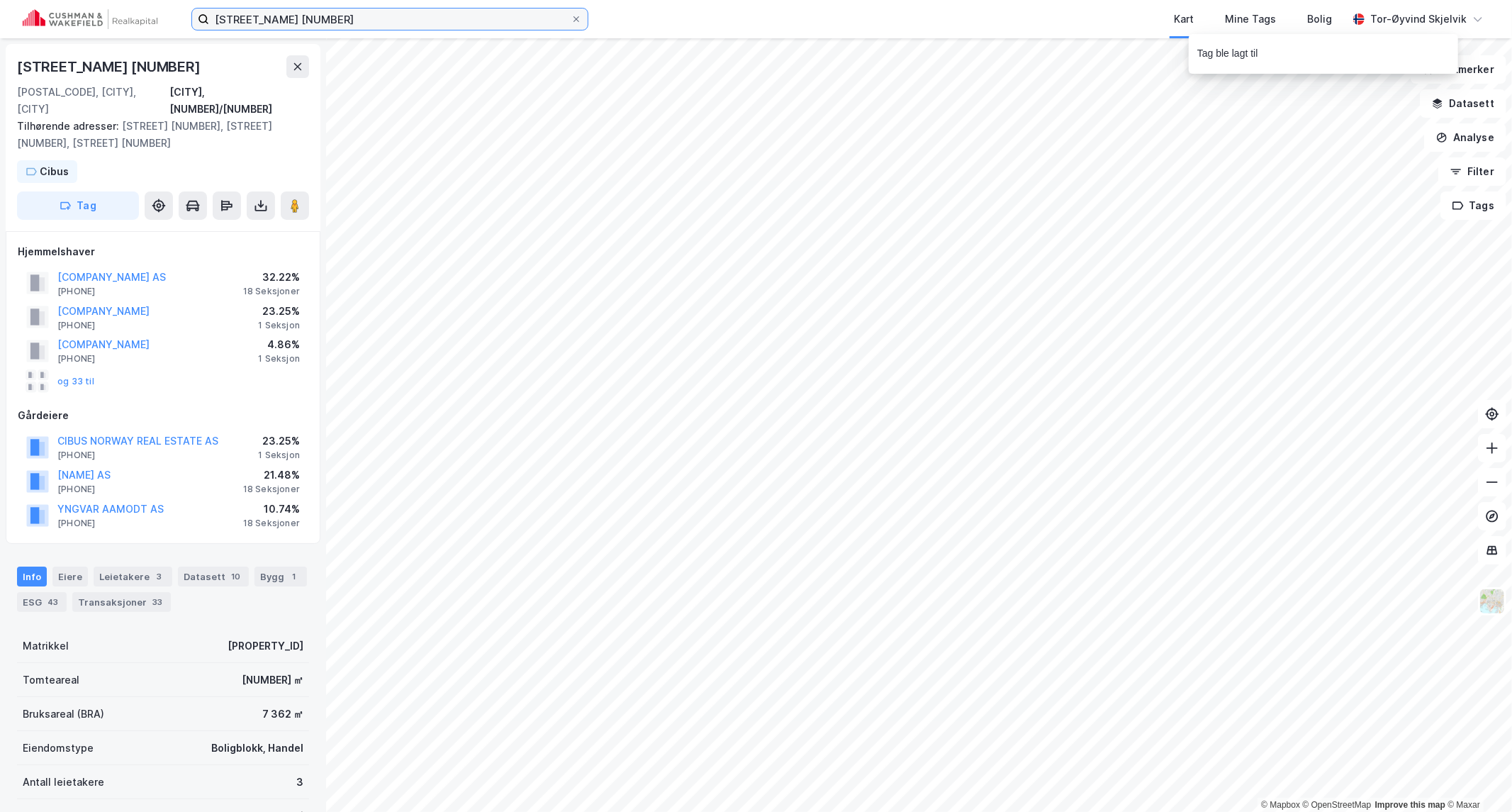 drag, startPoint x: 330, startPoint y: 28, endPoint x: 336, endPoint y: 24, distance: 7.211103 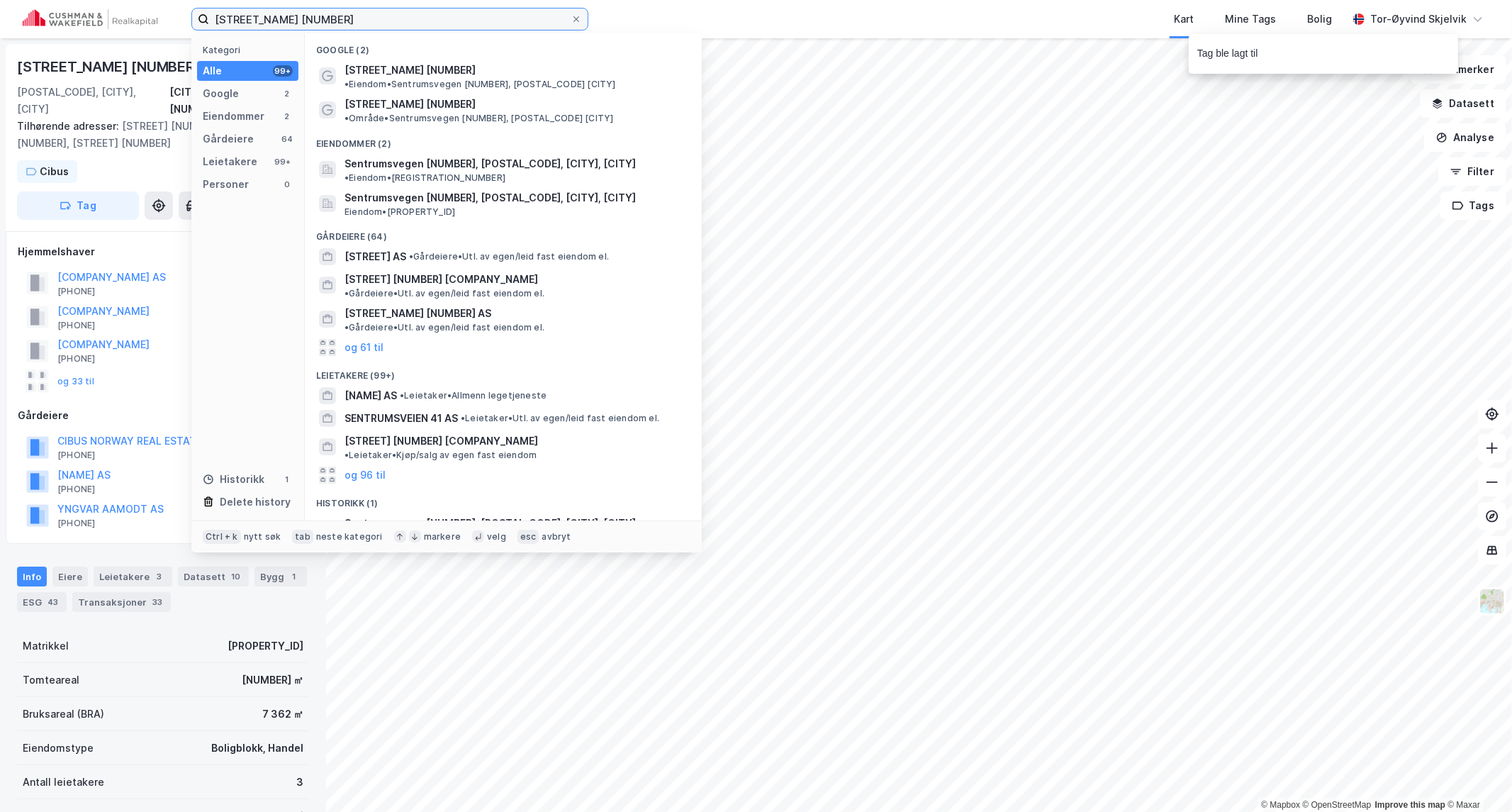 click on "[STREET_NAME] [NUMBER]" at bounding box center [390, 19] 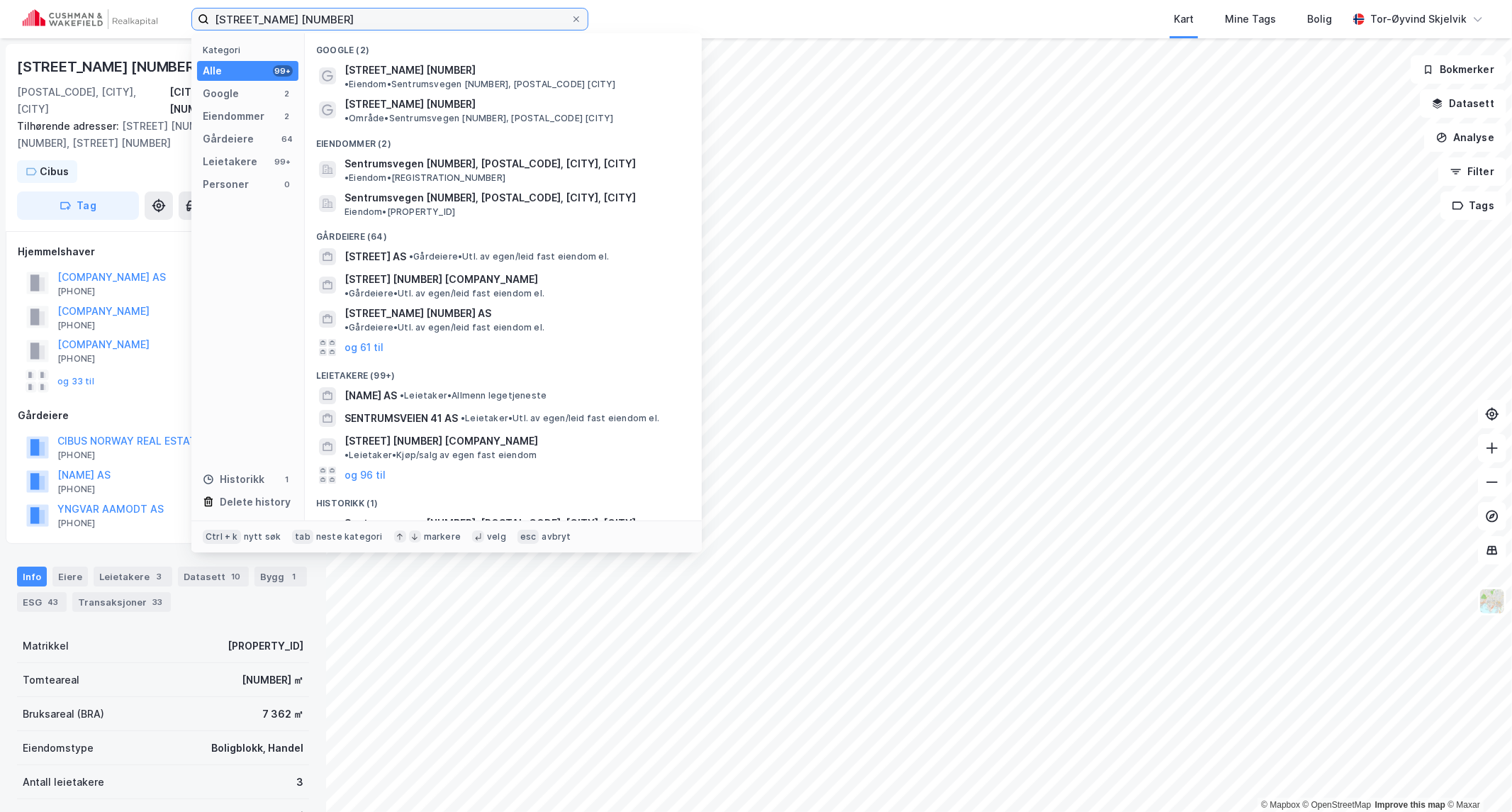 click on "[STREET_NAME] [NUMBER]" at bounding box center [390, 19] 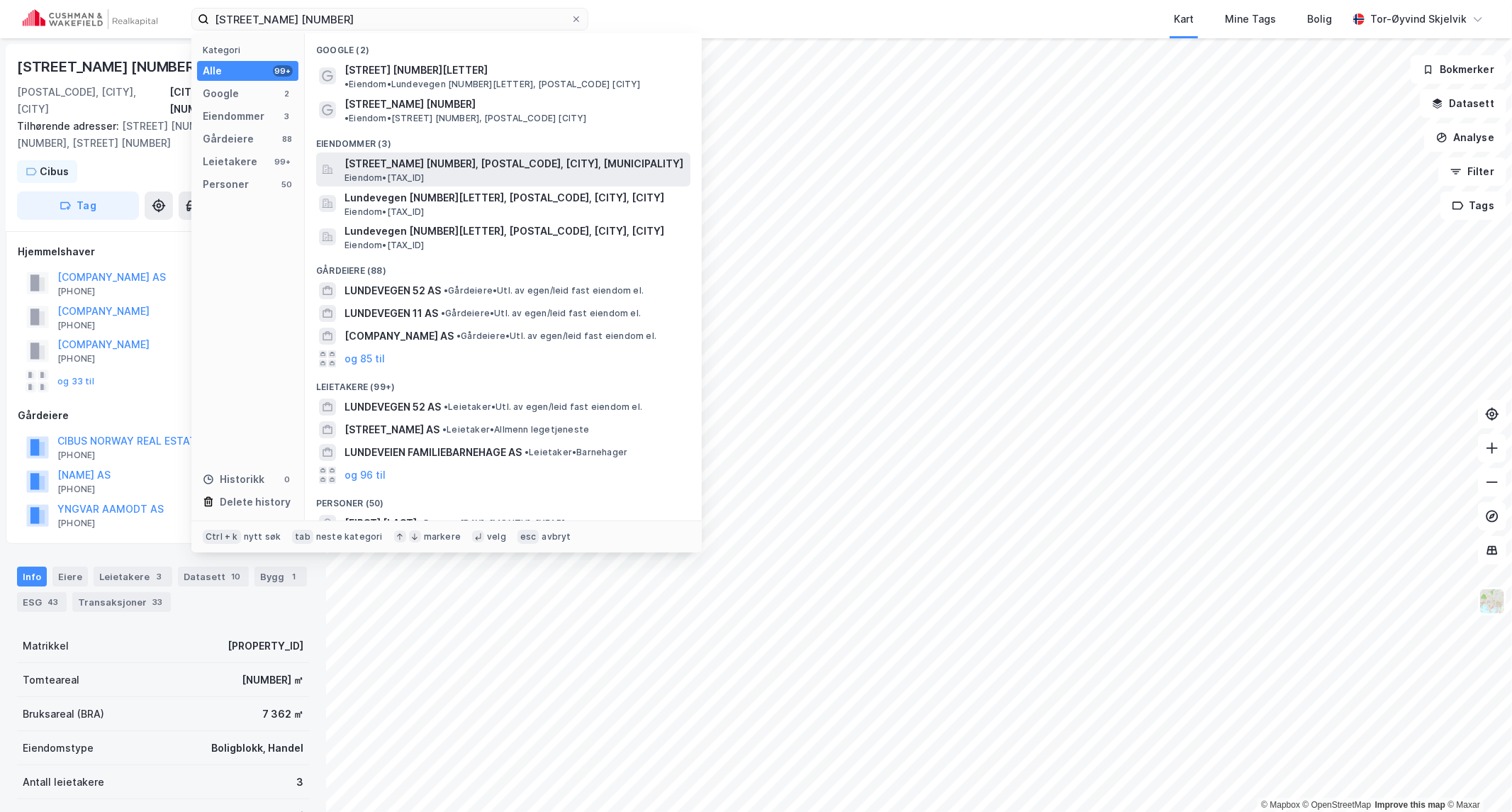 click on "[STREET_NAME] [NUMBER], [POSTAL_CODE], [CITY], [MUNICIPALITY]" at bounding box center [515, 164] 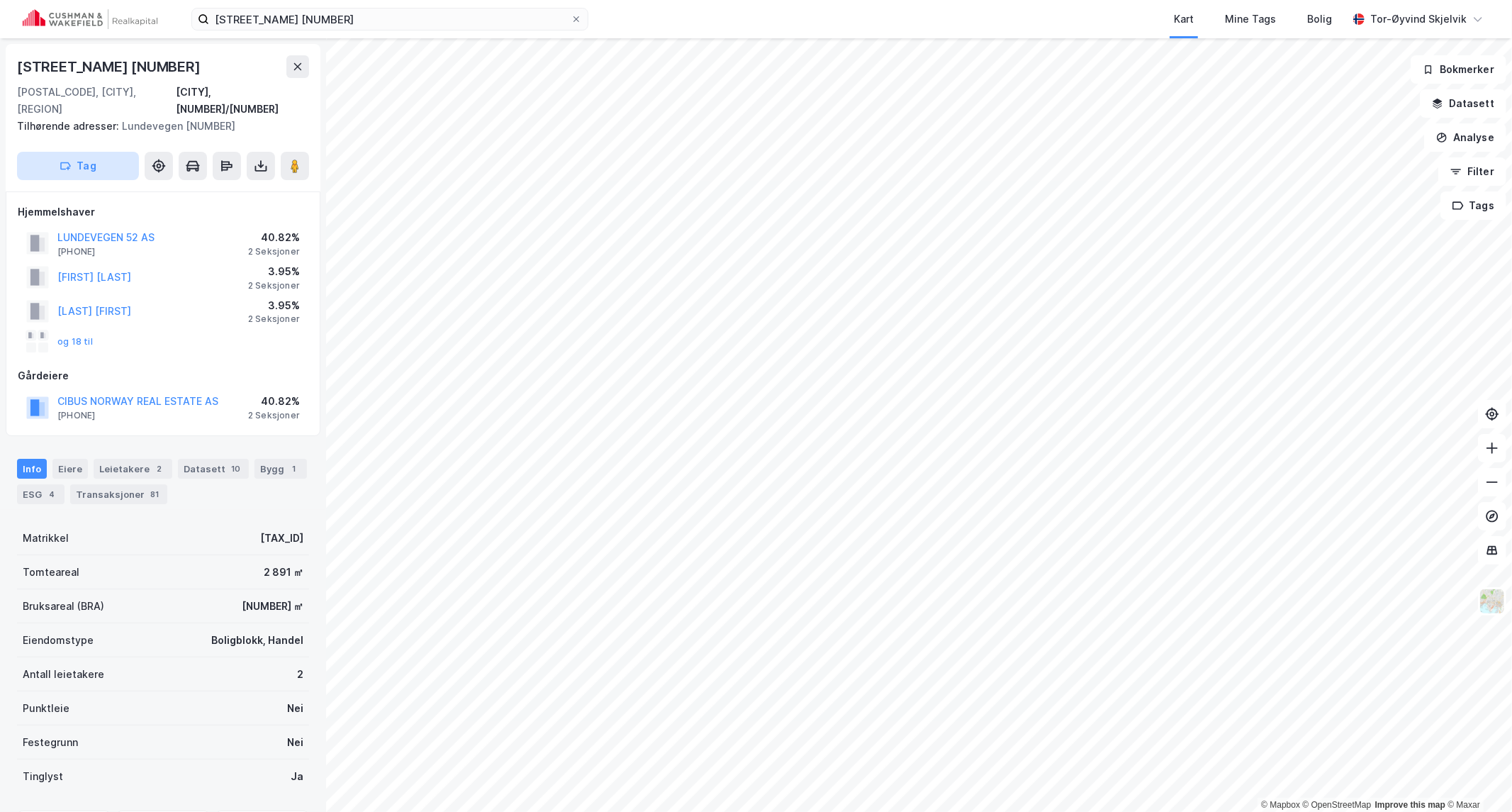click on "Tag" at bounding box center (78, 166) 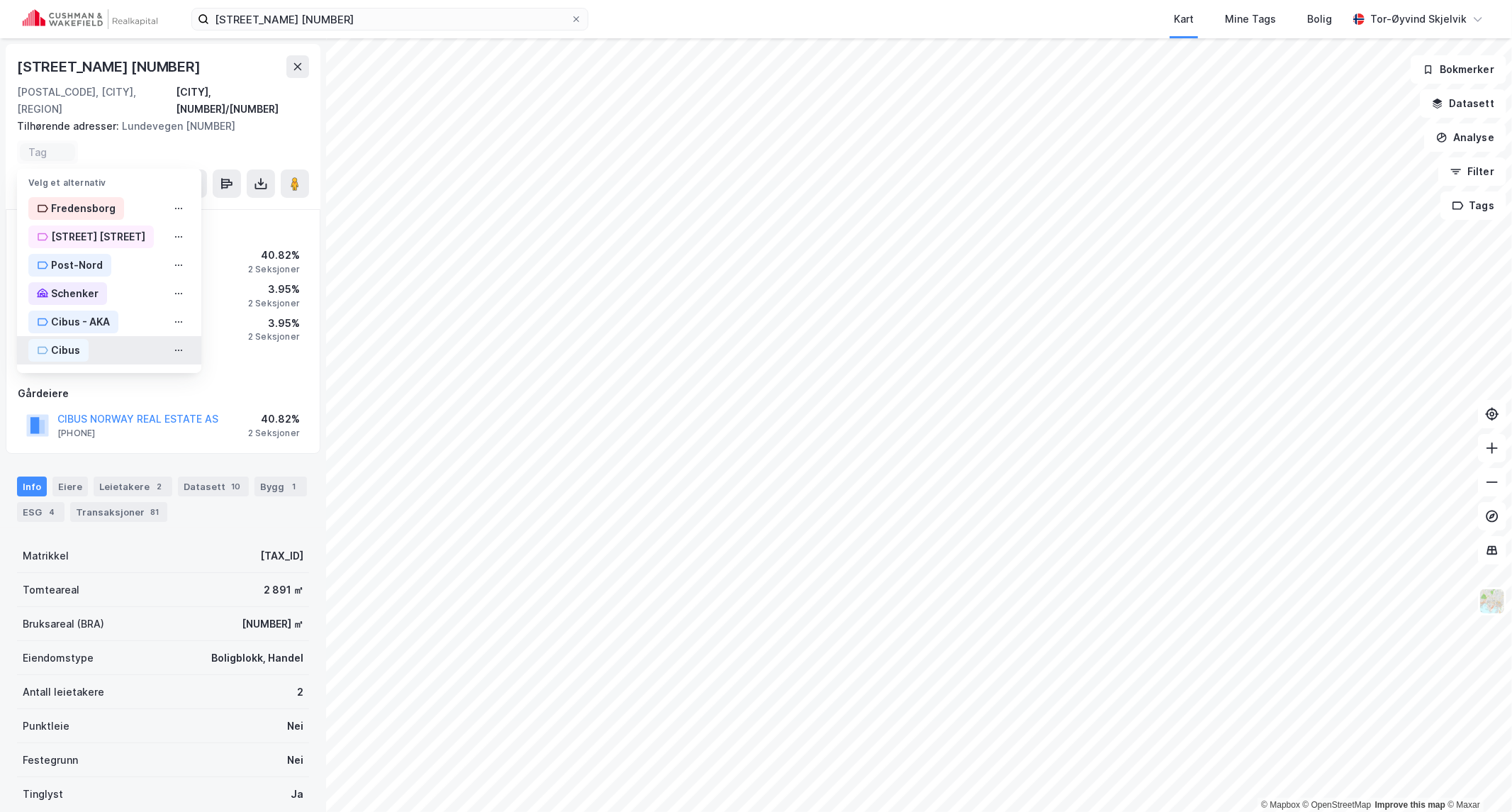 click on "Cibus" at bounding box center [65, 350] 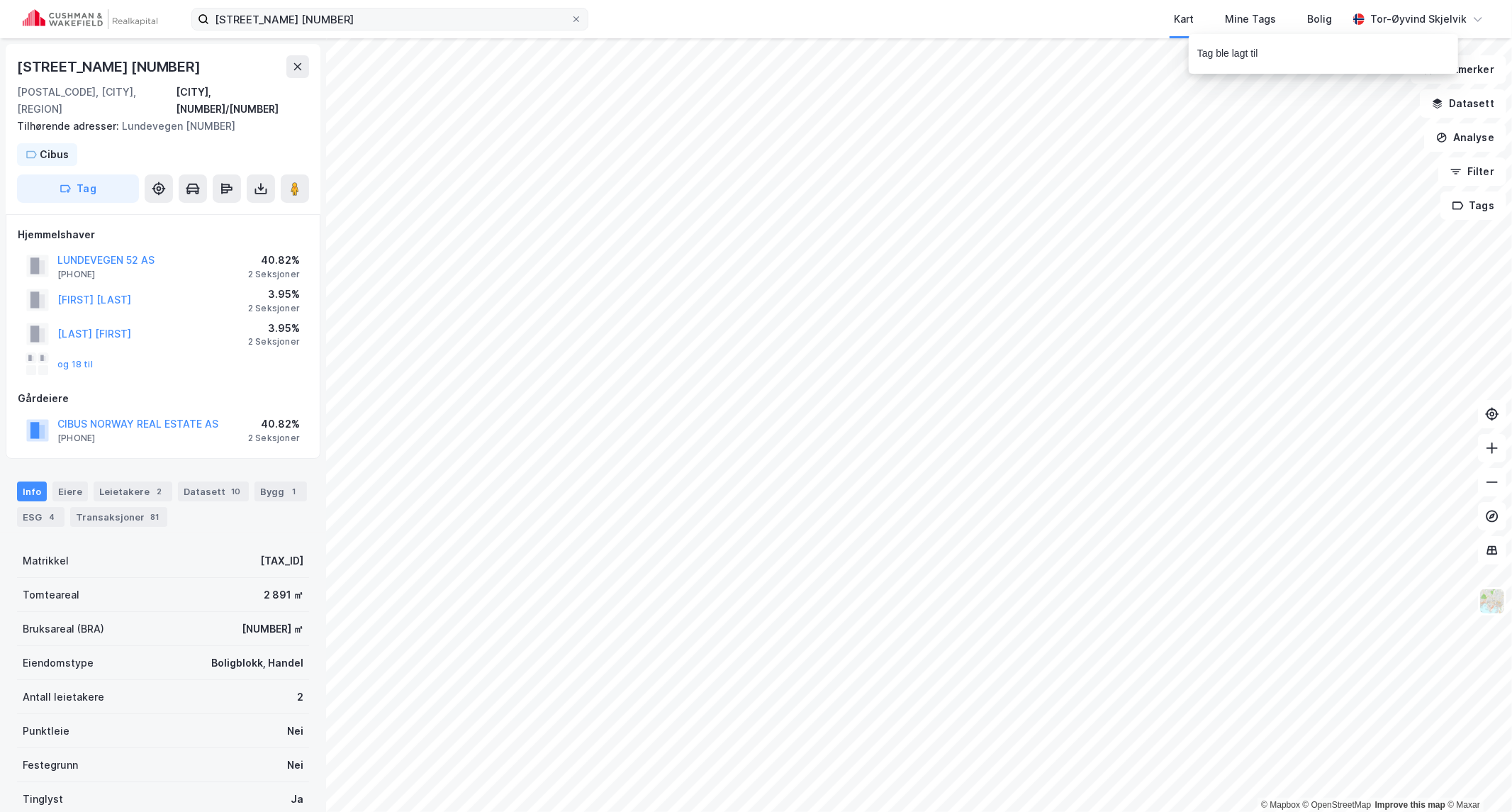 click on "[STREET_NAME] [NUMBER]" at bounding box center [390, 19] 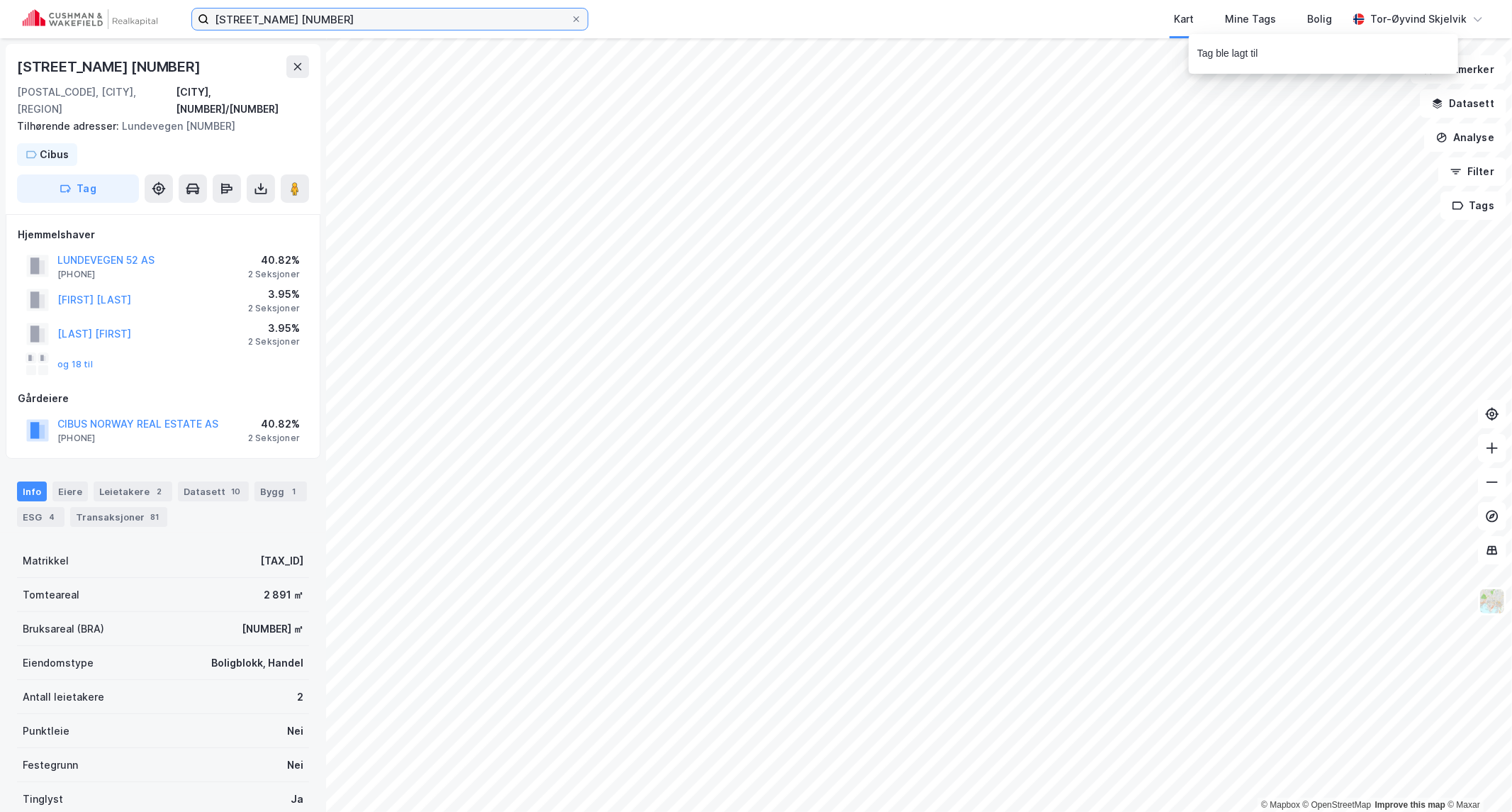 click on "[STREET_NAME] [NUMBER]" at bounding box center [390, 19] 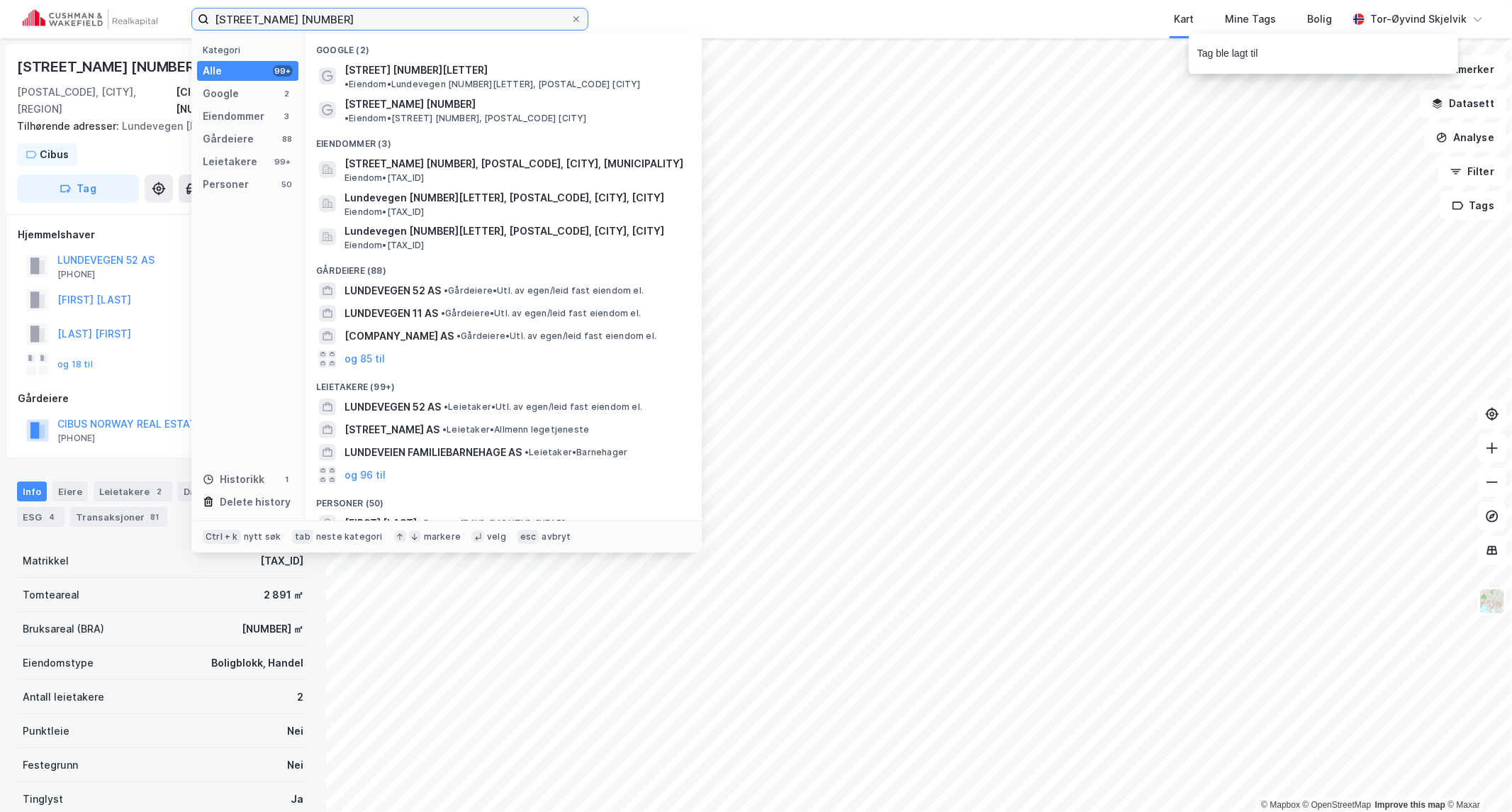 click on "[STREET_NAME] [NUMBER]" at bounding box center (390, 19) 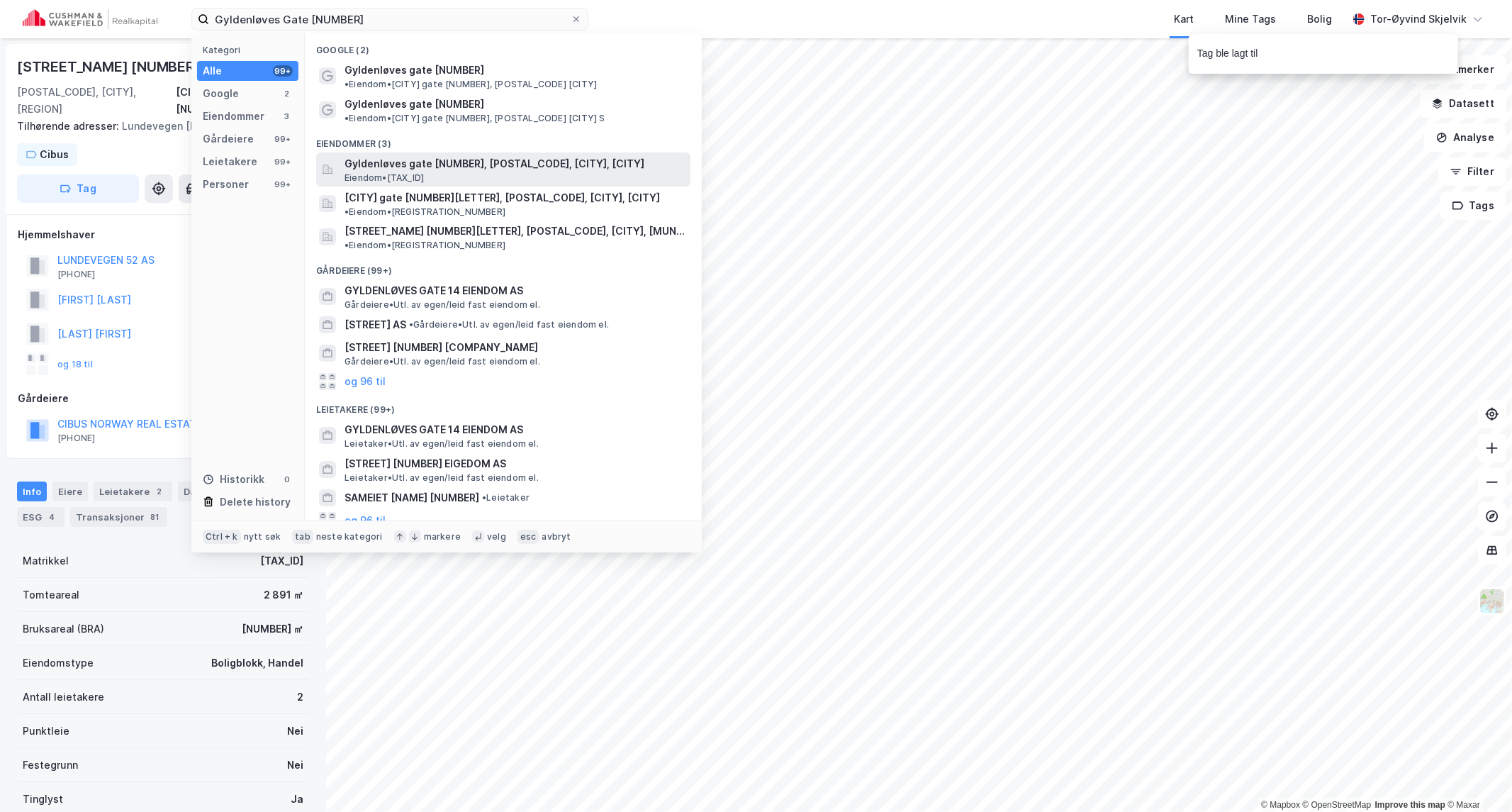 click on "Gyldenløves gate [NUMBER], [POSTAL_CODE], [CITY], [CITY]" at bounding box center [515, 164] 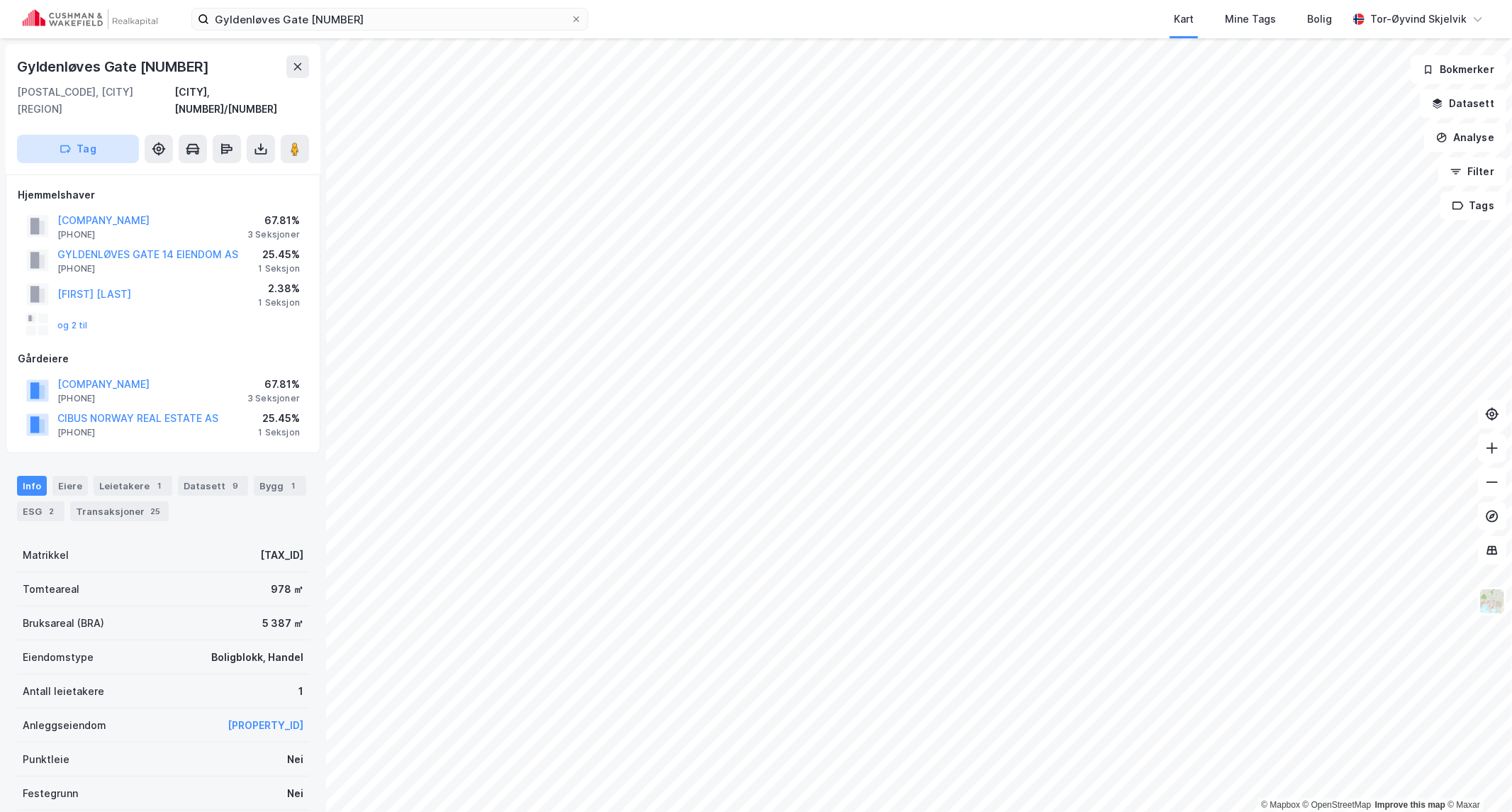 click 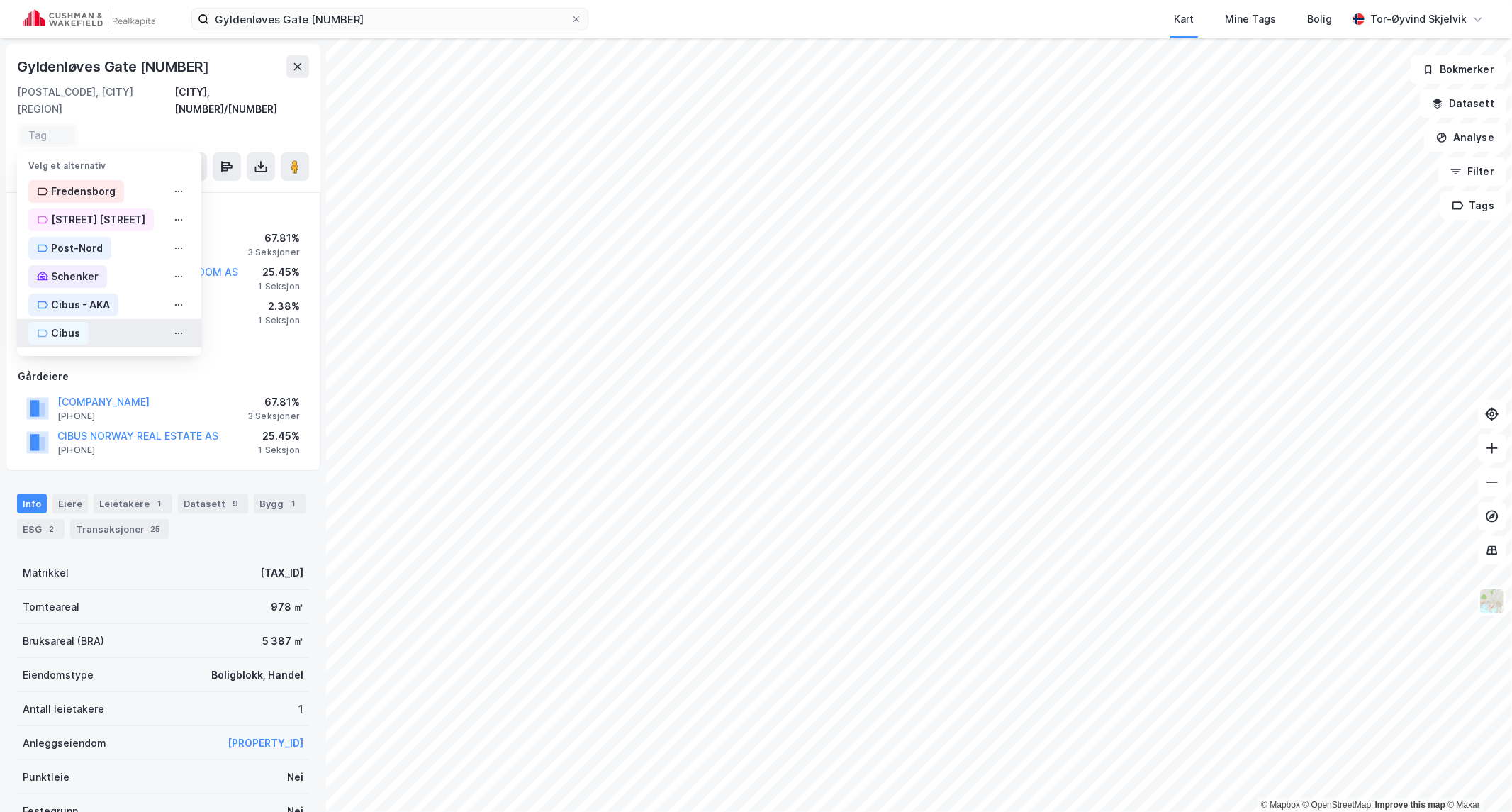 click on "Cibus" at bounding box center (65, 333) 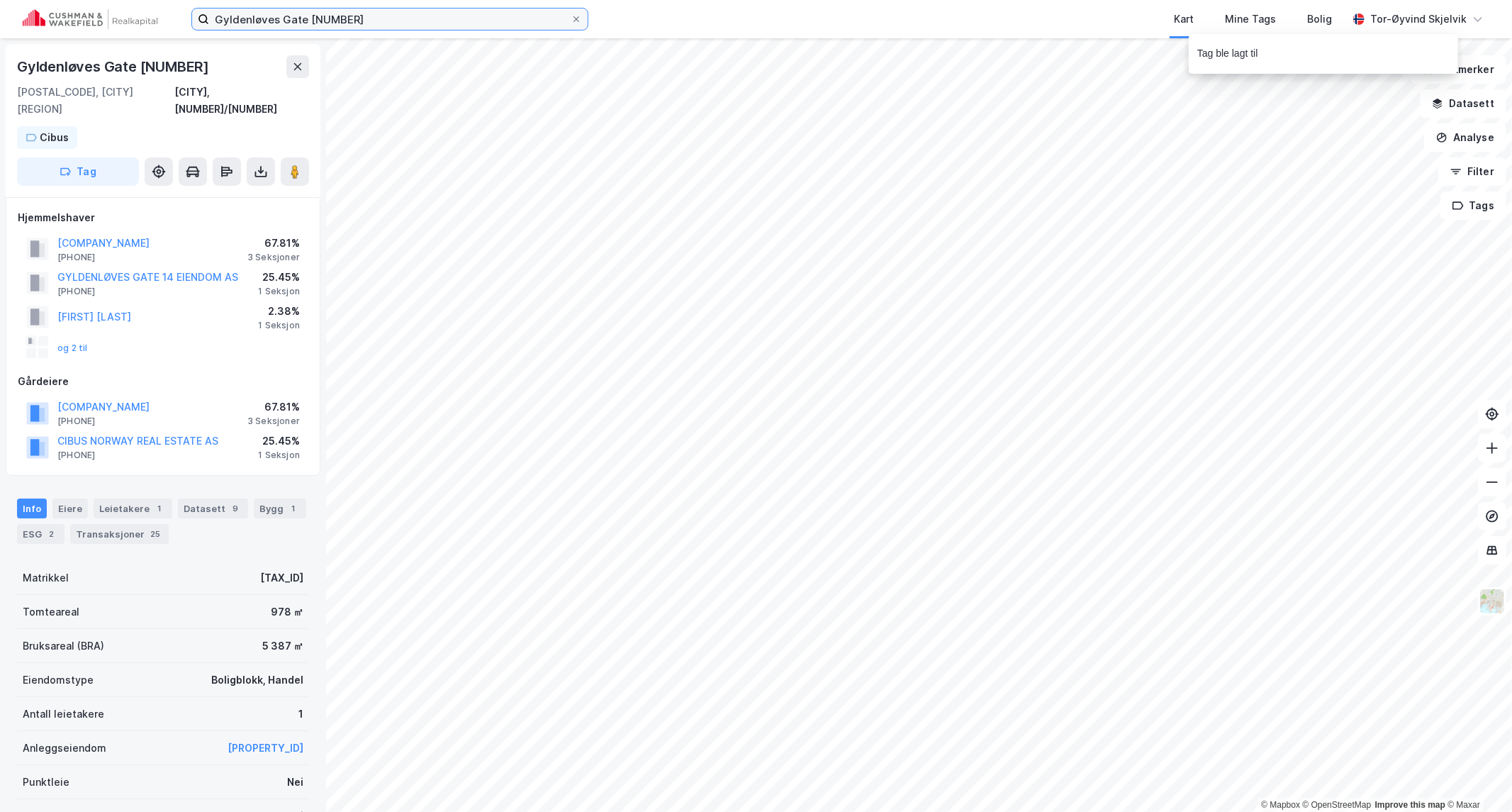click on "Gyldenløves Gate [NUMBER]" at bounding box center [390, 19] 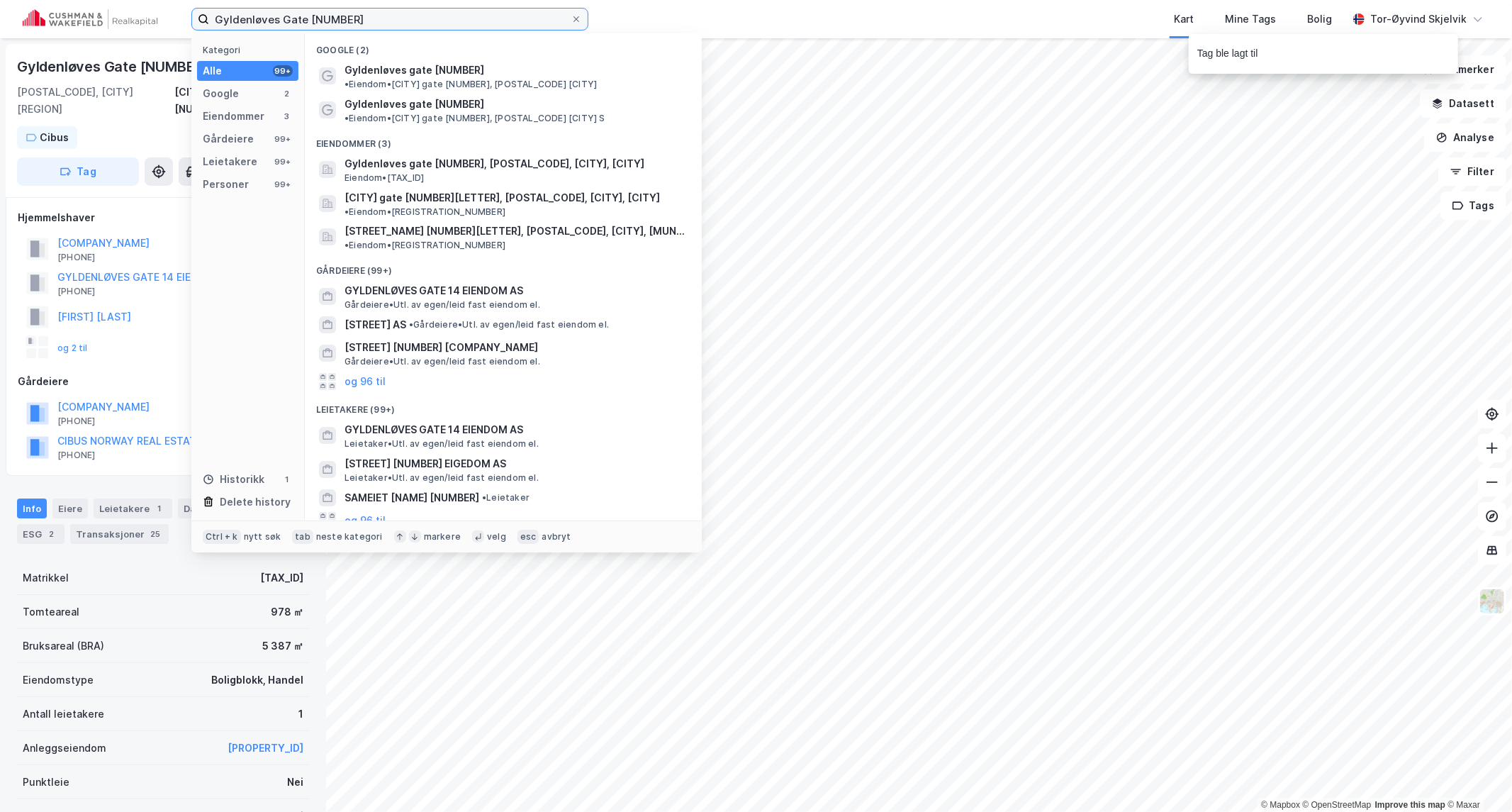 paste on "[FIRST] [LAST] vei [NUMBER][LETTER]-" 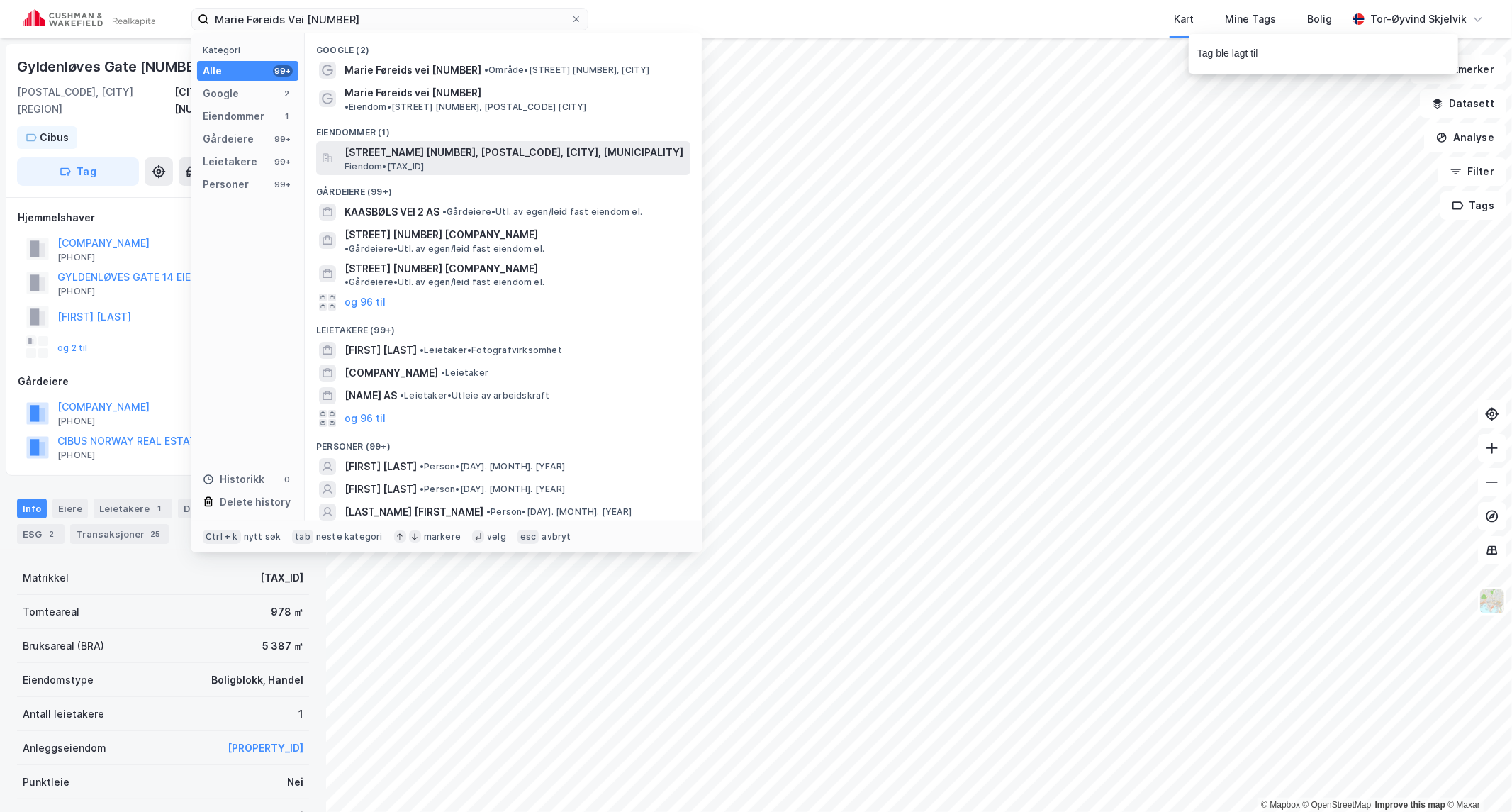 click on "Eiendom  •  [TAX_ID]" at bounding box center [384, 167] 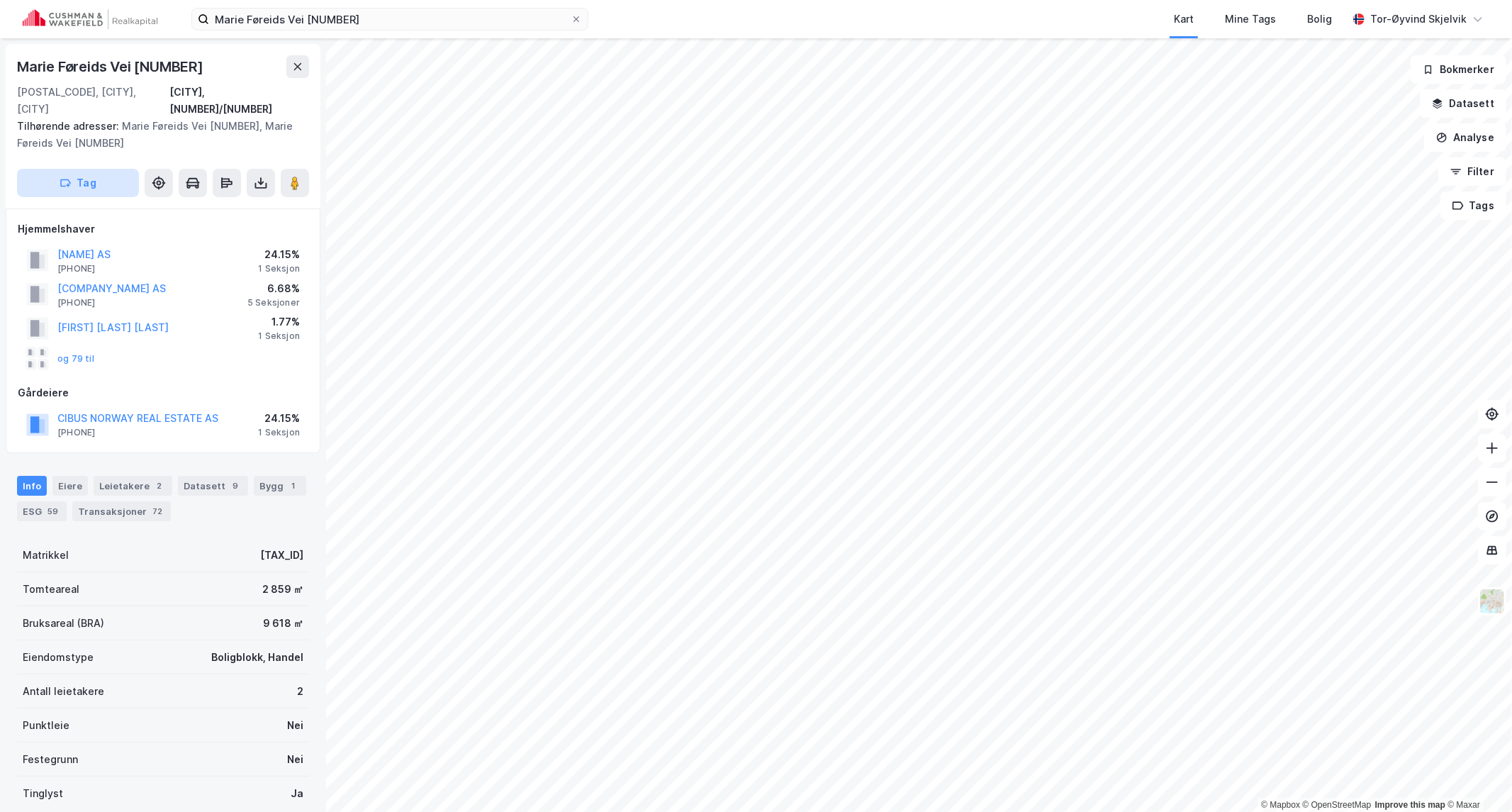 click on "Tag" at bounding box center (78, 183) 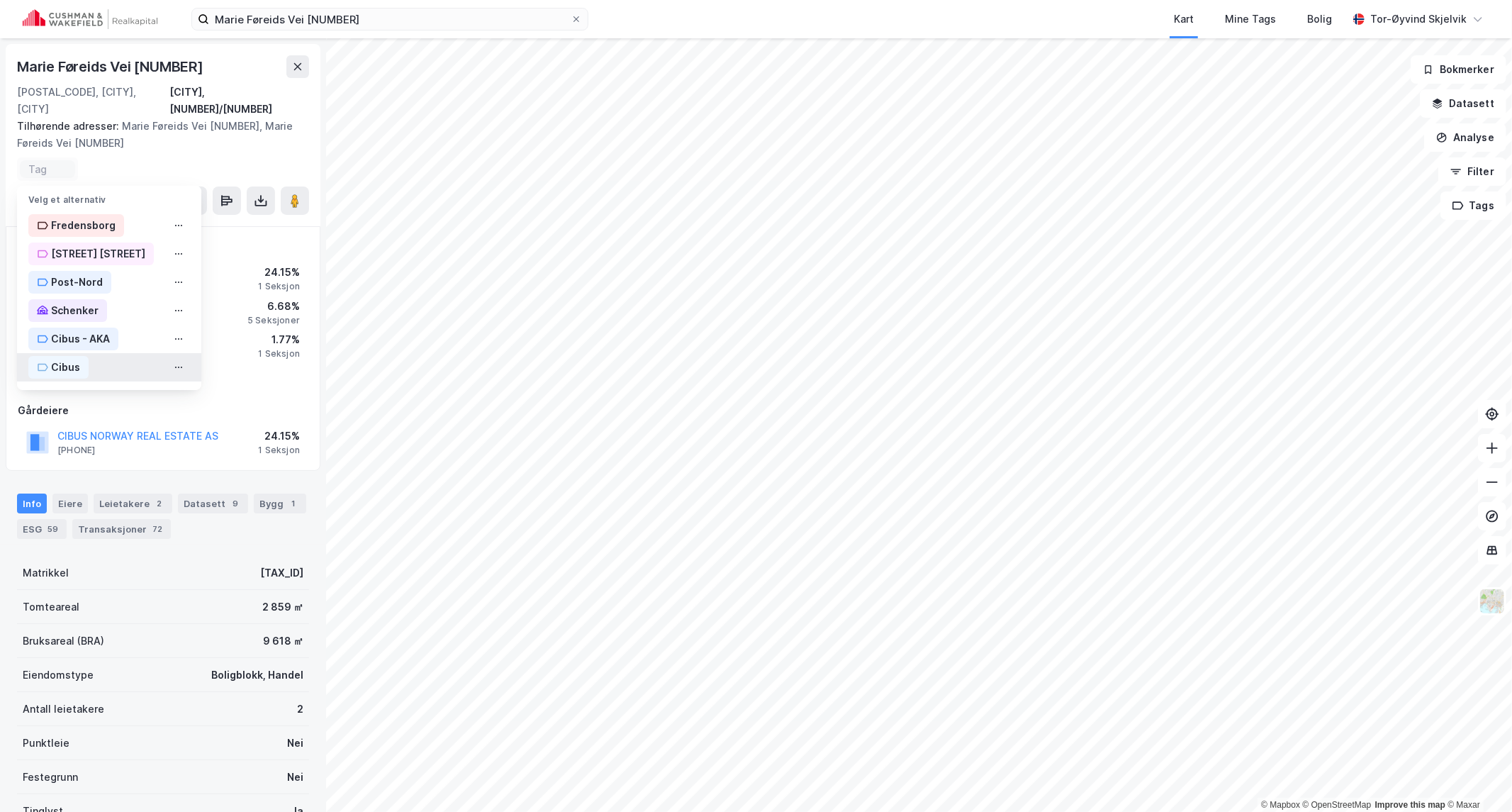 click on "Cibus" at bounding box center (65, 367) 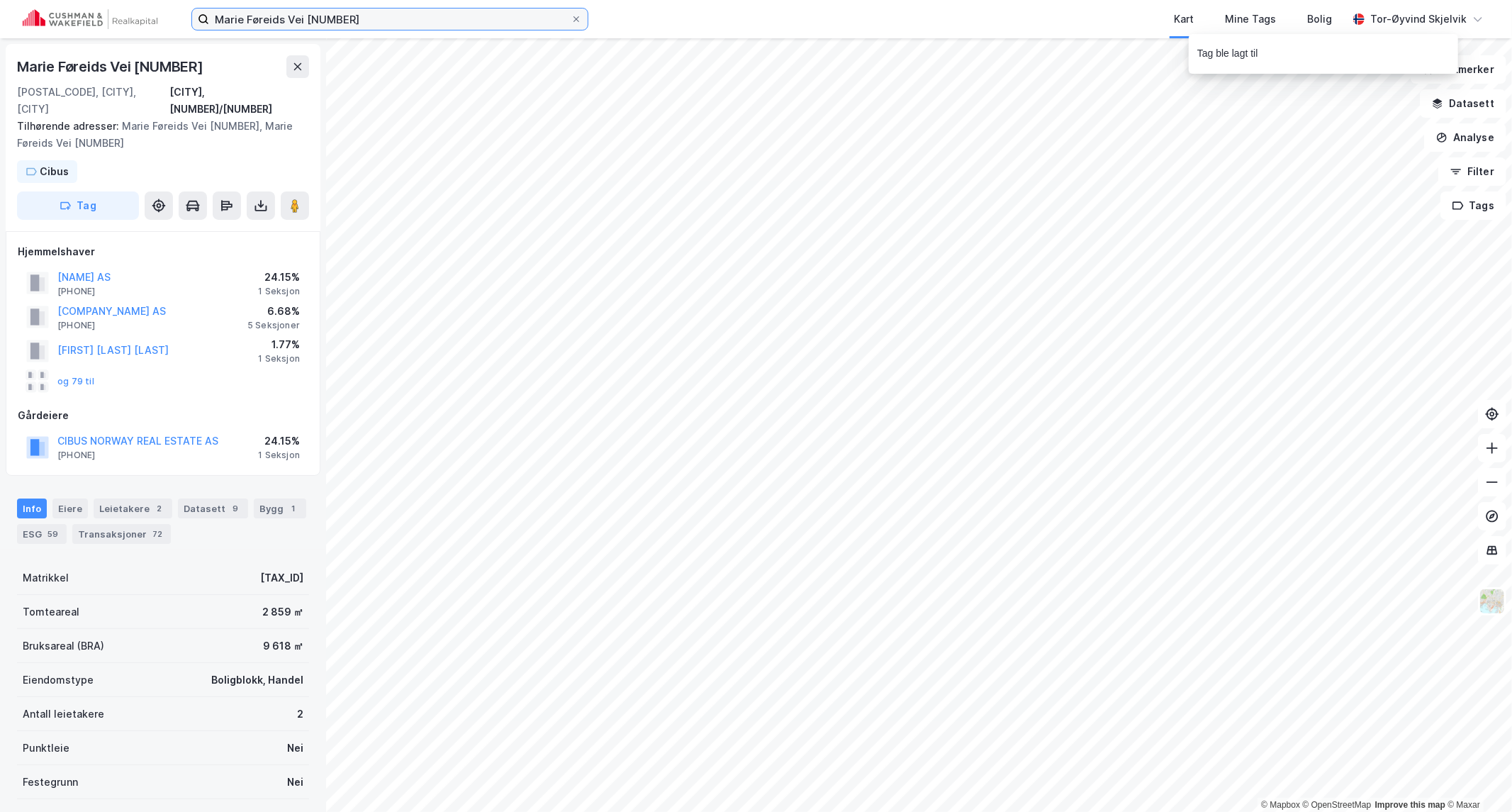 click on "Marie Føreids Vei [NUMBER]" at bounding box center (390, 19) 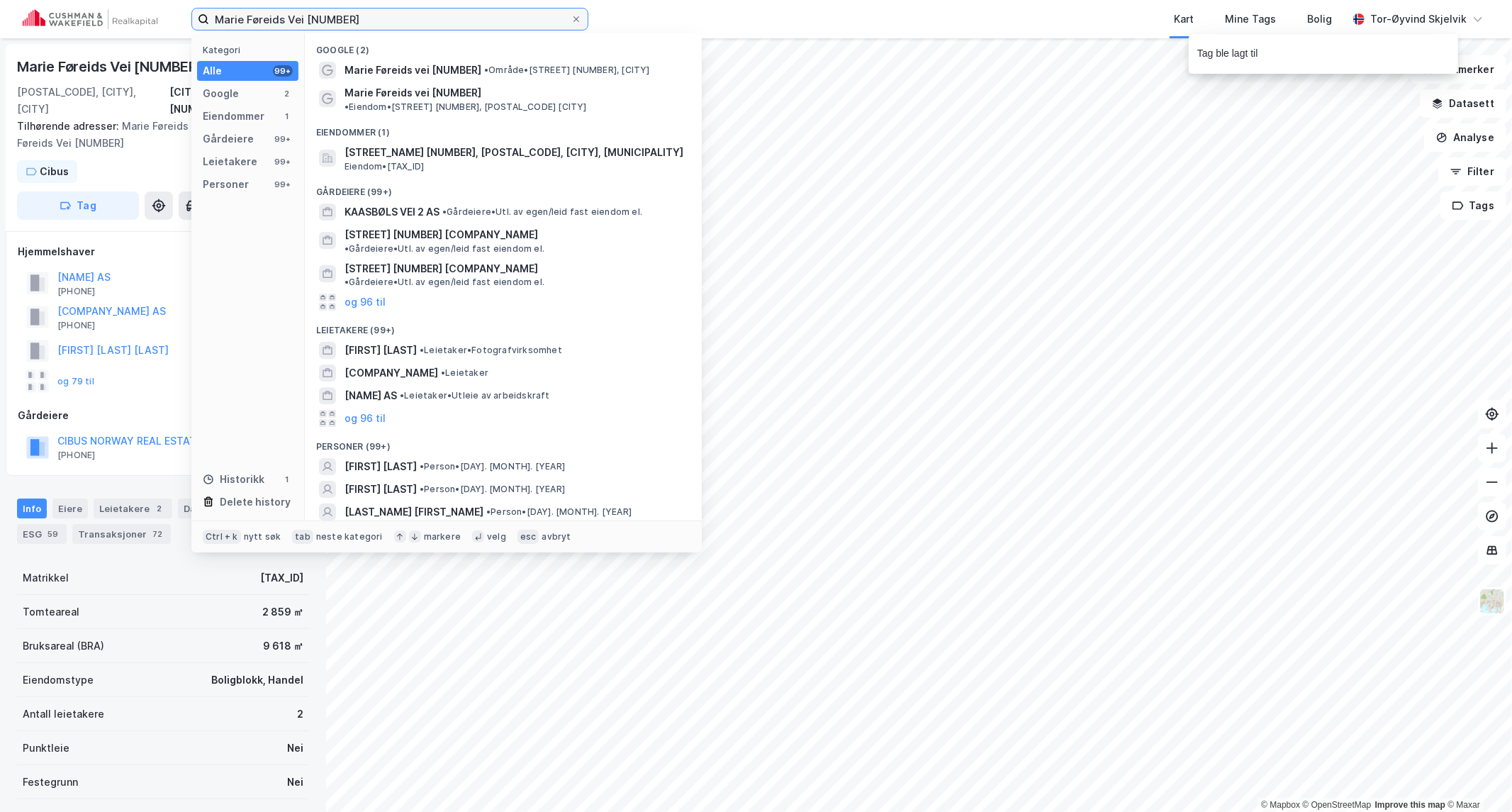 paste on "[COMPANY_NAME]" 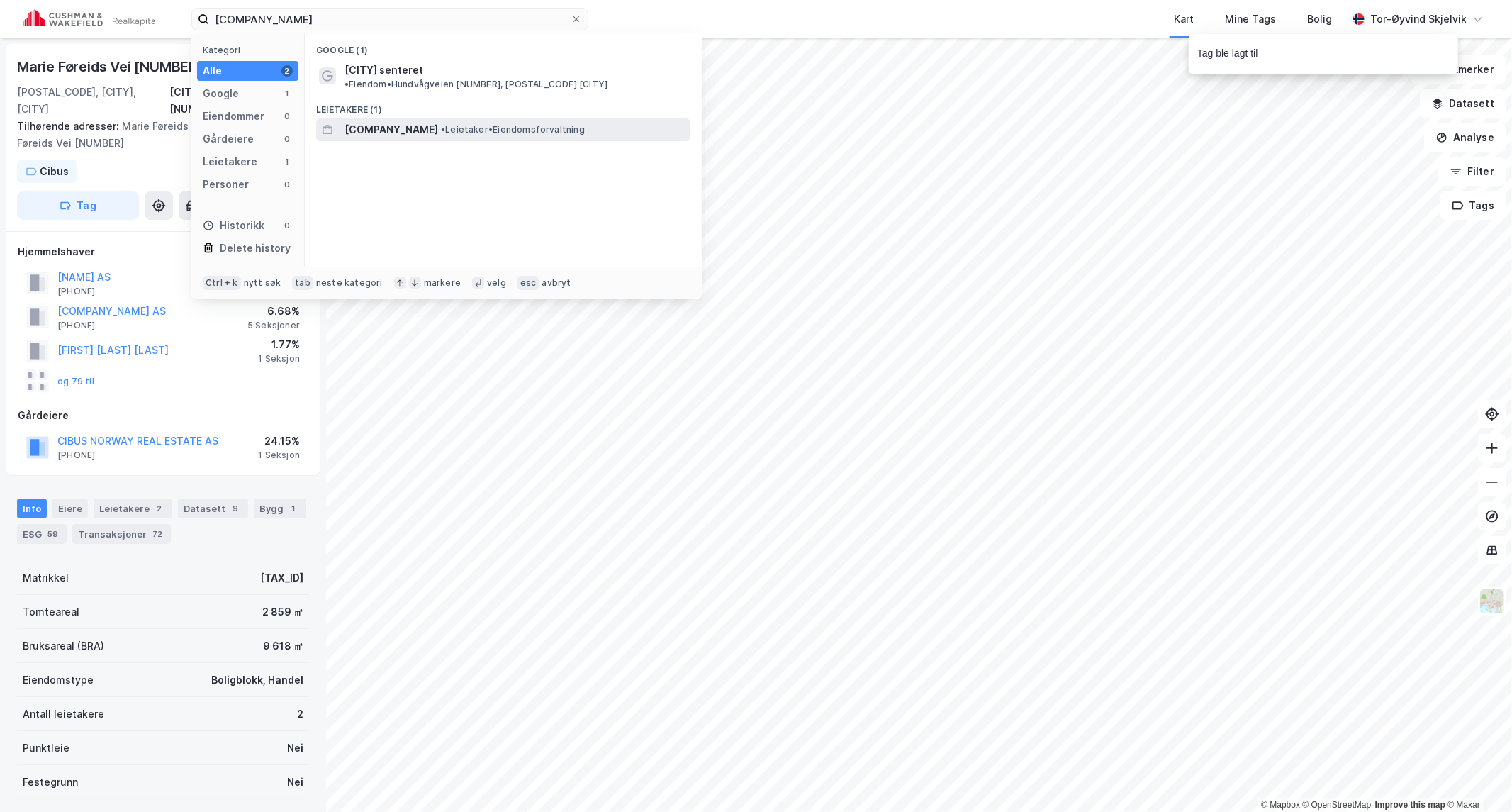 click on "[COMPANY_NAME]" at bounding box center [391, 130] 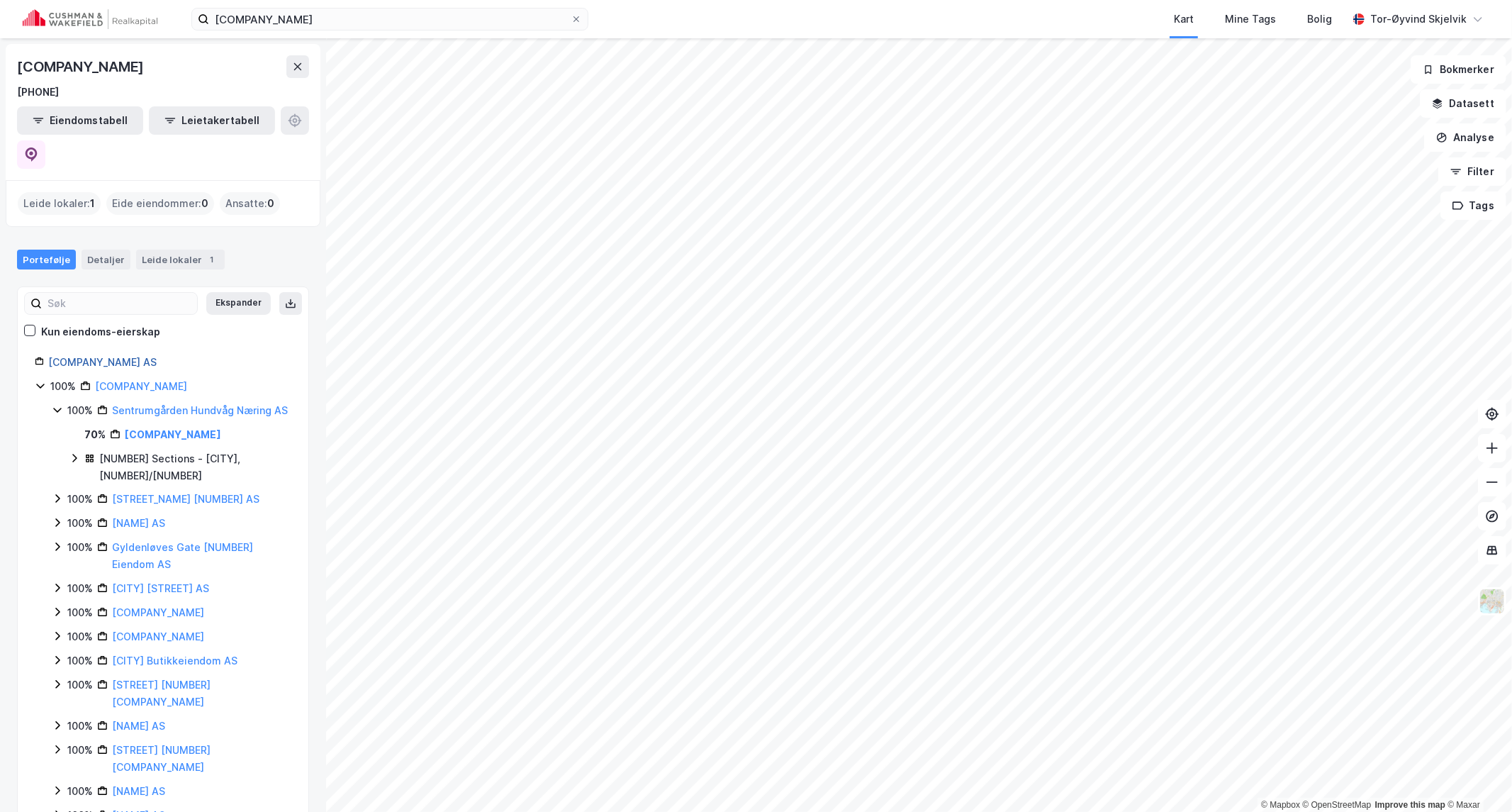 click on "[COMPANY_NAME] AS" at bounding box center (102, 362) 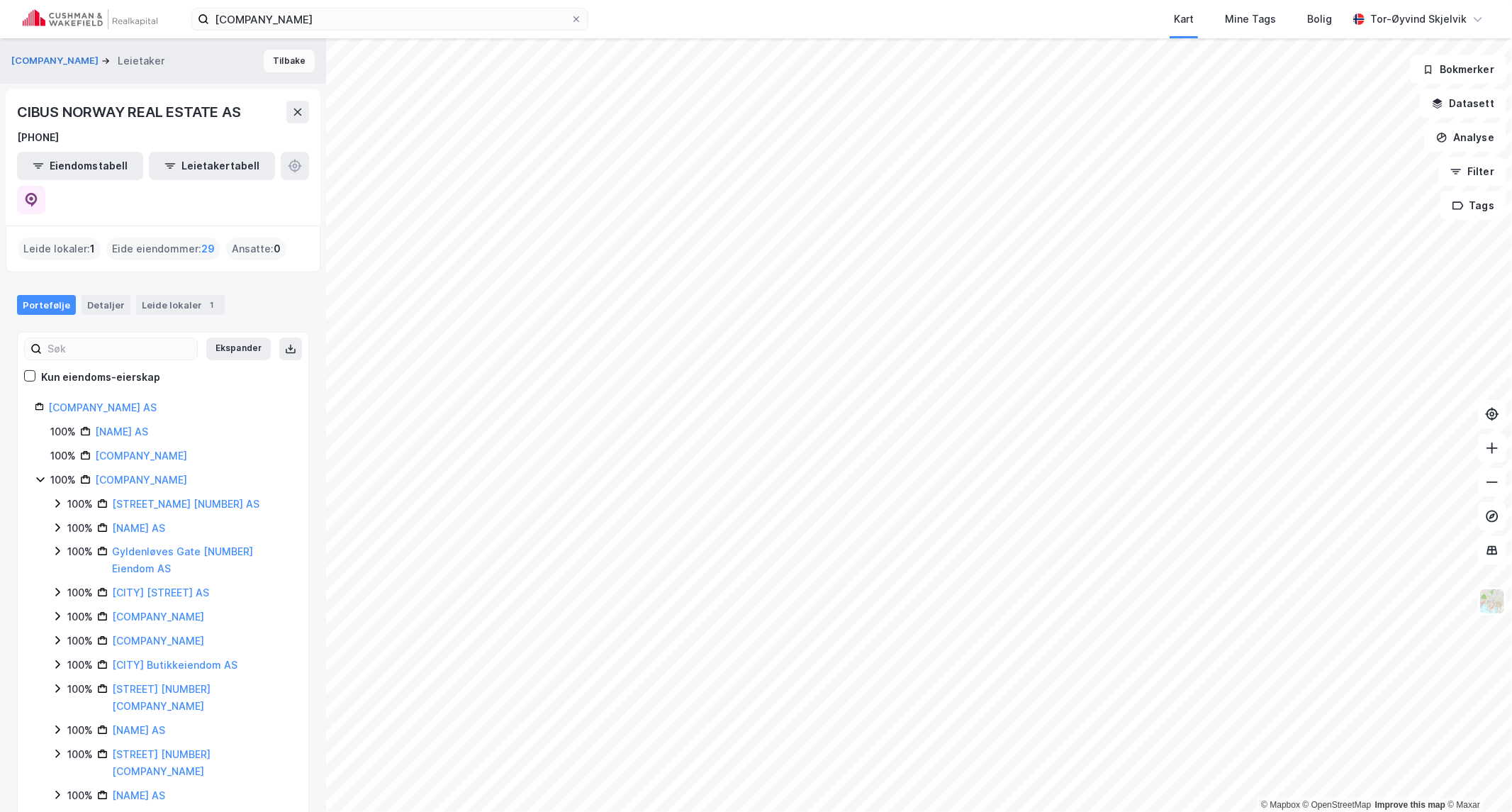 click on "Tilbake" at bounding box center (289, 61) 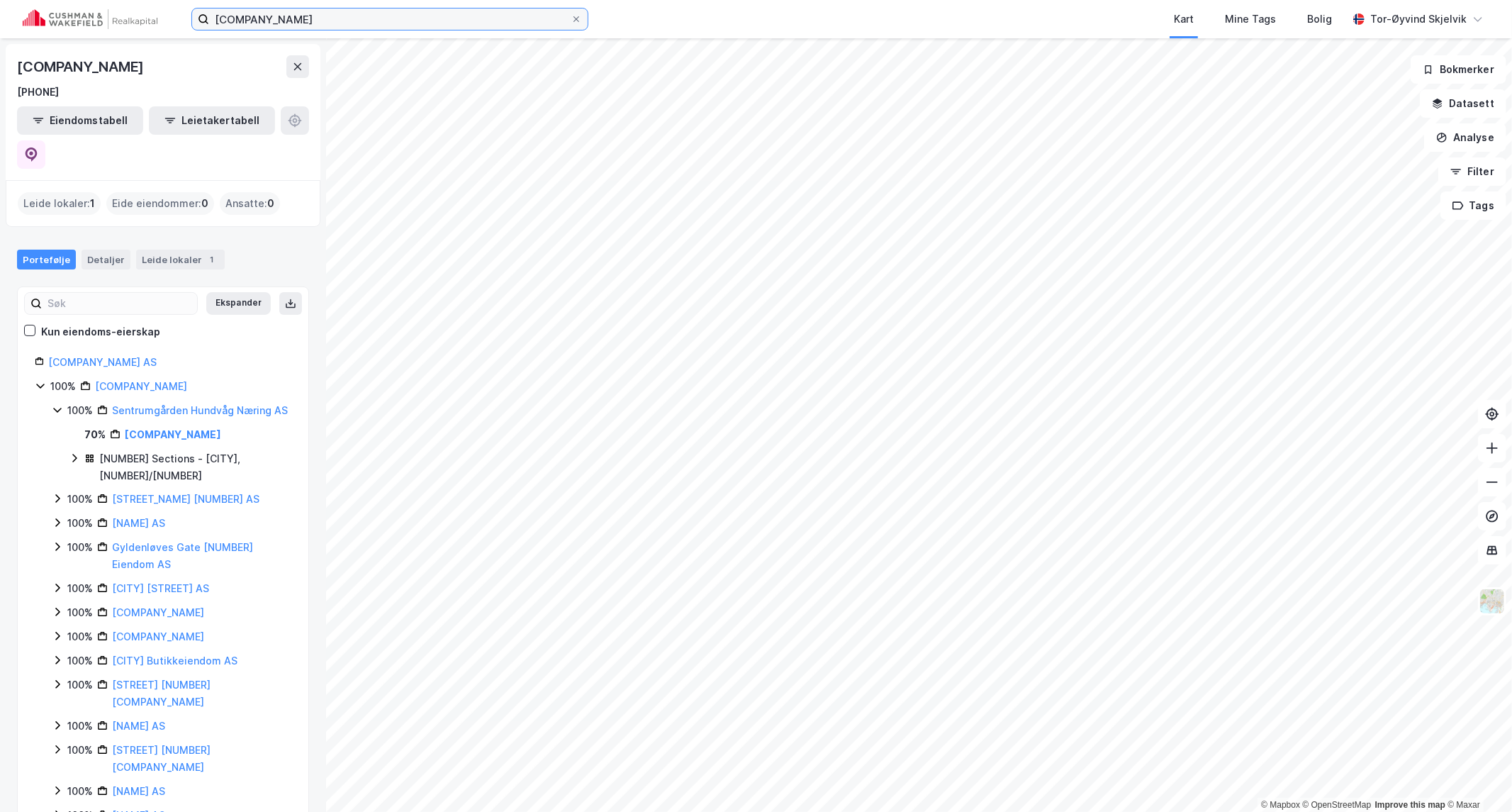 click on "[COMPANY_NAME]" at bounding box center (390, 19) 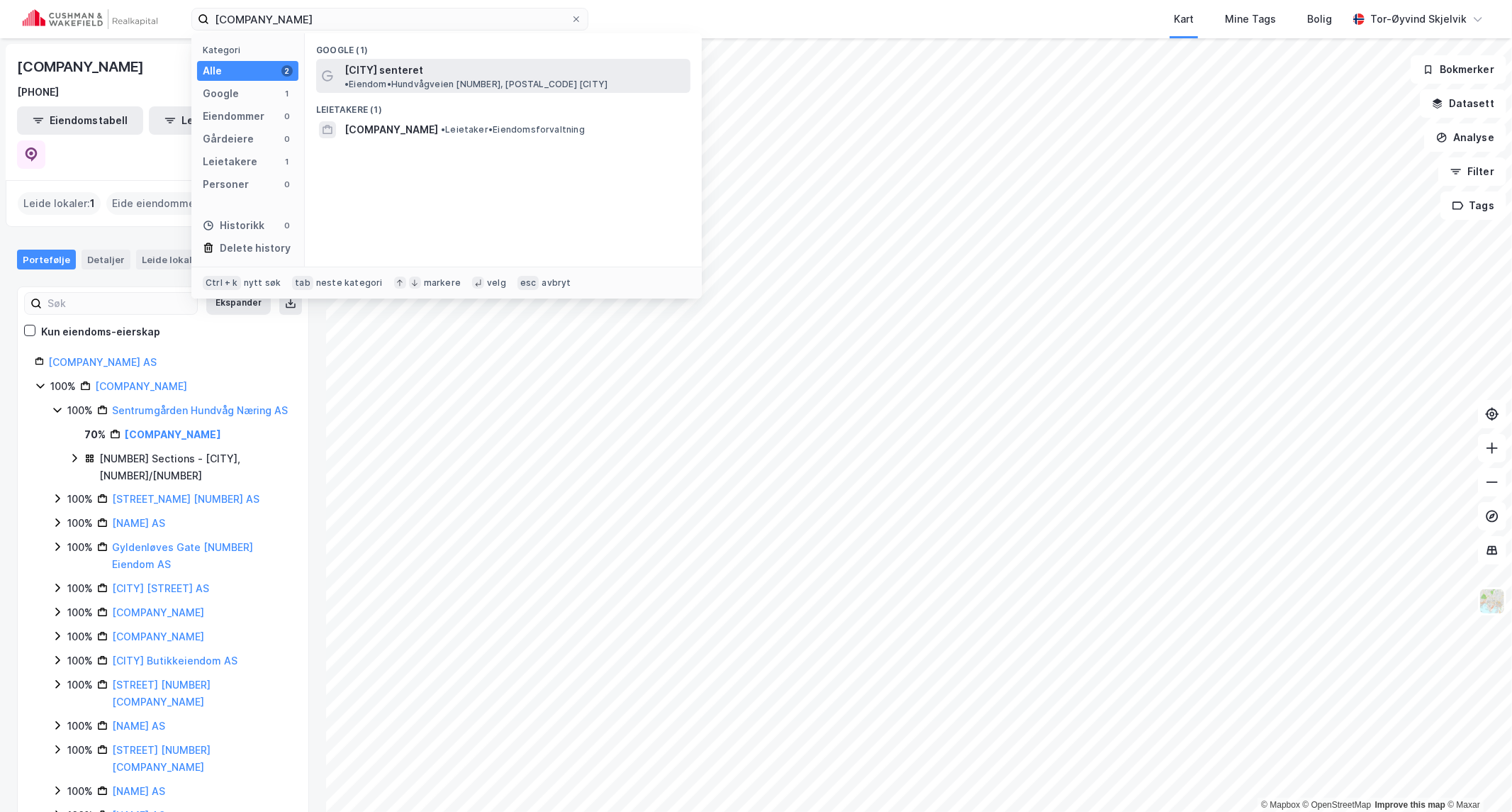 click on "[CITY] senteret" at bounding box center [383, 70] 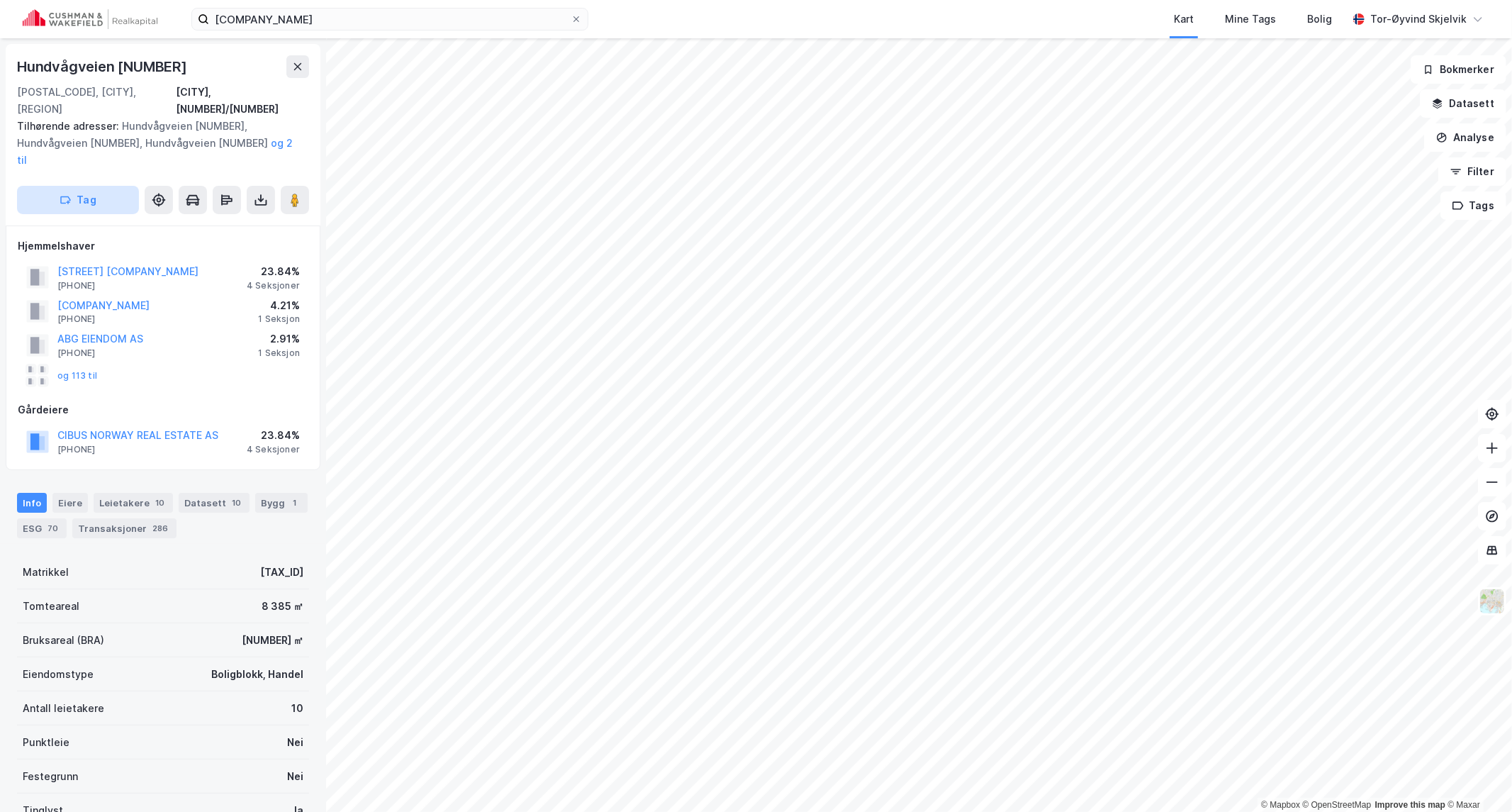 click on "Tag" at bounding box center [78, 200] 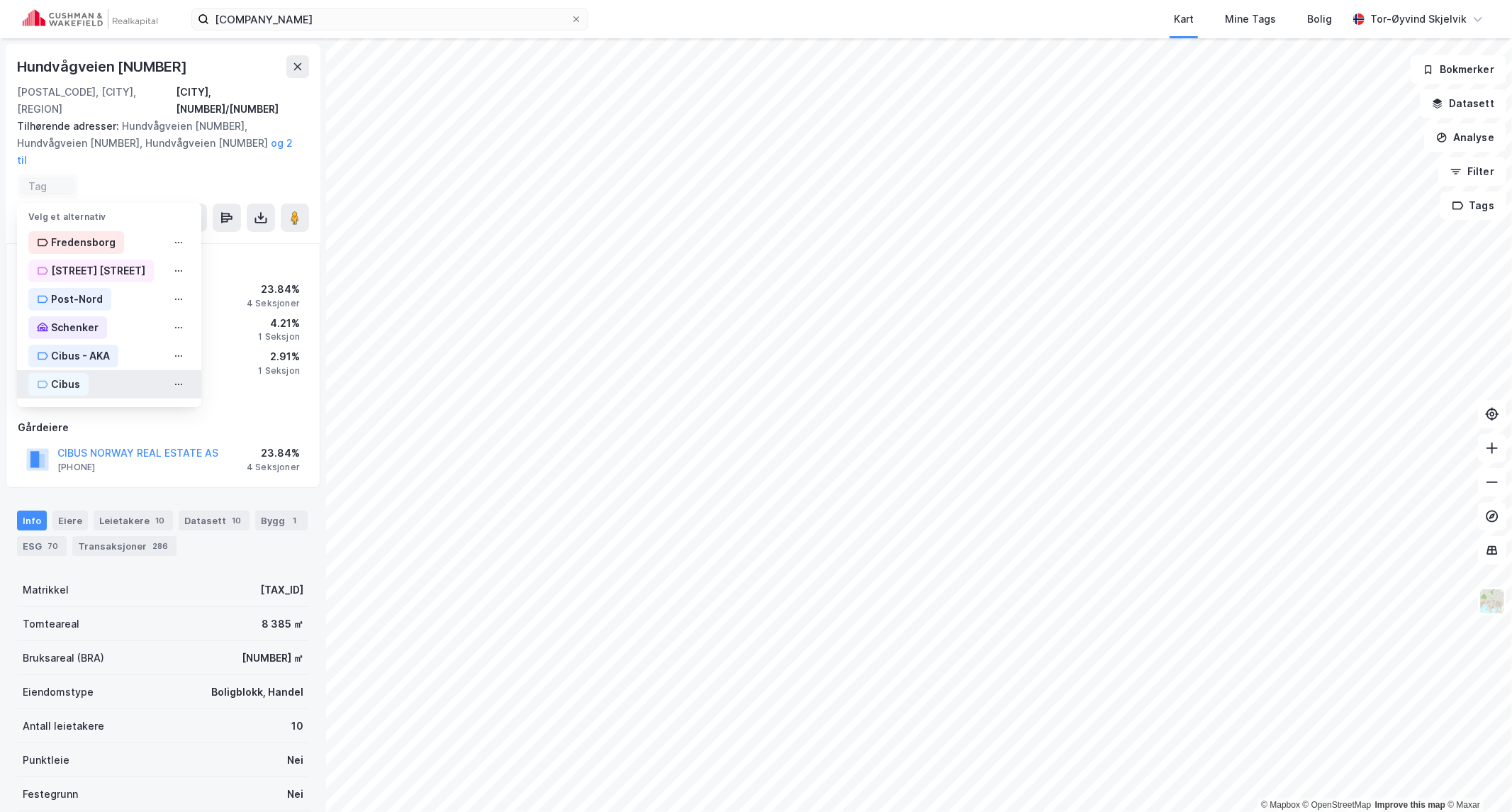 click on "Cibus" at bounding box center (65, 384) 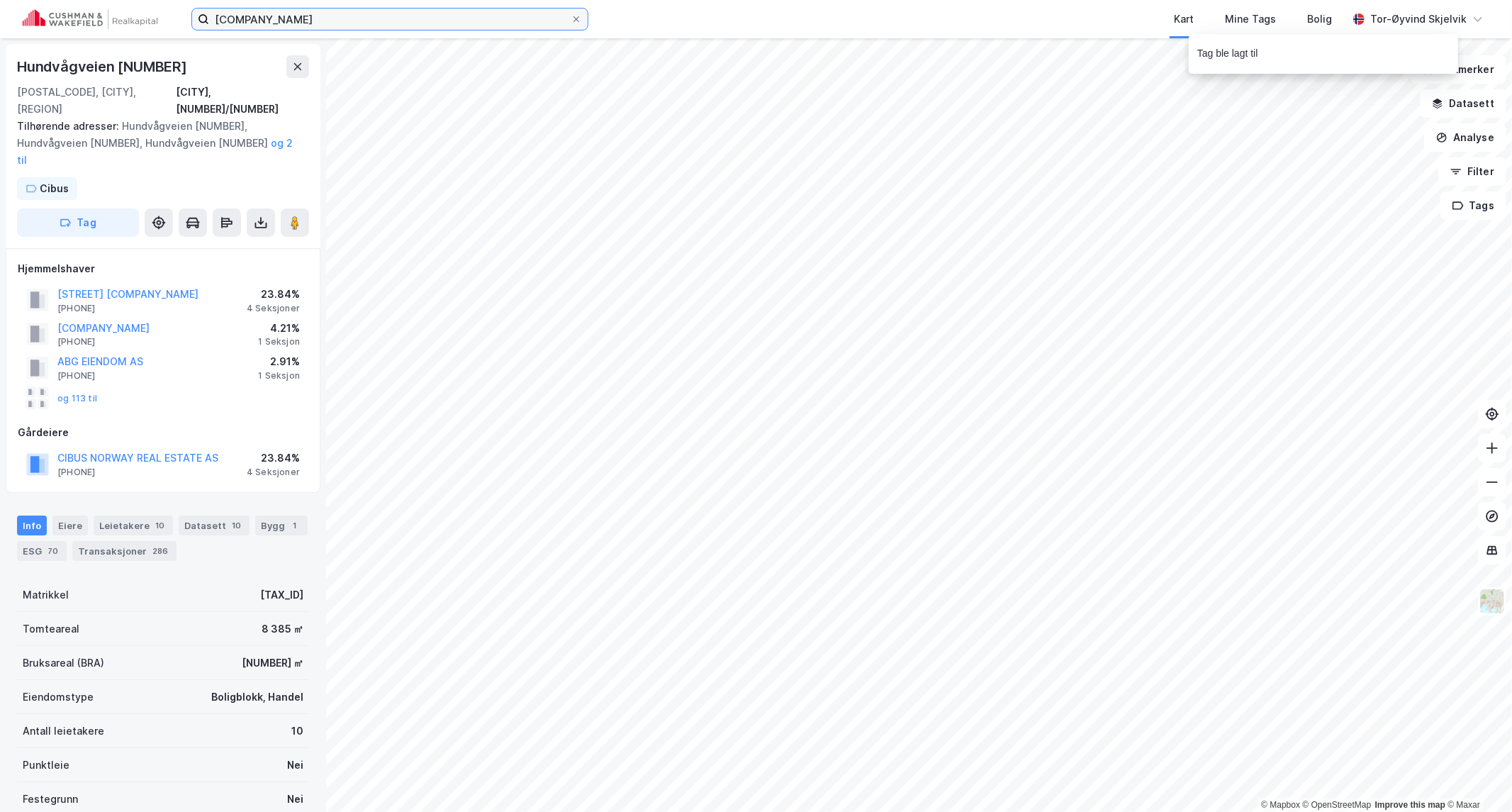 click on "[COMPANY_NAME]" at bounding box center (390, 19) 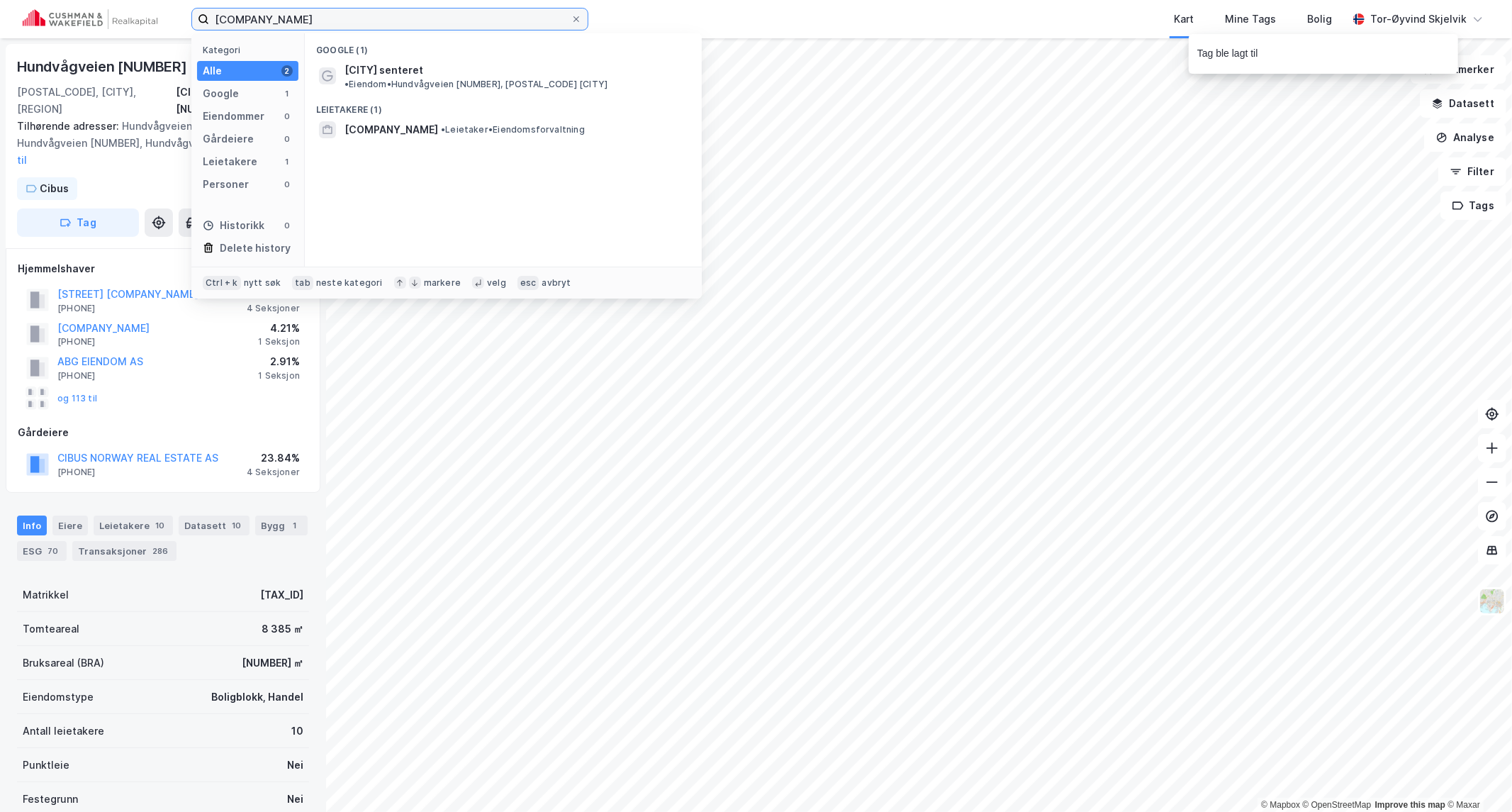 paste on "[STREET] [NUMBER][LETTER]" 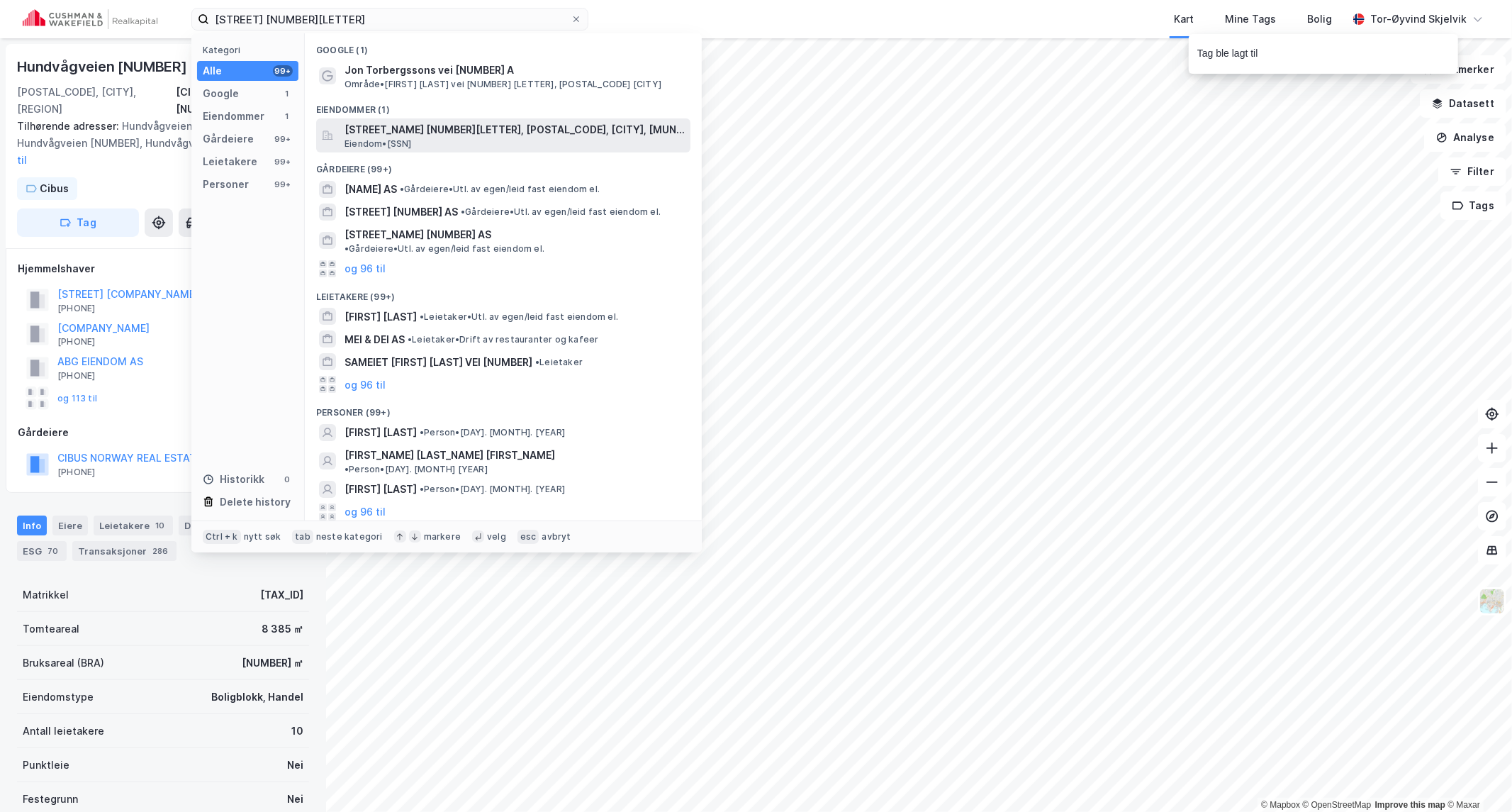 click on "[STREET_NAME] [NUMBER][LETTER], [POSTAL_CODE], [CITY], [MUNICIPALITY]" at bounding box center (515, 130) 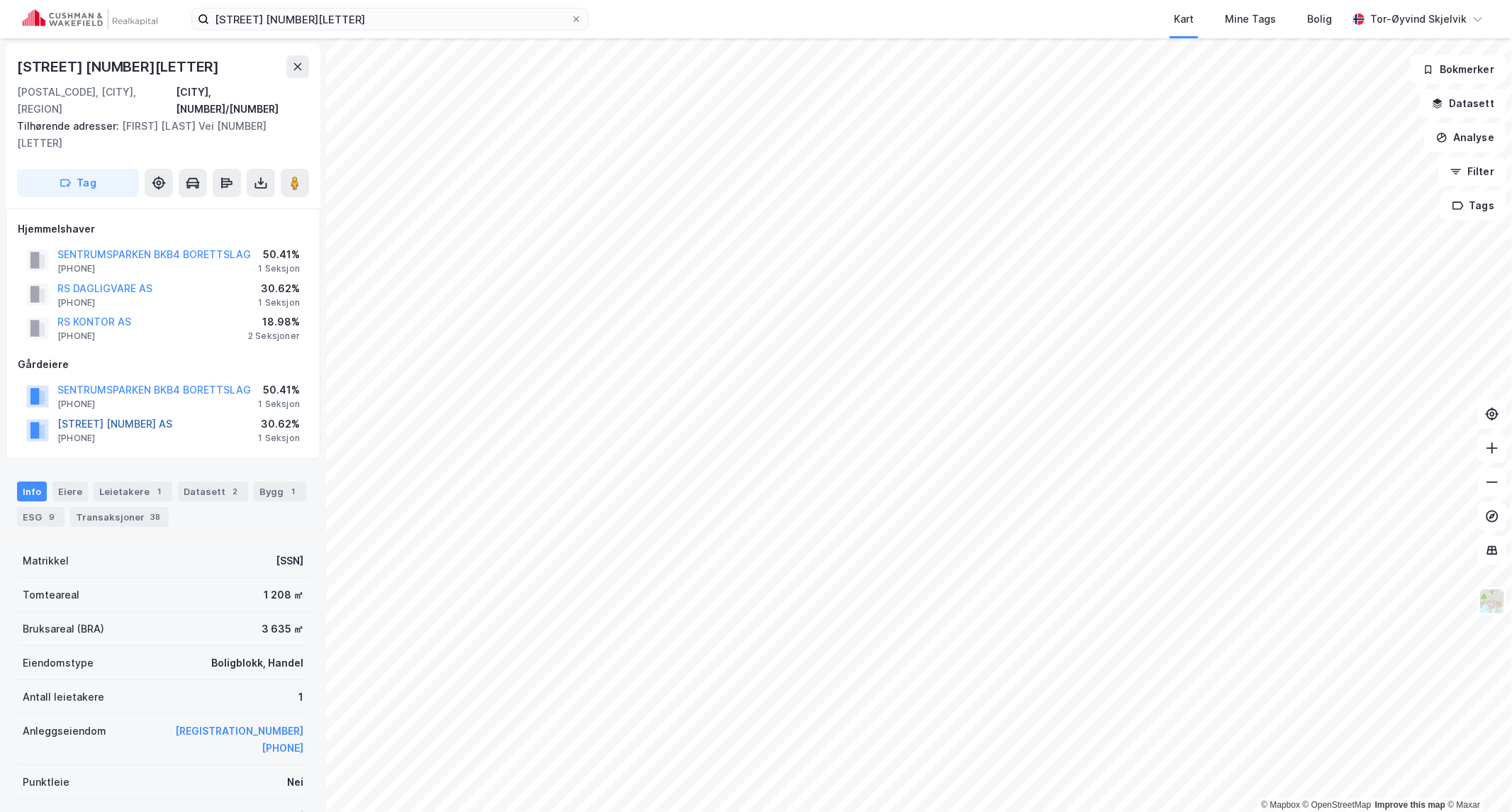 click on "[STREET] [NUMBER] AS" at bounding box center [0, 0] 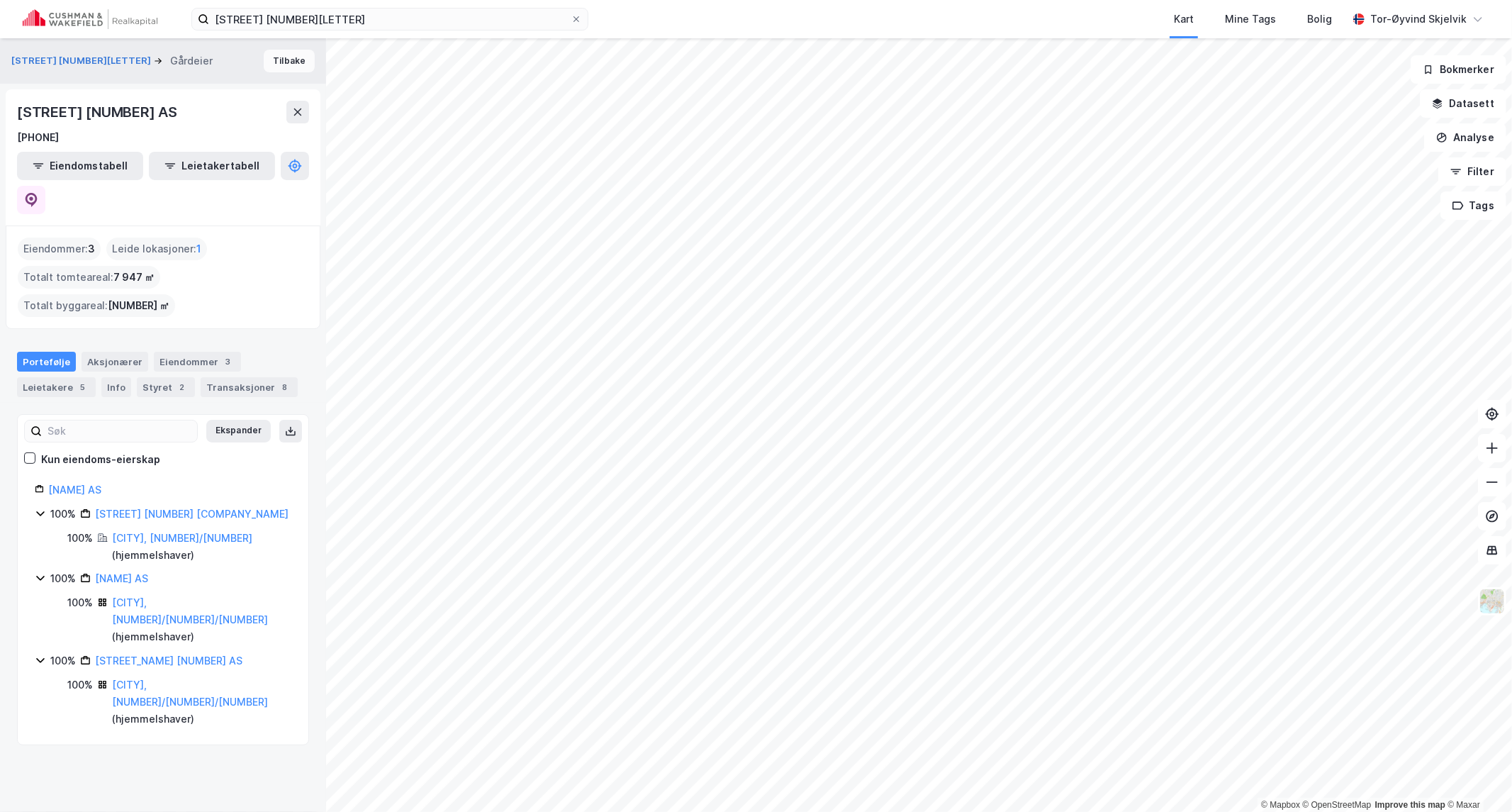 click on "Tilbake" at bounding box center [289, 61] 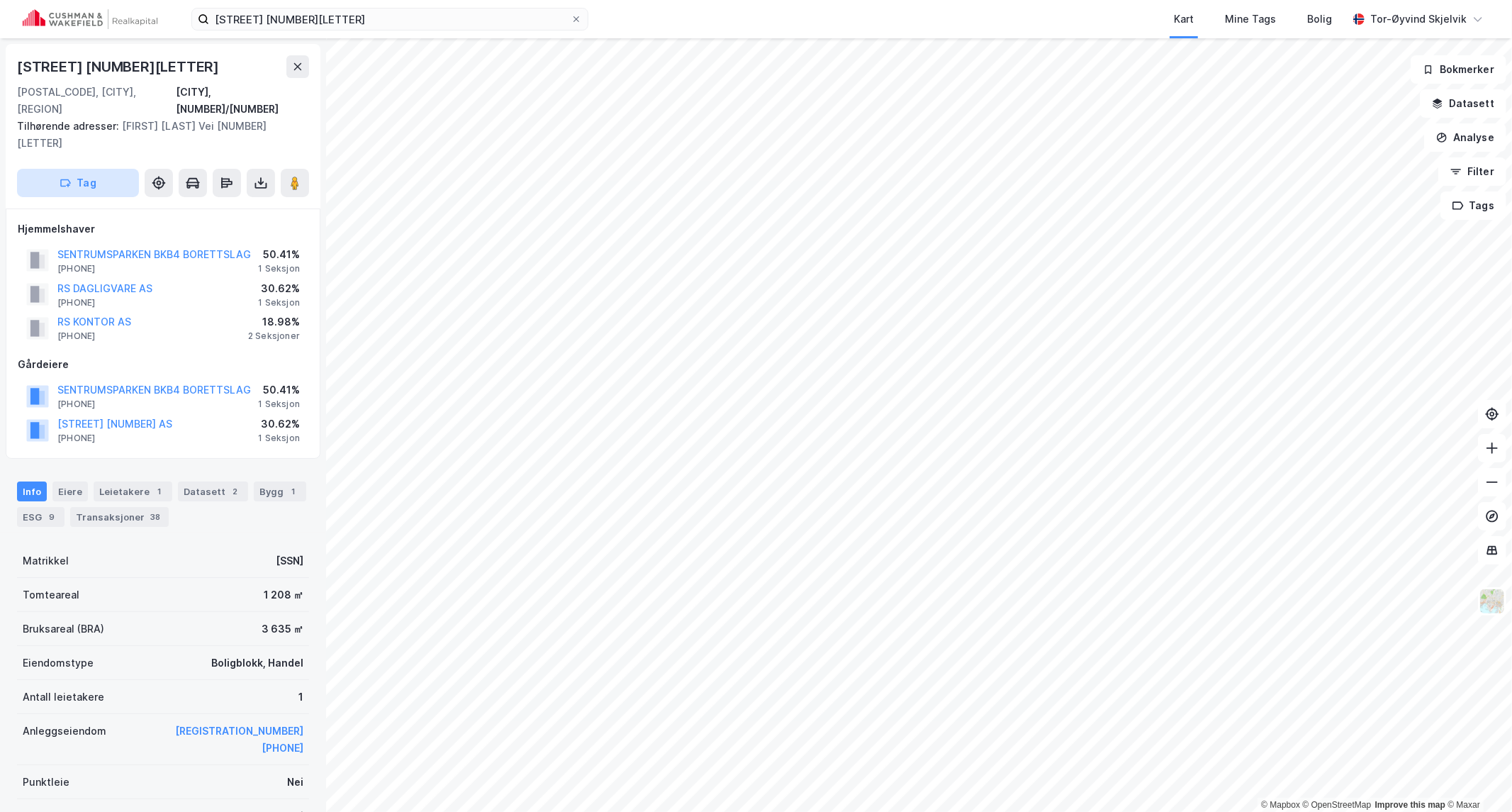click on "Tag" at bounding box center [78, 183] 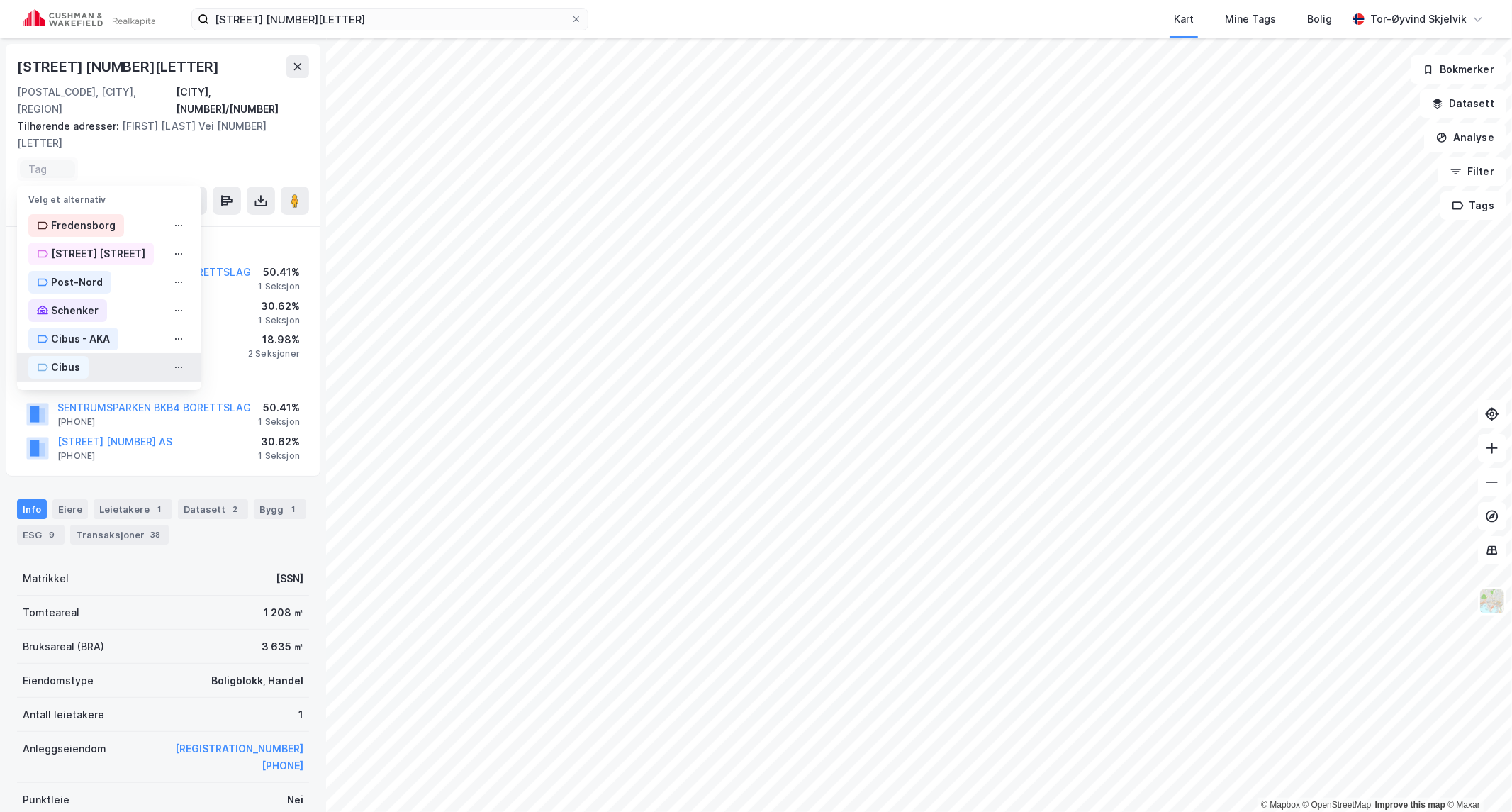 click on "Cibus" at bounding box center [65, 367] 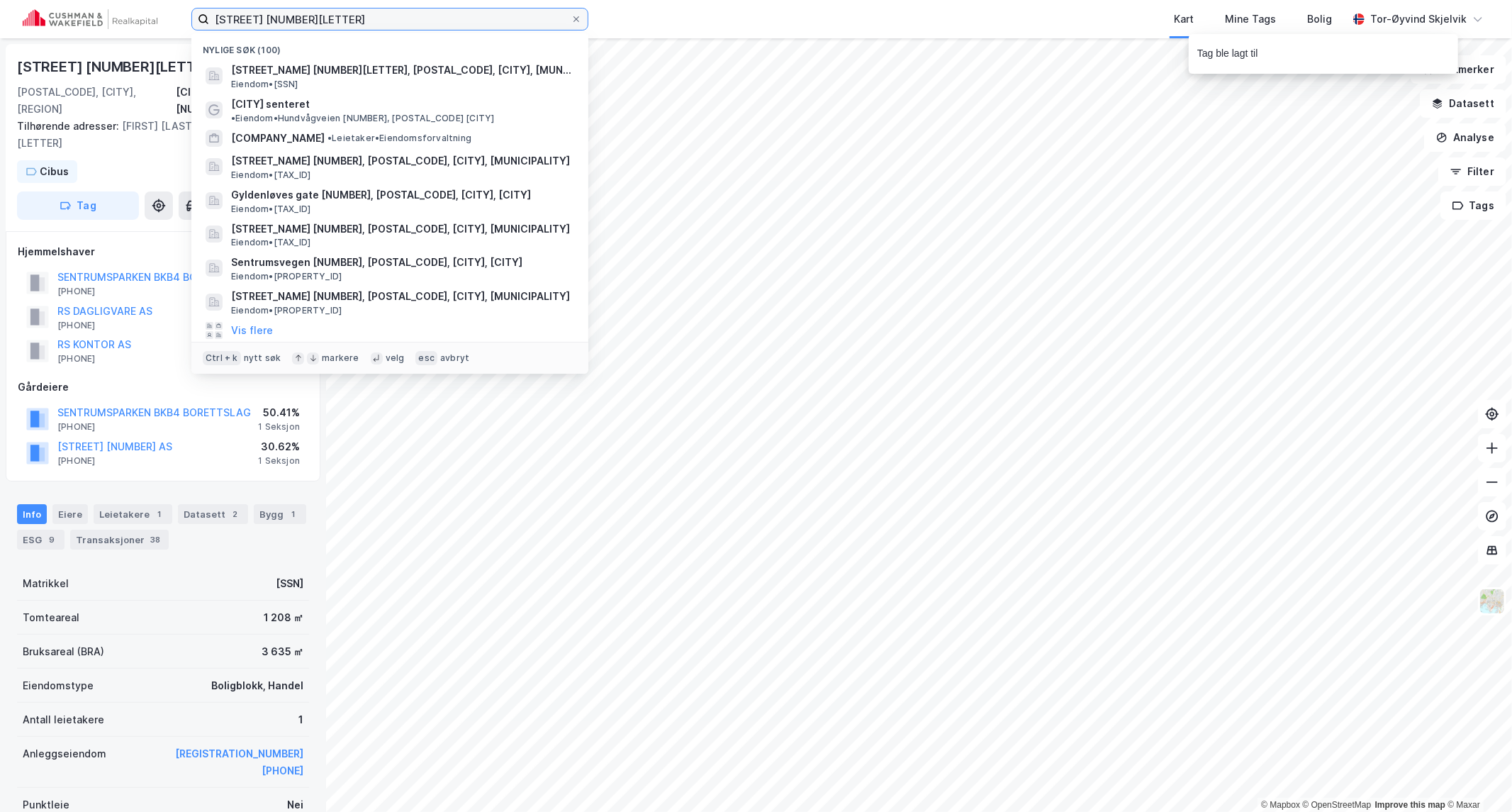 drag, startPoint x: 388, startPoint y: 21, endPoint x: -54, endPoint y: 106, distance: 450.0989 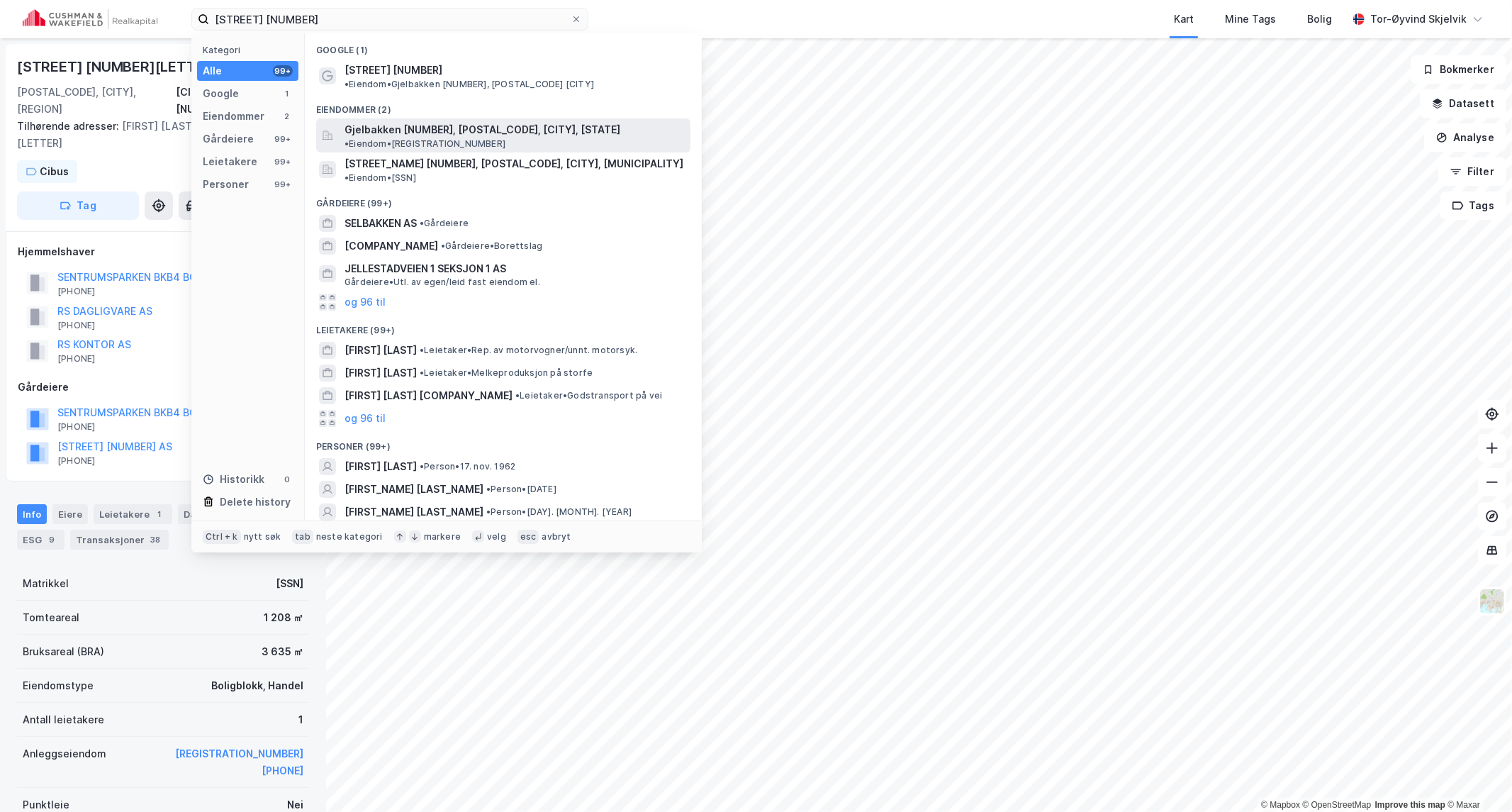 click on "Gjelbakken [NUMBER], [POSTAL_CODE], [CITY], [STATE]" at bounding box center [482, 130] 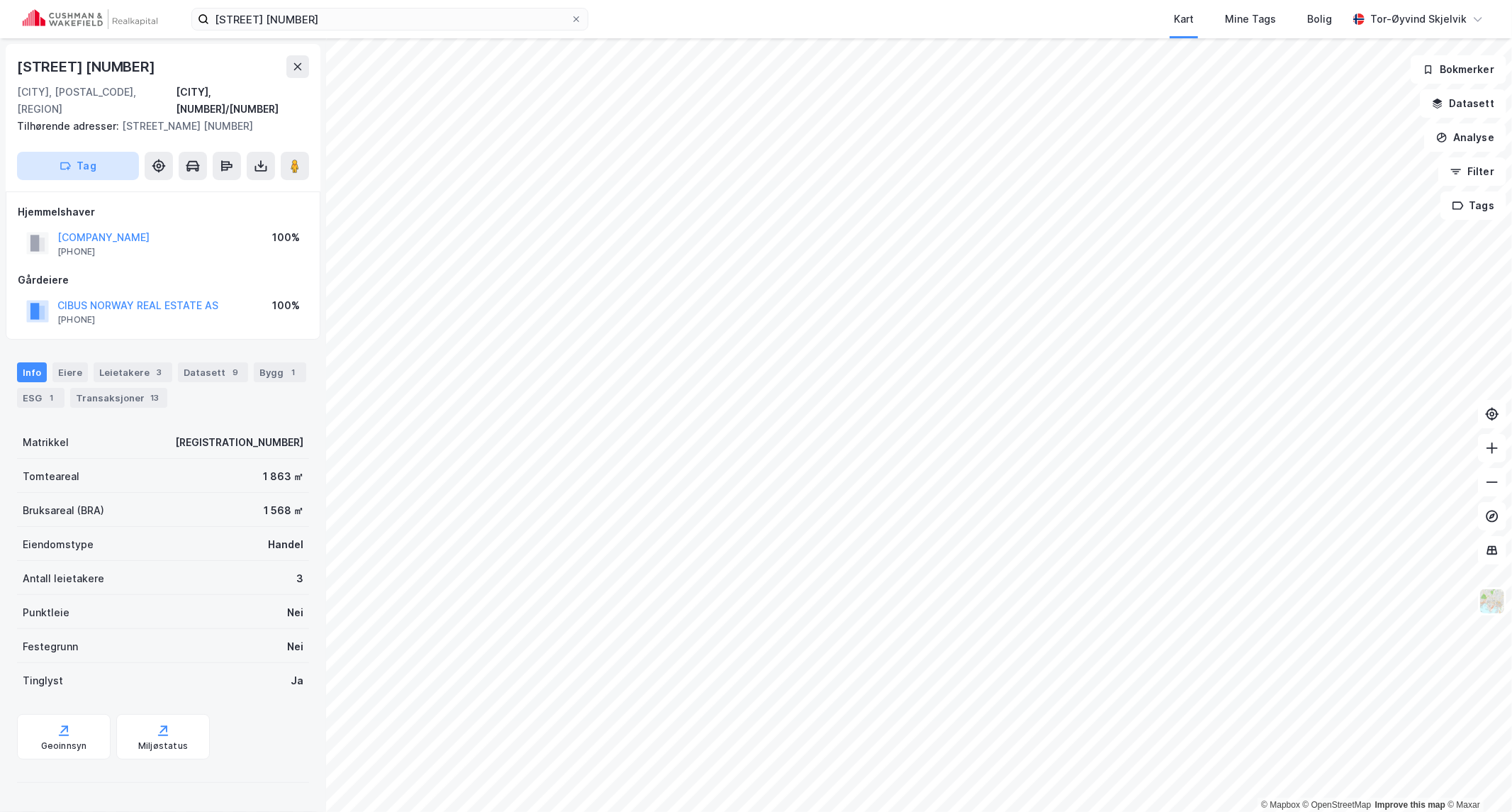 click on "Tag" at bounding box center [78, 166] 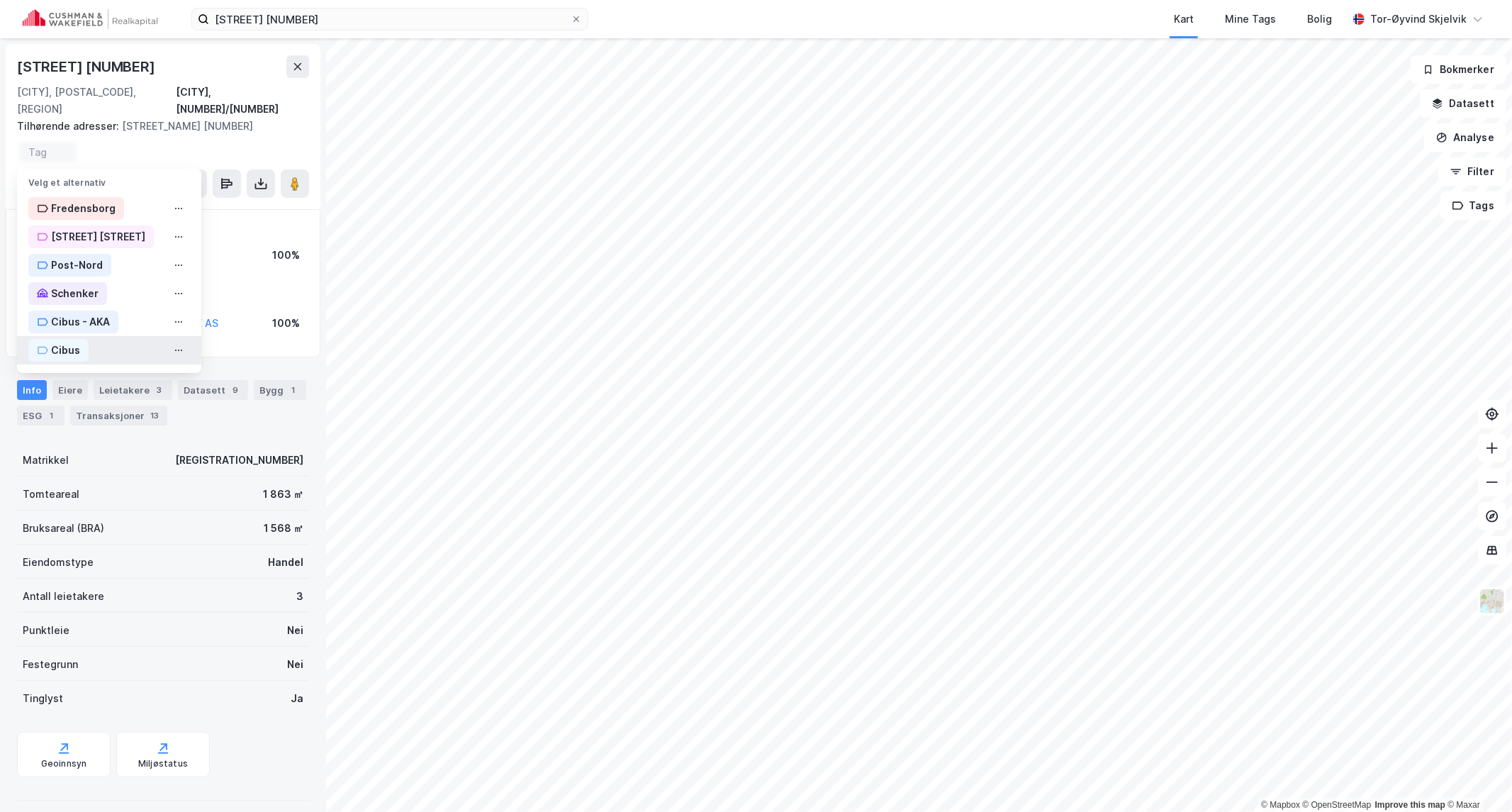 click on "Cibus" at bounding box center (65, 350) 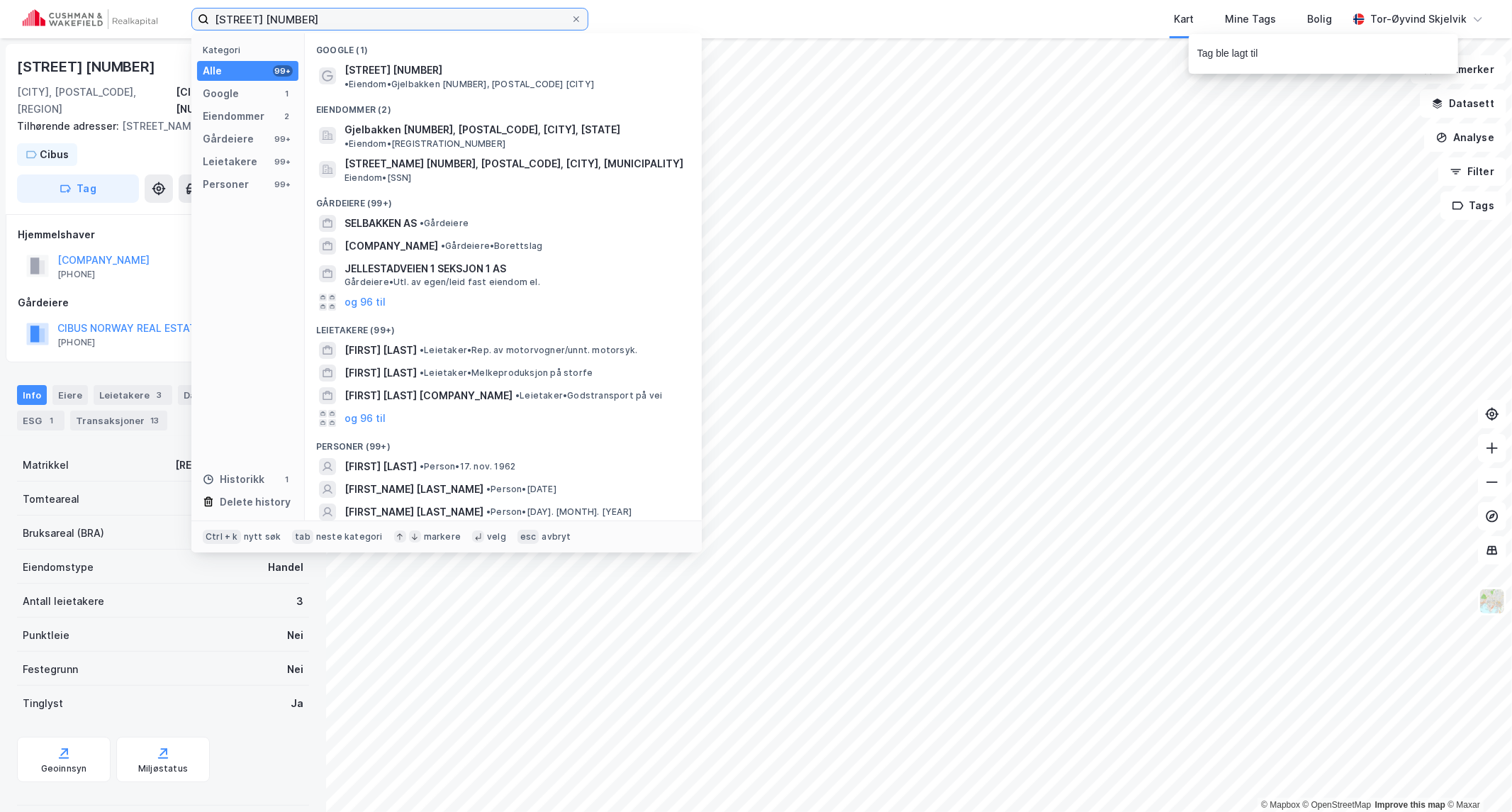 drag, startPoint x: 273, startPoint y: 16, endPoint x: 48, endPoint y: 13, distance: 225.02 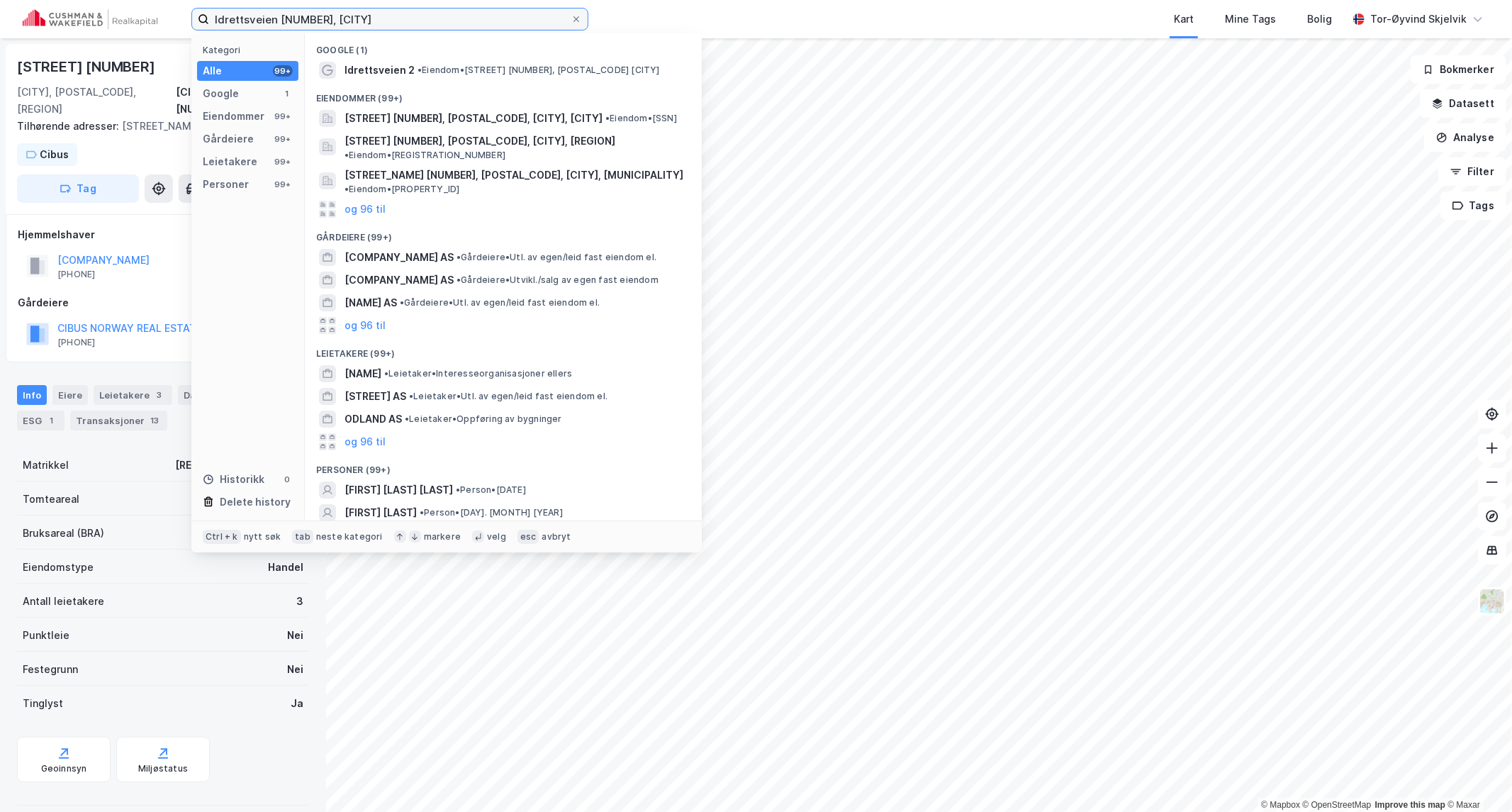 click on "Idrettsveien [NUMBER], [CITY]" at bounding box center [390, 19] 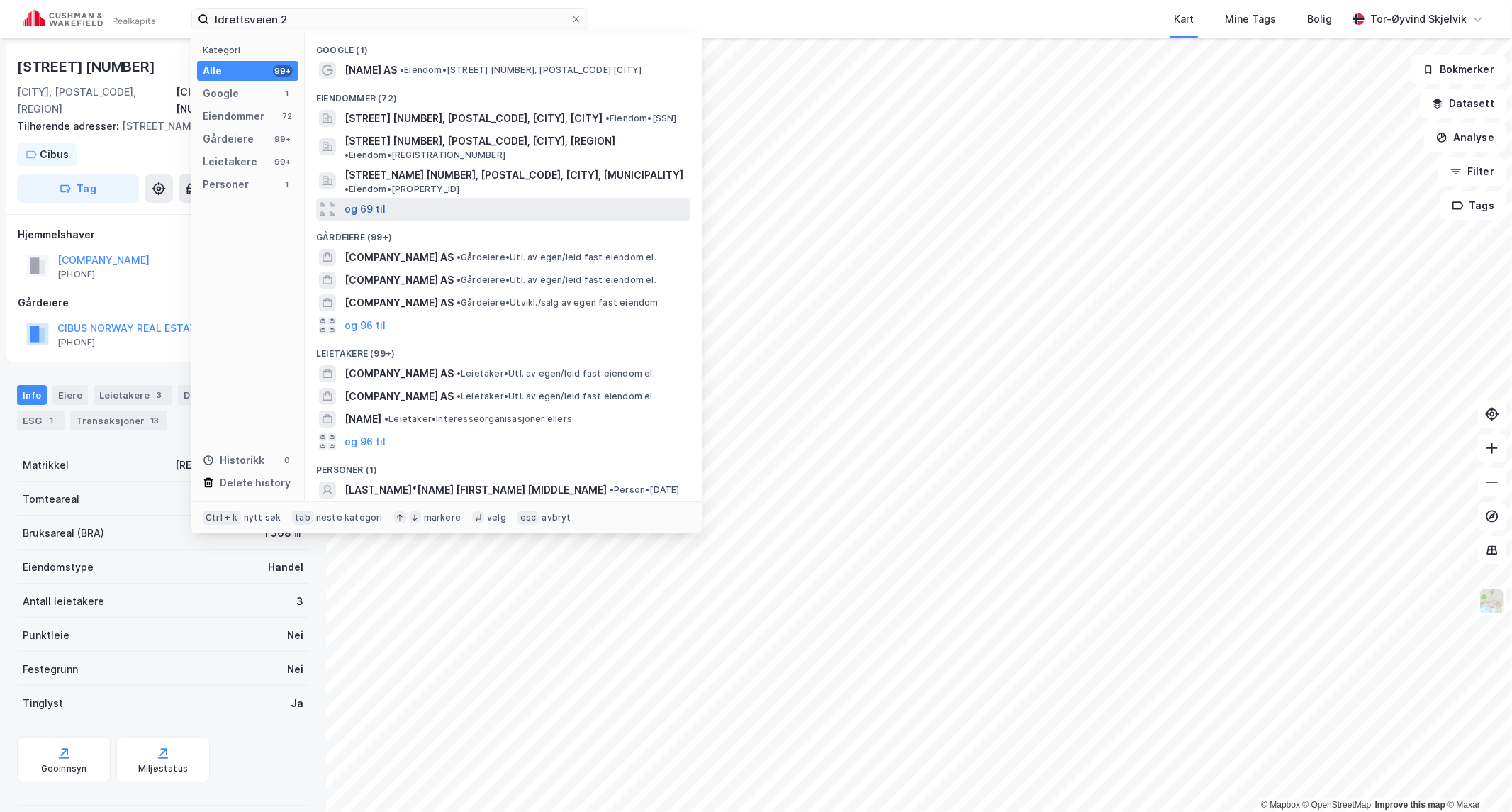click on "og 69 til" at bounding box center [365, 209] 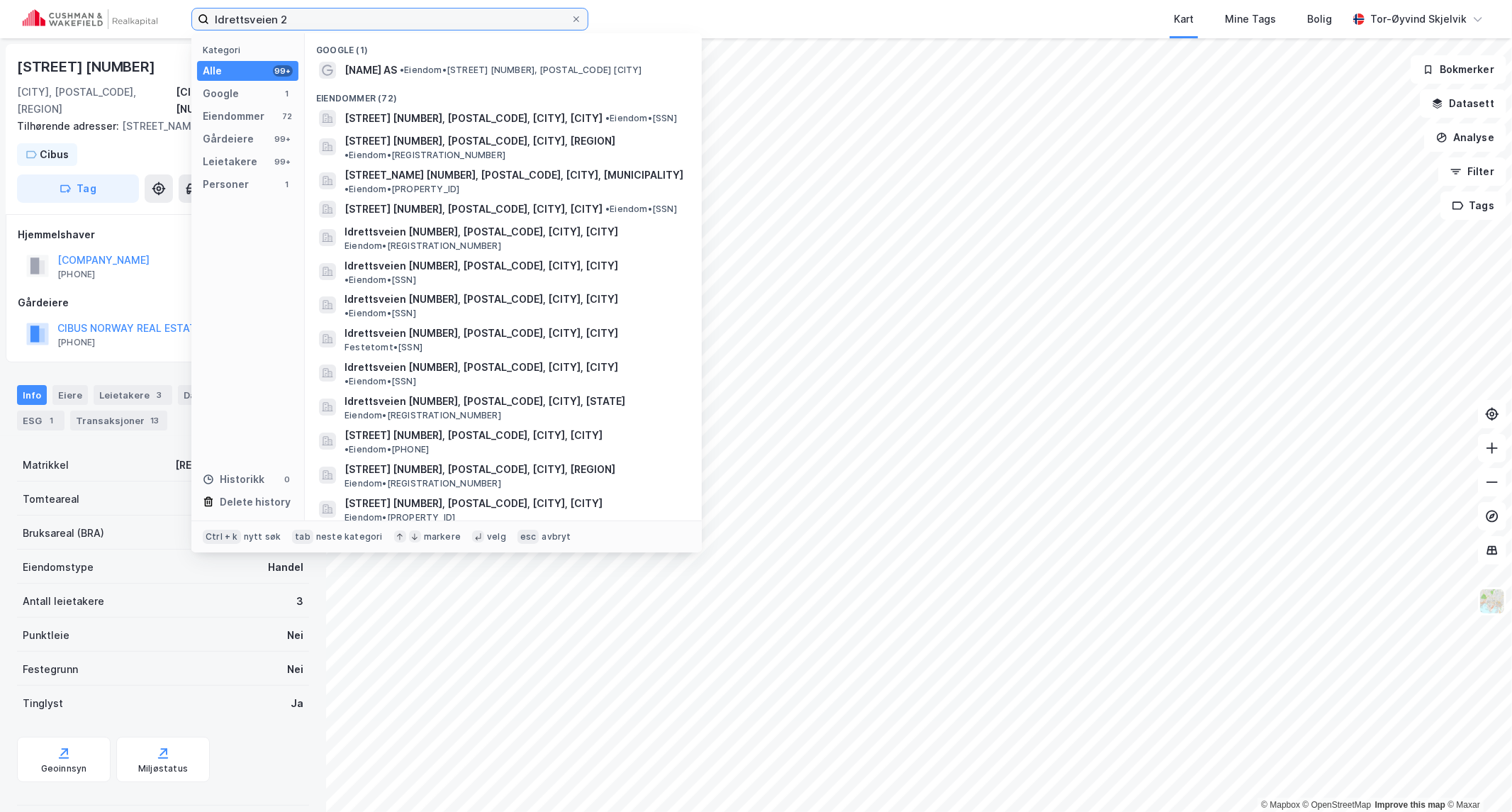 click on "Idrettsveien 2" at bounding box center (390, 19) 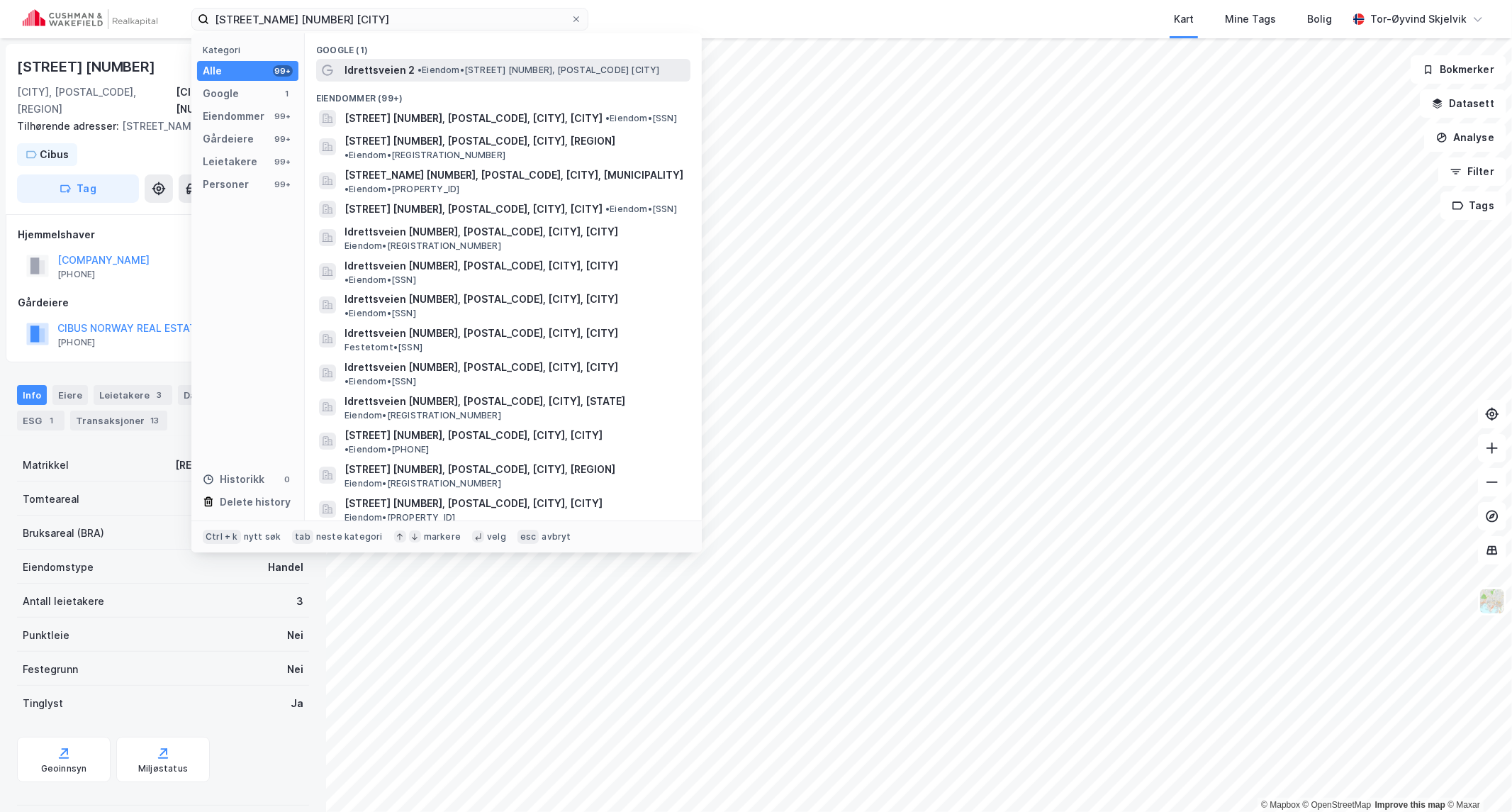 click on "•" at bounding box center (420, 69) 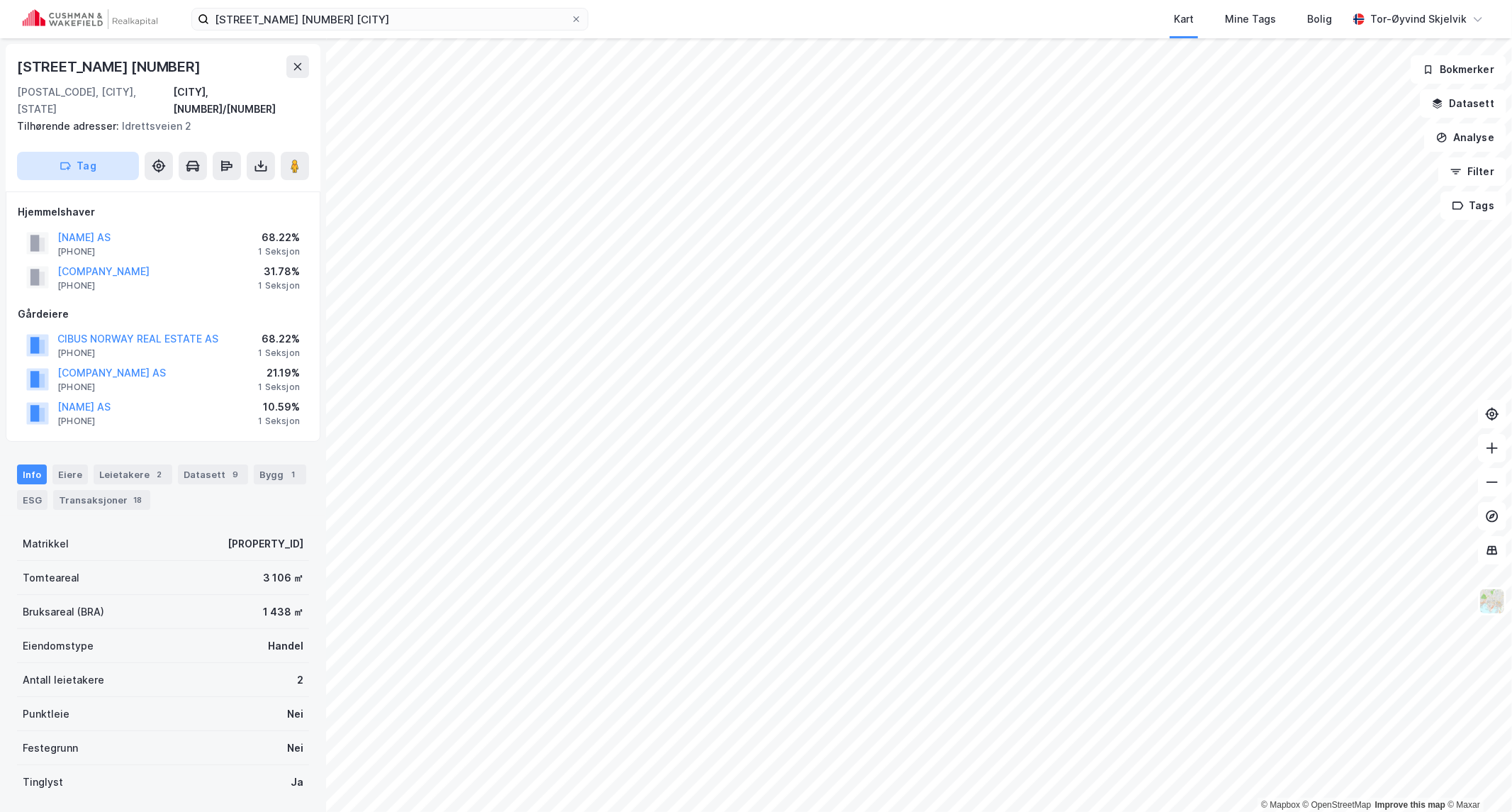 click on "Tag" at bounding box center [78, 166] 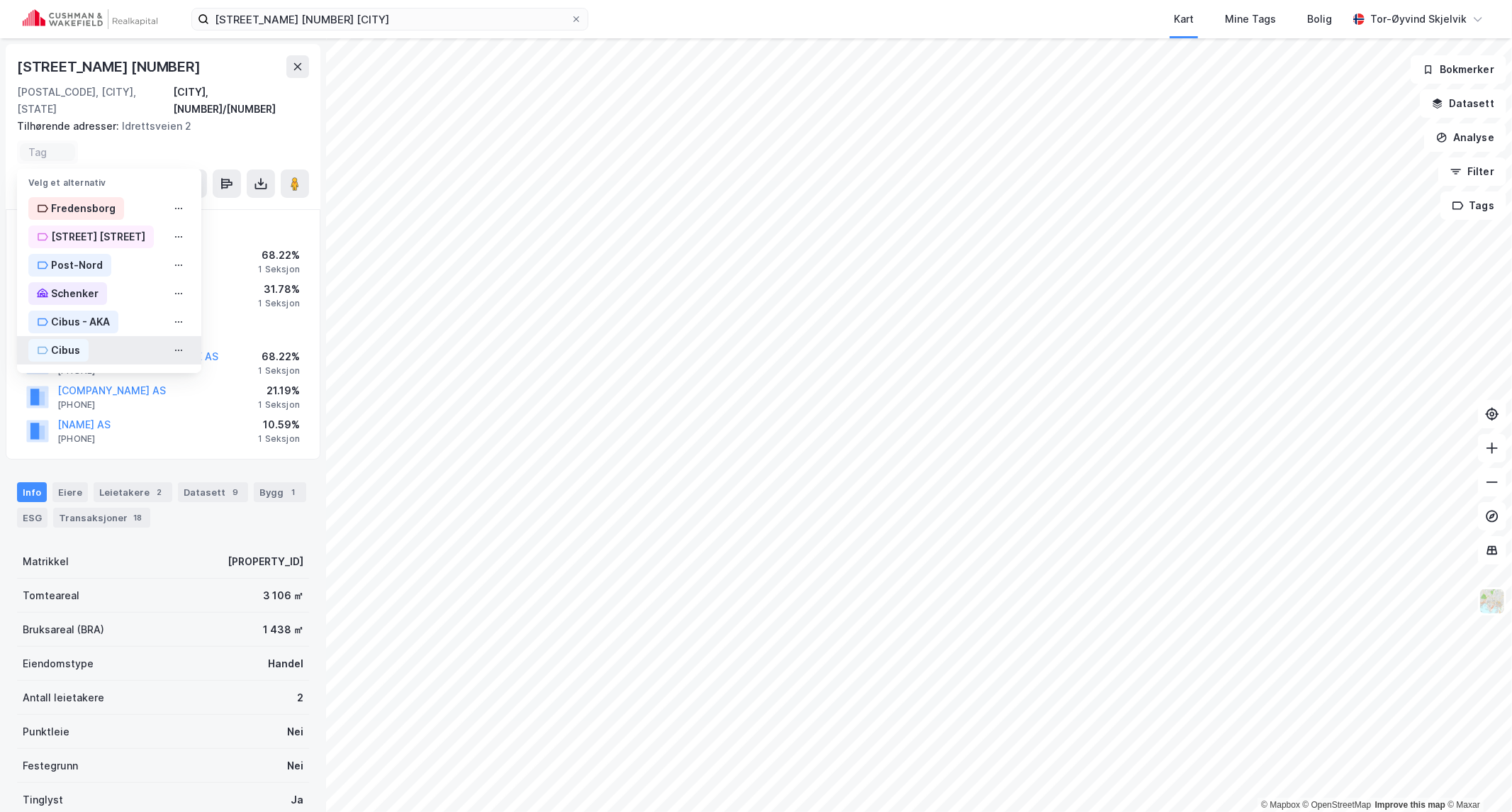 click on "Cibus" at bounding box center (65, 350) 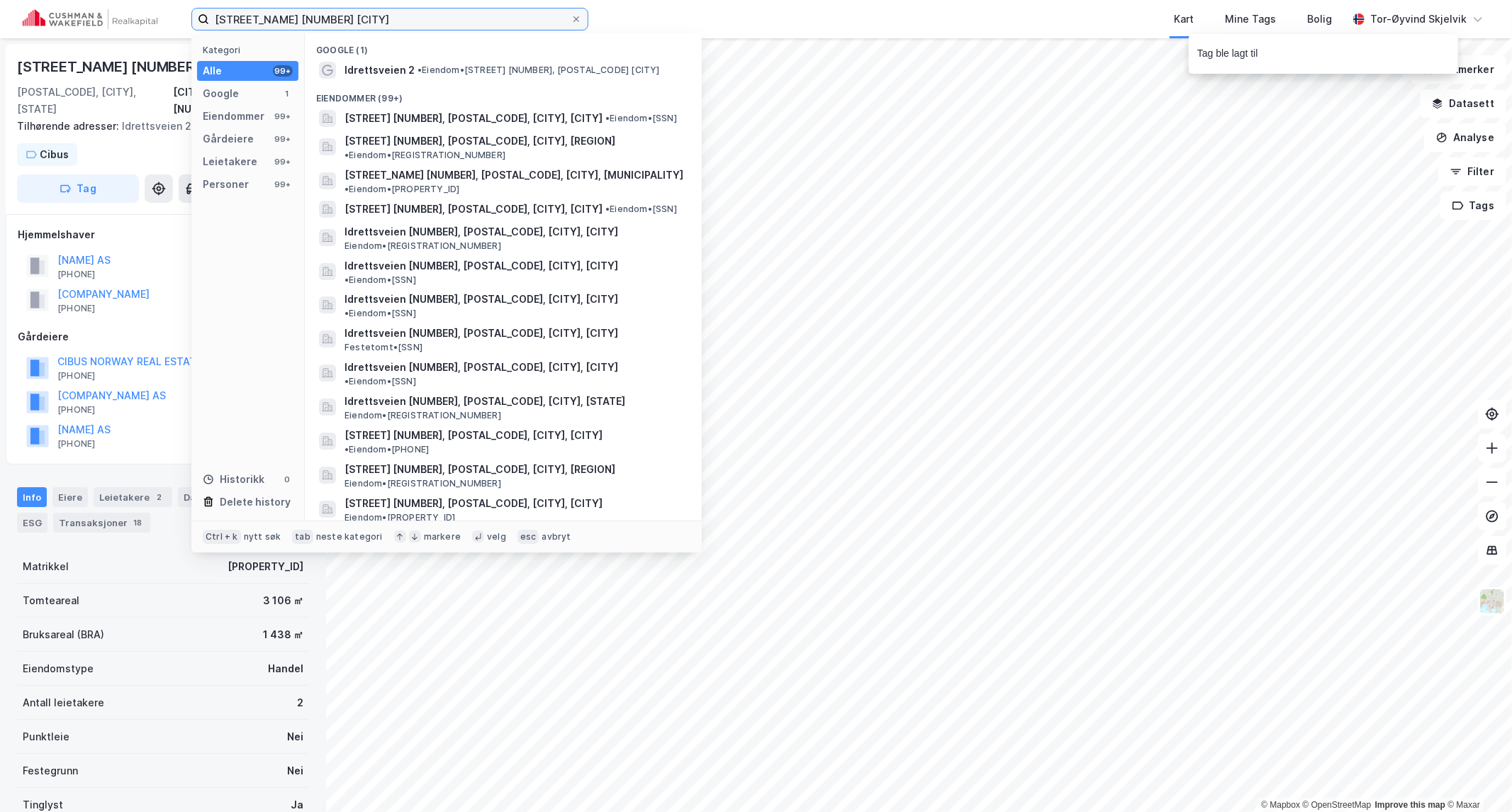 drag, startPoint x: 337, startPoint y: 16, endPoint x: 23, endPoint y: 5, distance: 314.19262 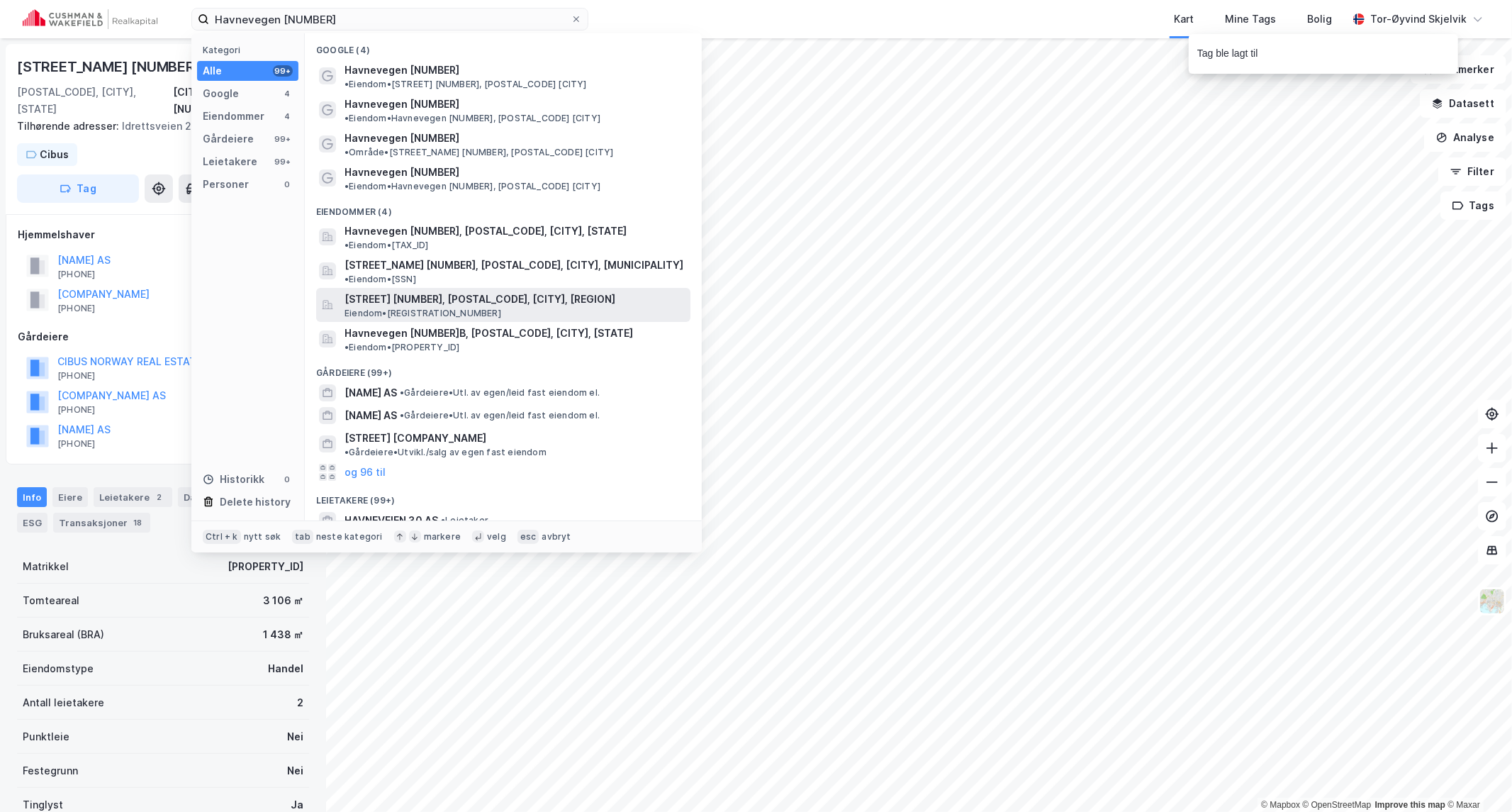 click on "[STREET] [NUMBER], [POSTAL_CODE], [CITY], [REGION]" at bounding box center (515, 299) 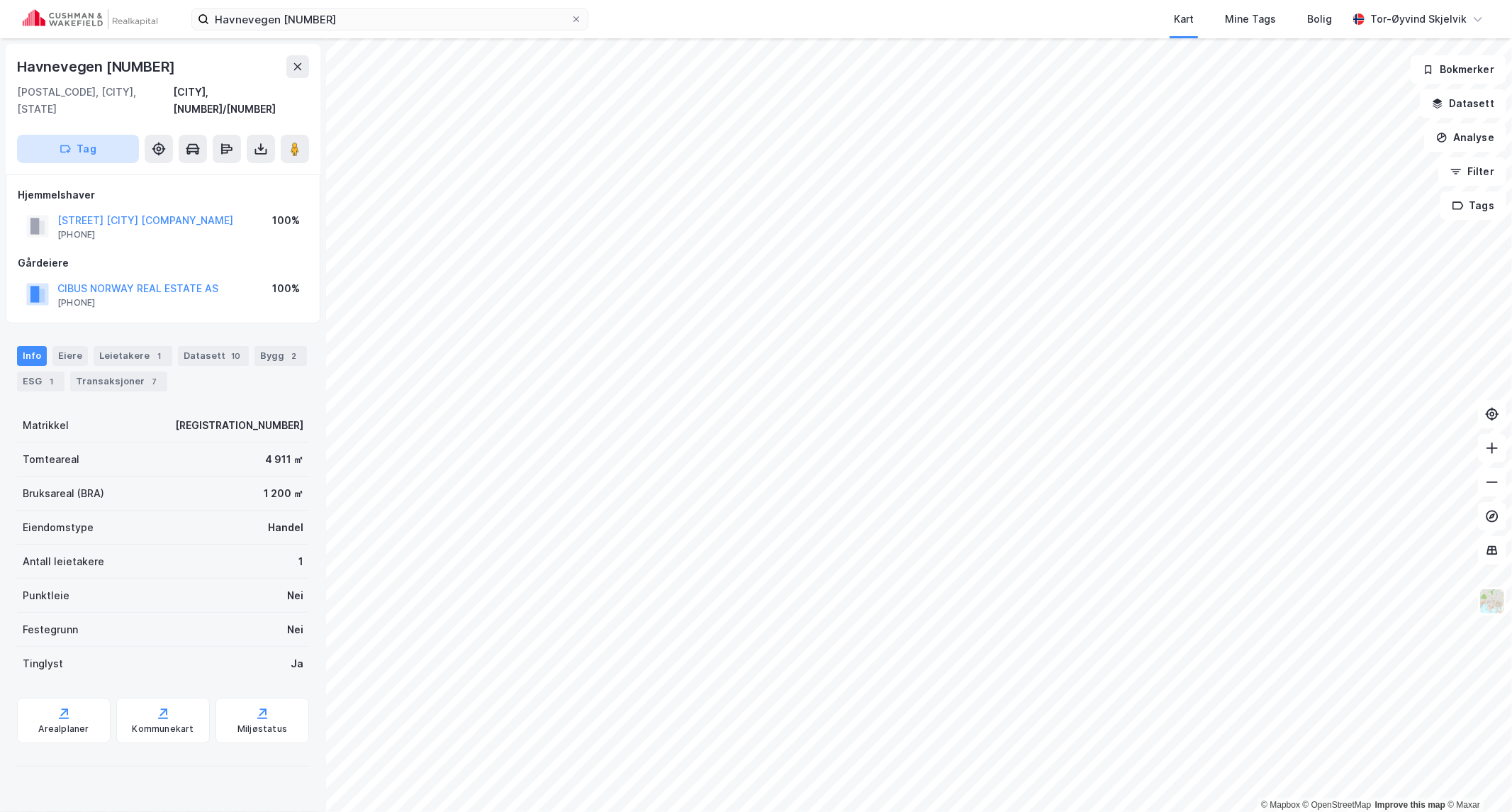 click on "Tag" at bounding box center [78, 149] 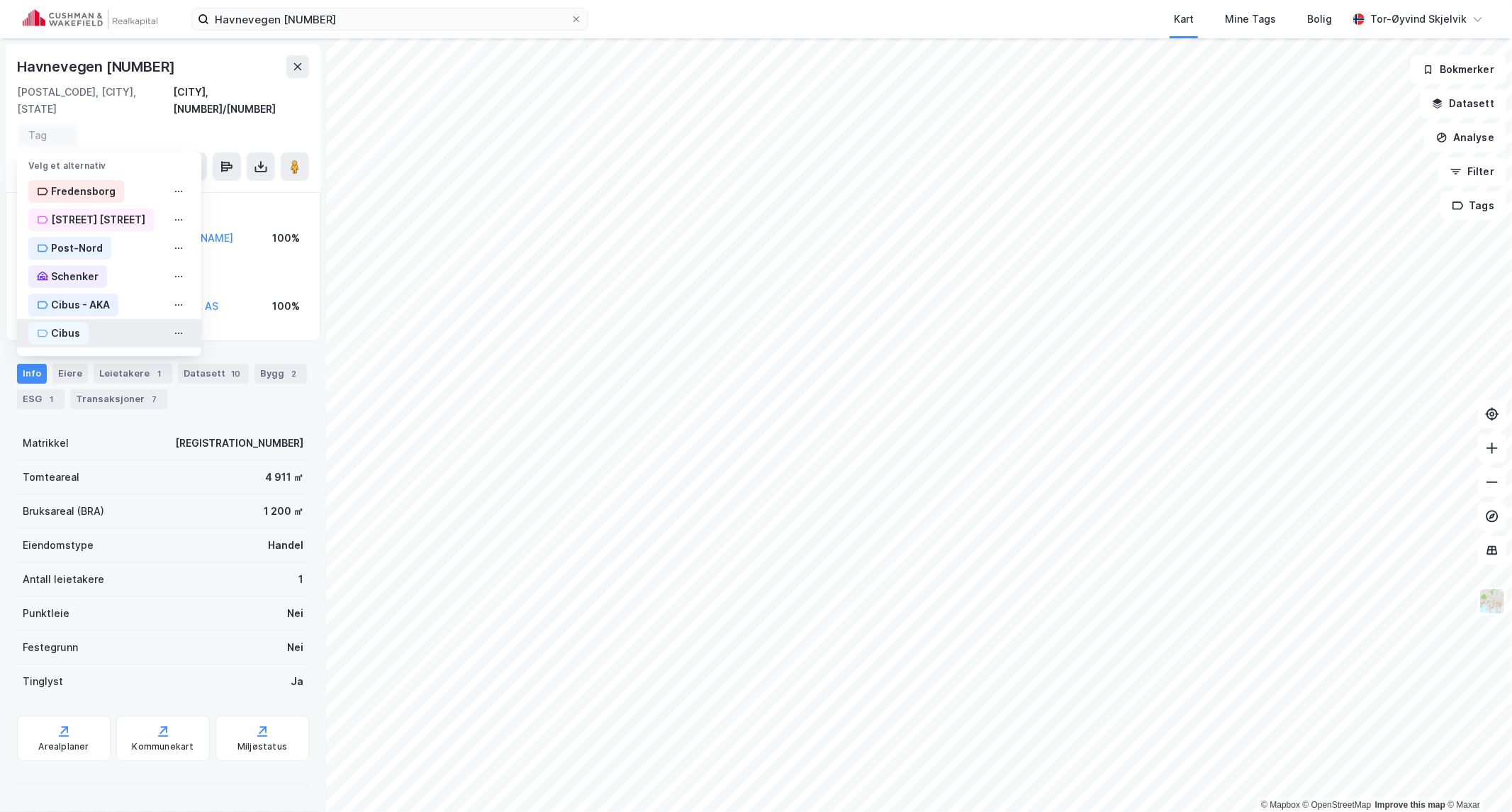 click on "Cibus" at bounding box center [65, 333] 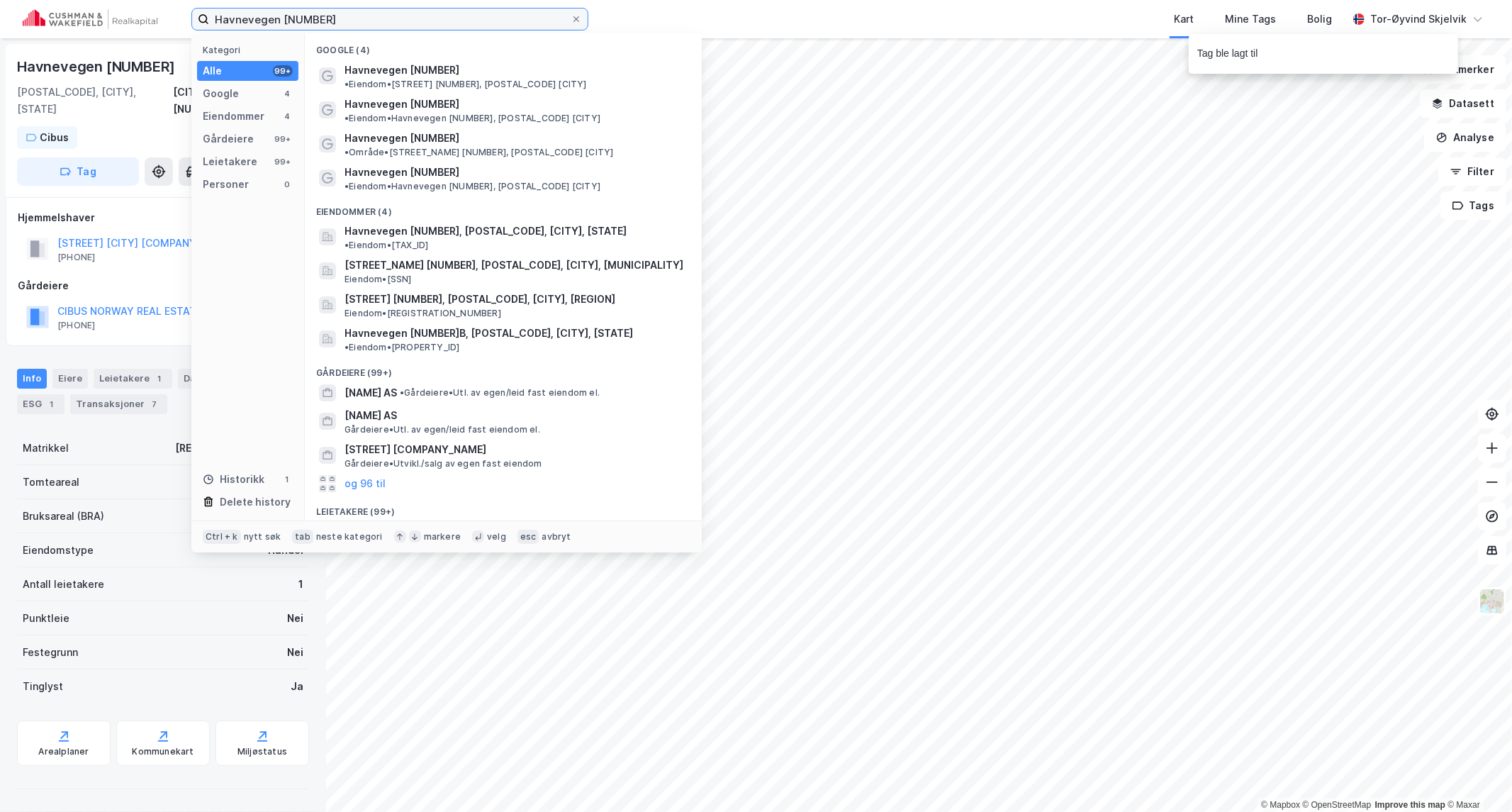 drag, startPoint x: 318, startPoint y: 18, endPoint x: -65, endPoint y: 123, distance: 397.1322 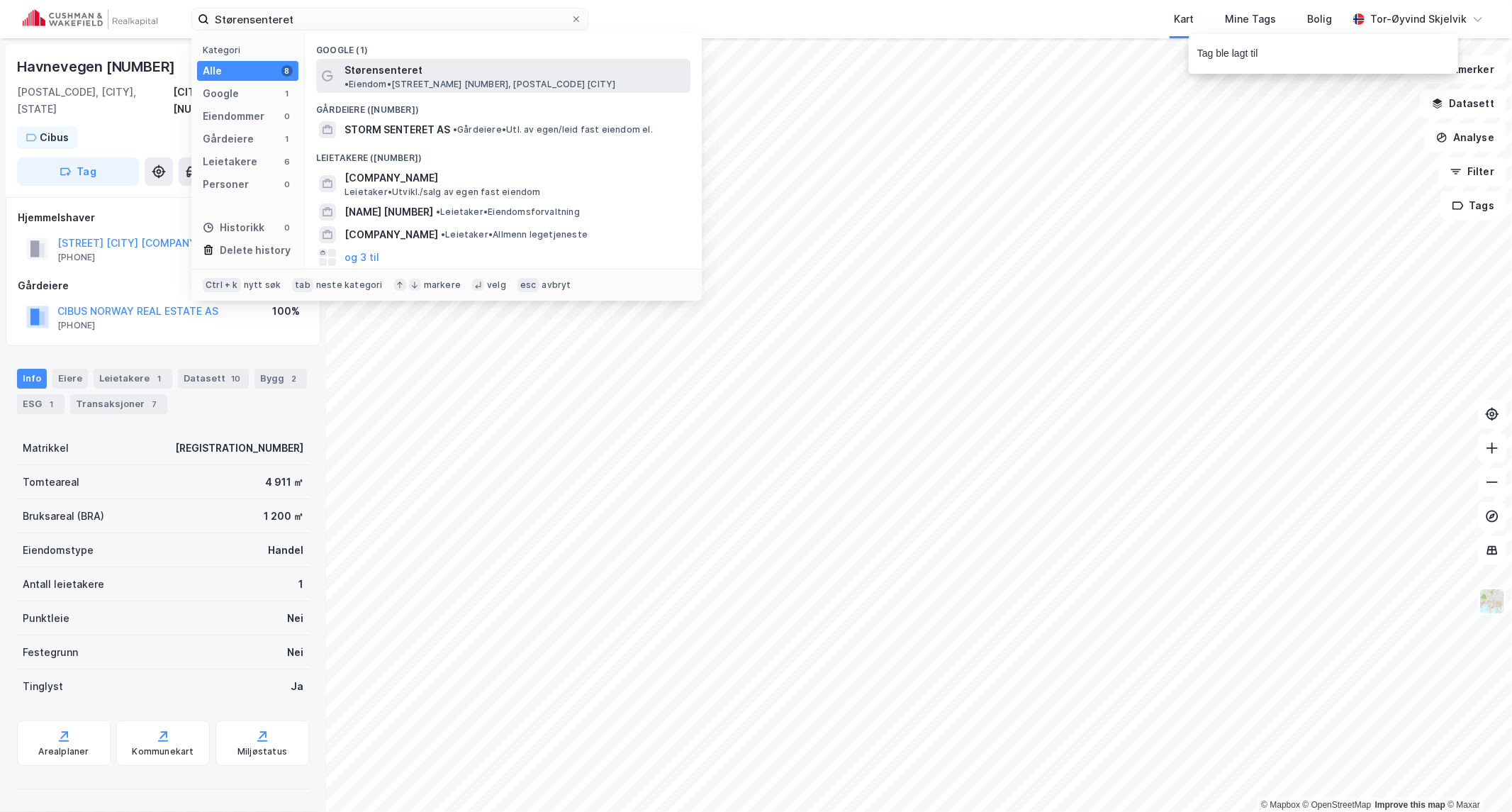 click on "•" at bounding box center [347, 84] 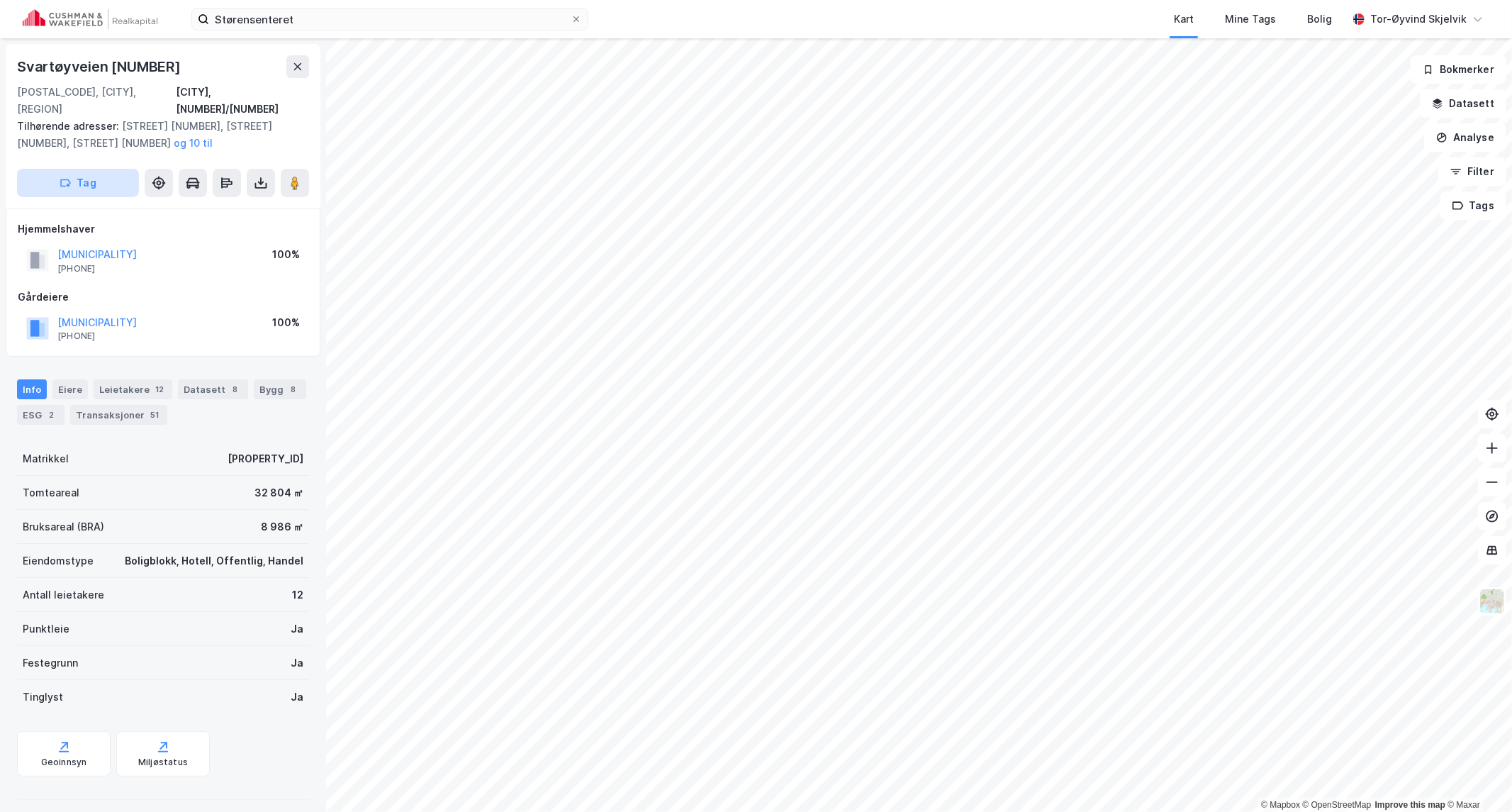 click on "Tag" at bounding box center [78, 183] 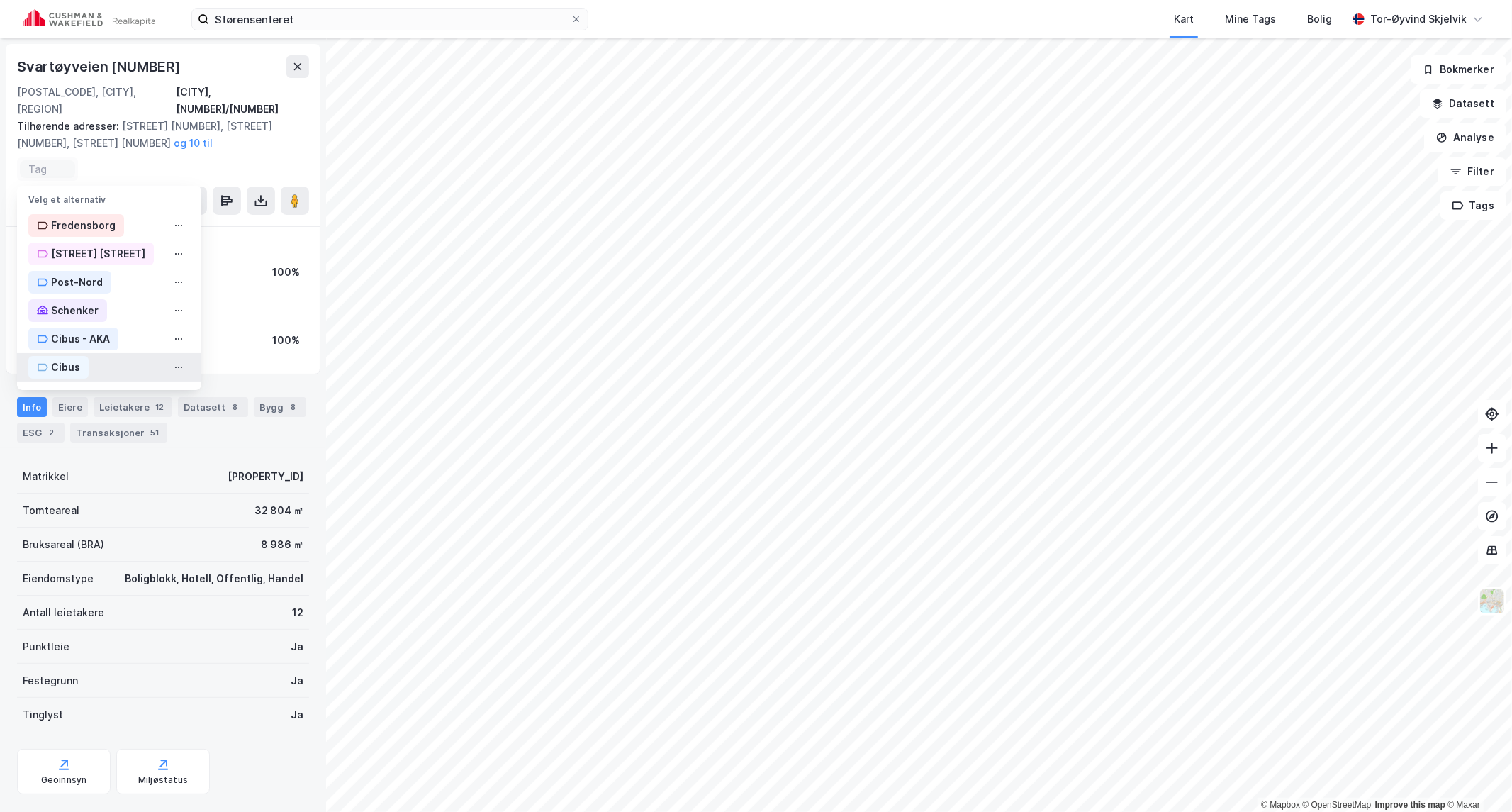 click on "Cibus" at bounding box center [65, 367] 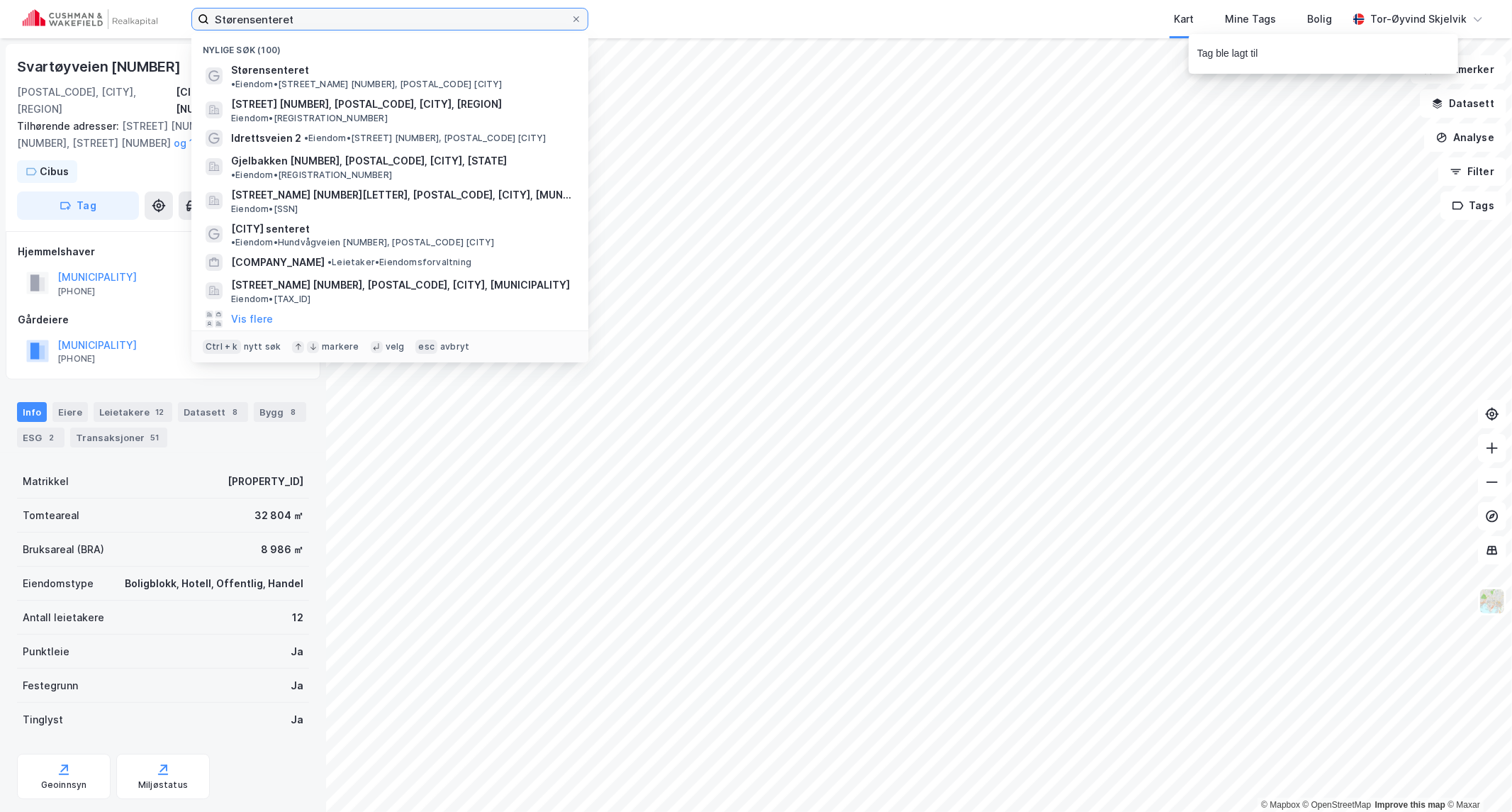 drag, startPoint x: 301, startPoint y: 18, endPoint x: 39, endPoint y: 23, distance: 262.04771 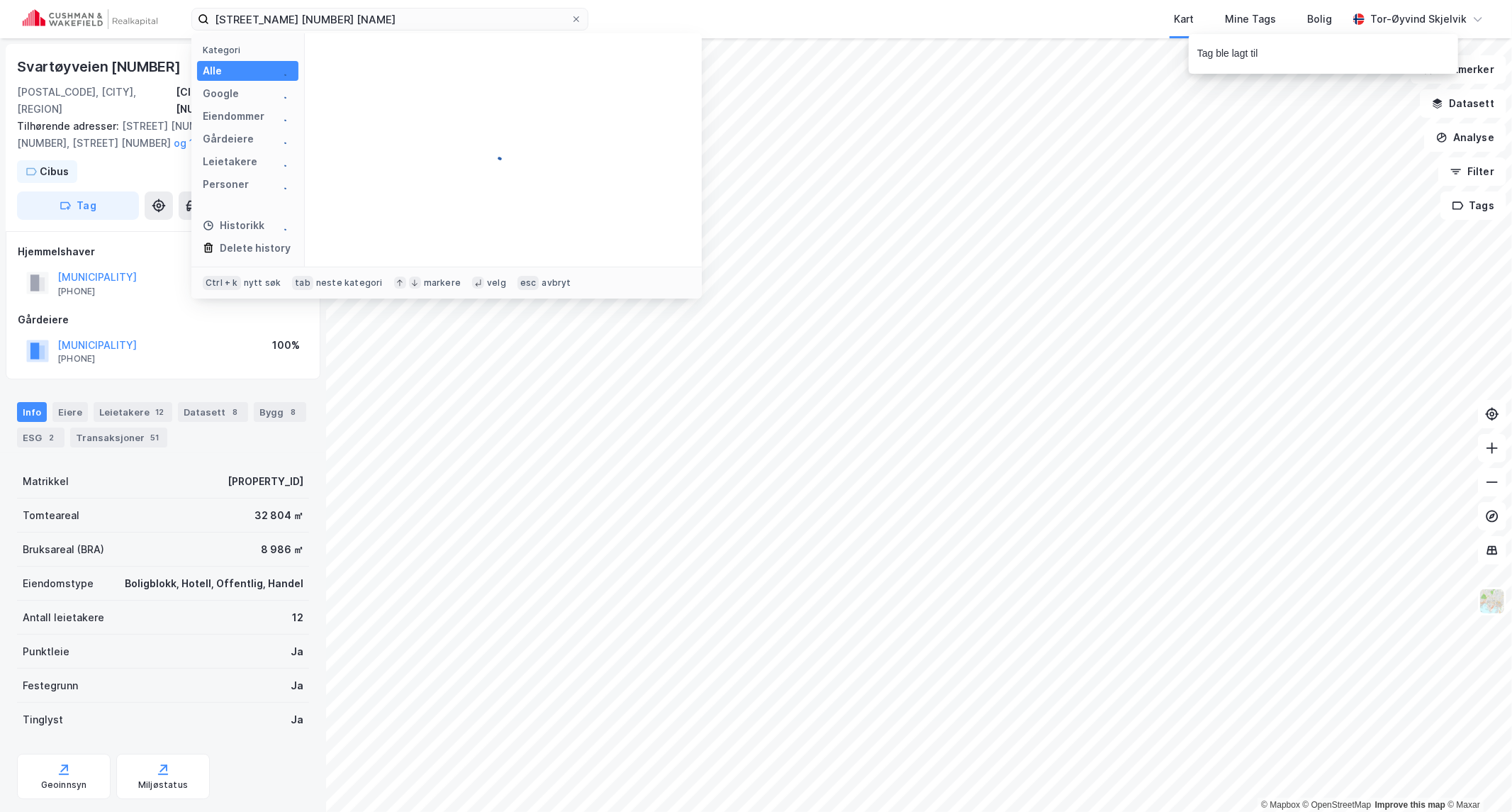 click at bounding box center (90, 19) 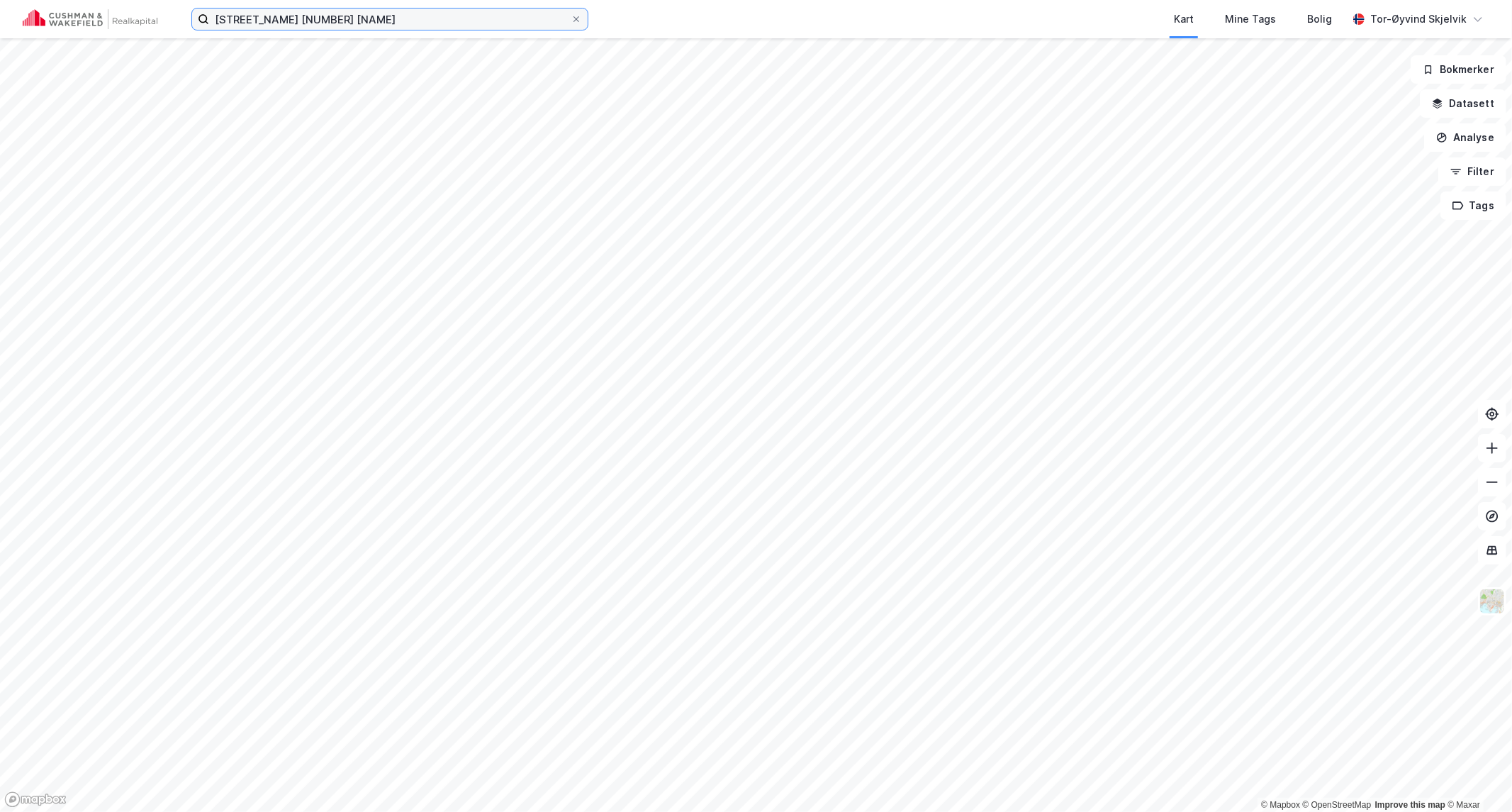 click on "[STREET_NAME] [NUMBER] [NAME]" at bounding box center [390, 19] 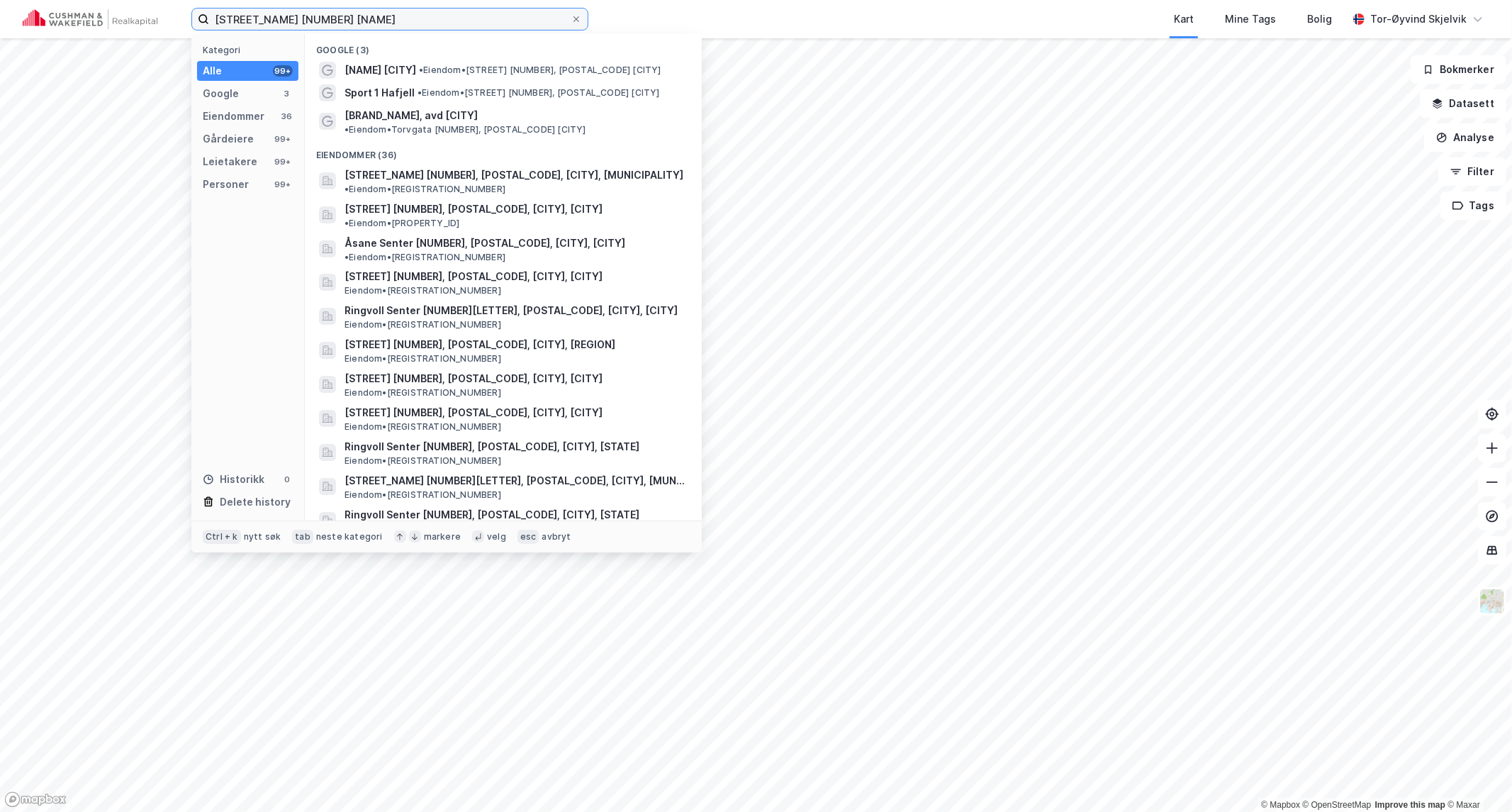 click on "[STREET_NAME] [NUMBER] [NAME]" at bounding box center (390, 19) 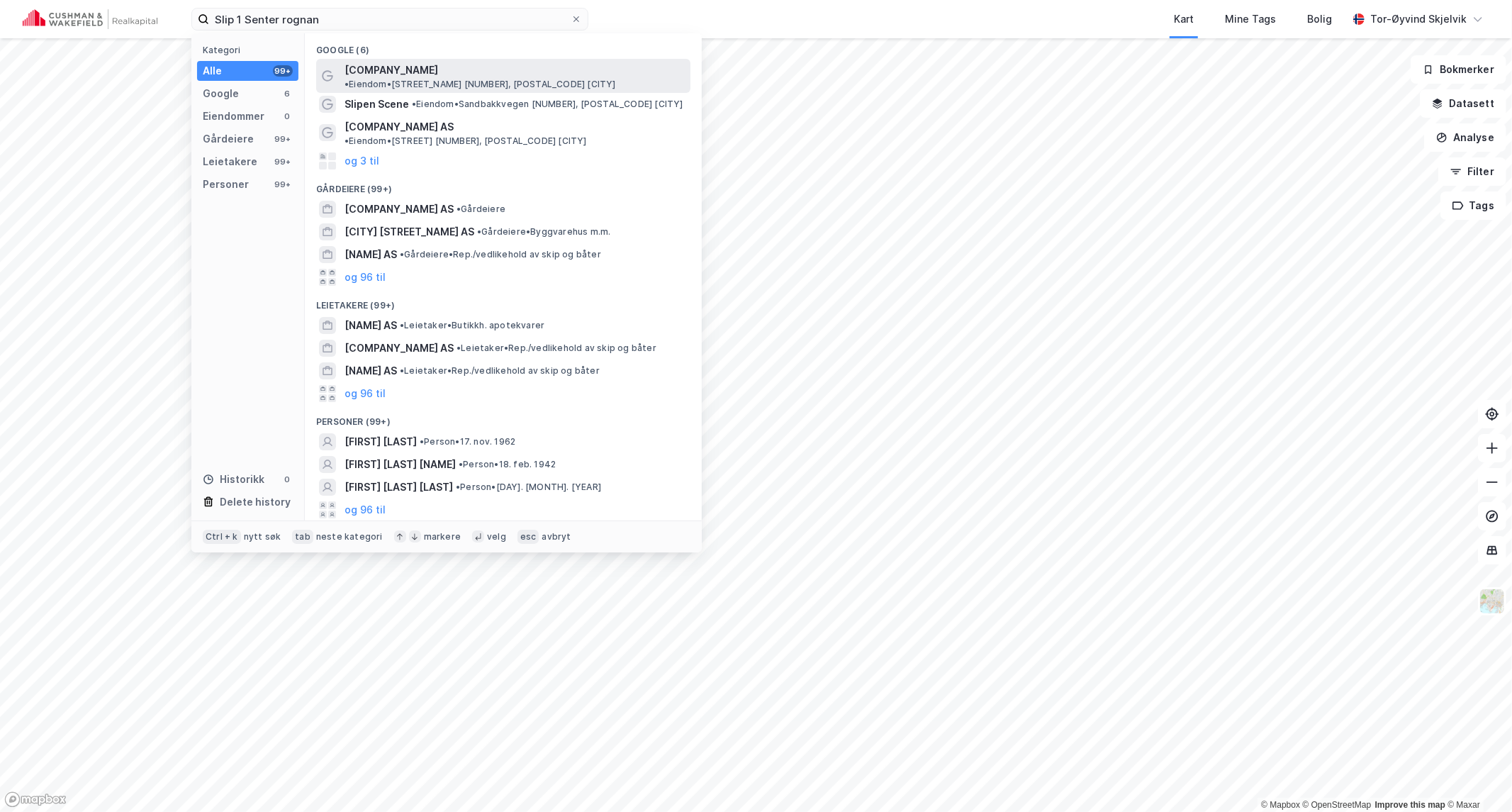 click on "[COMPANY_NAME]" at bounding box center [391, 70] 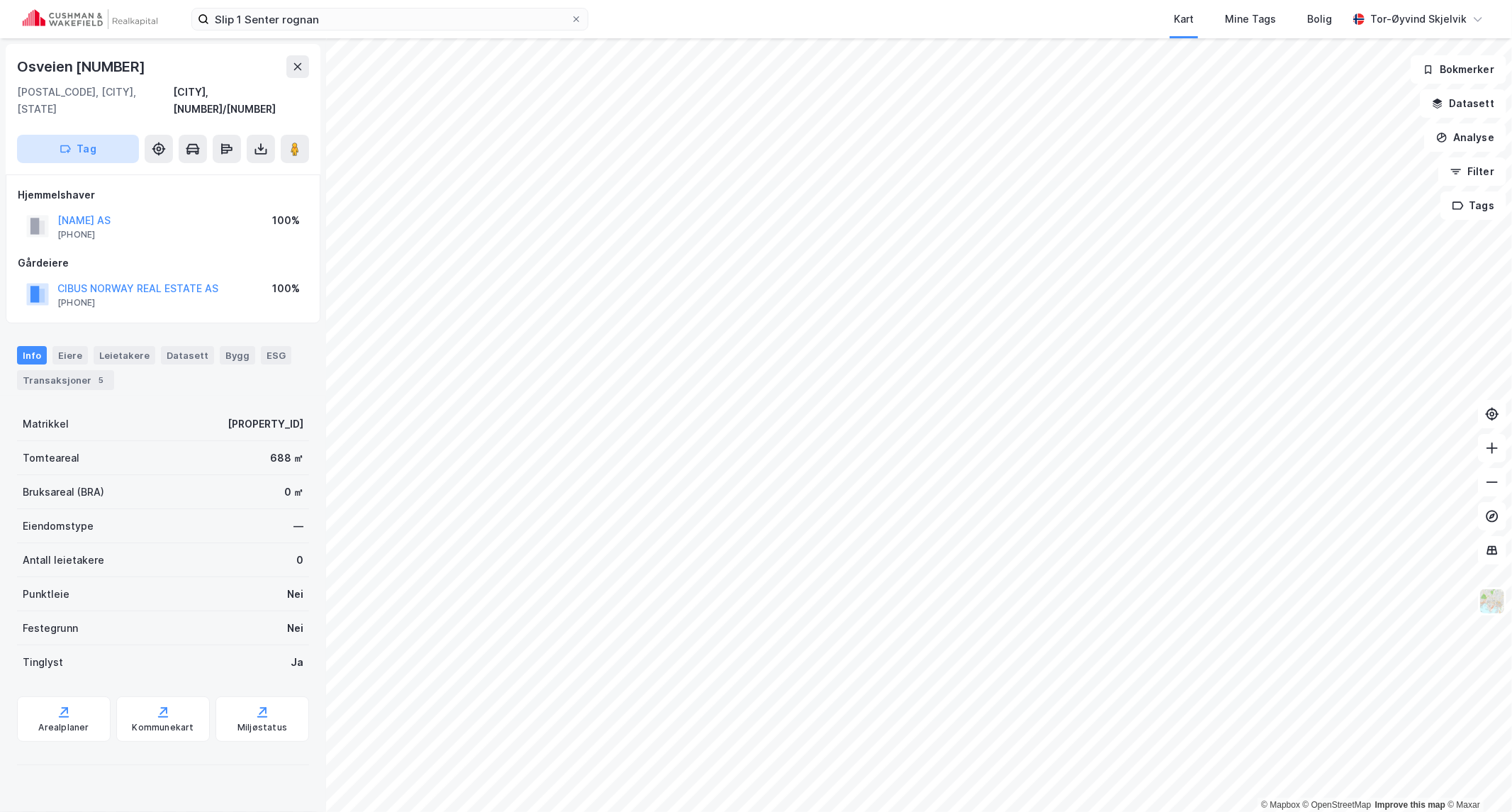 click 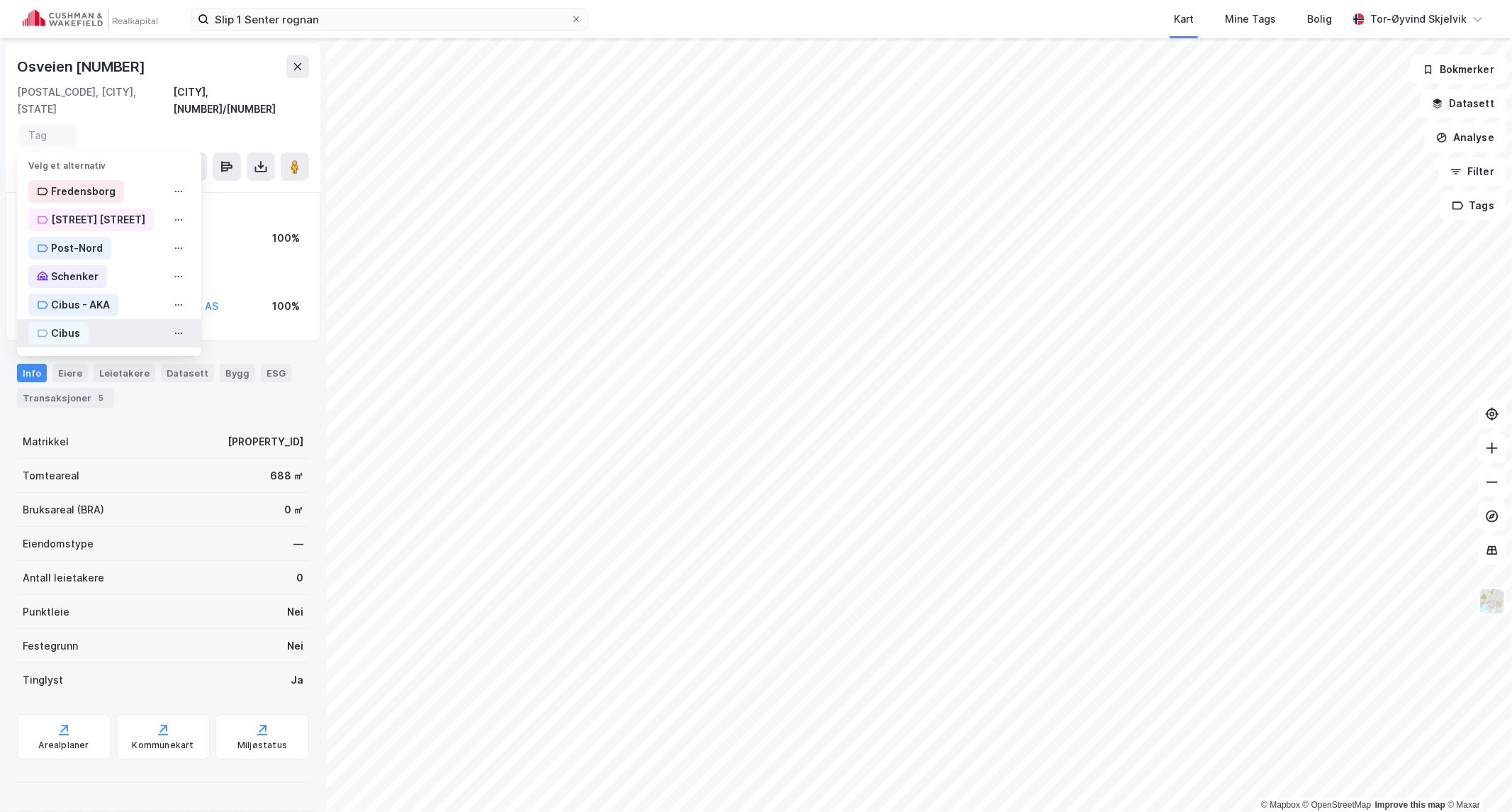click on "Cibus" at bounding box center (65, 333) 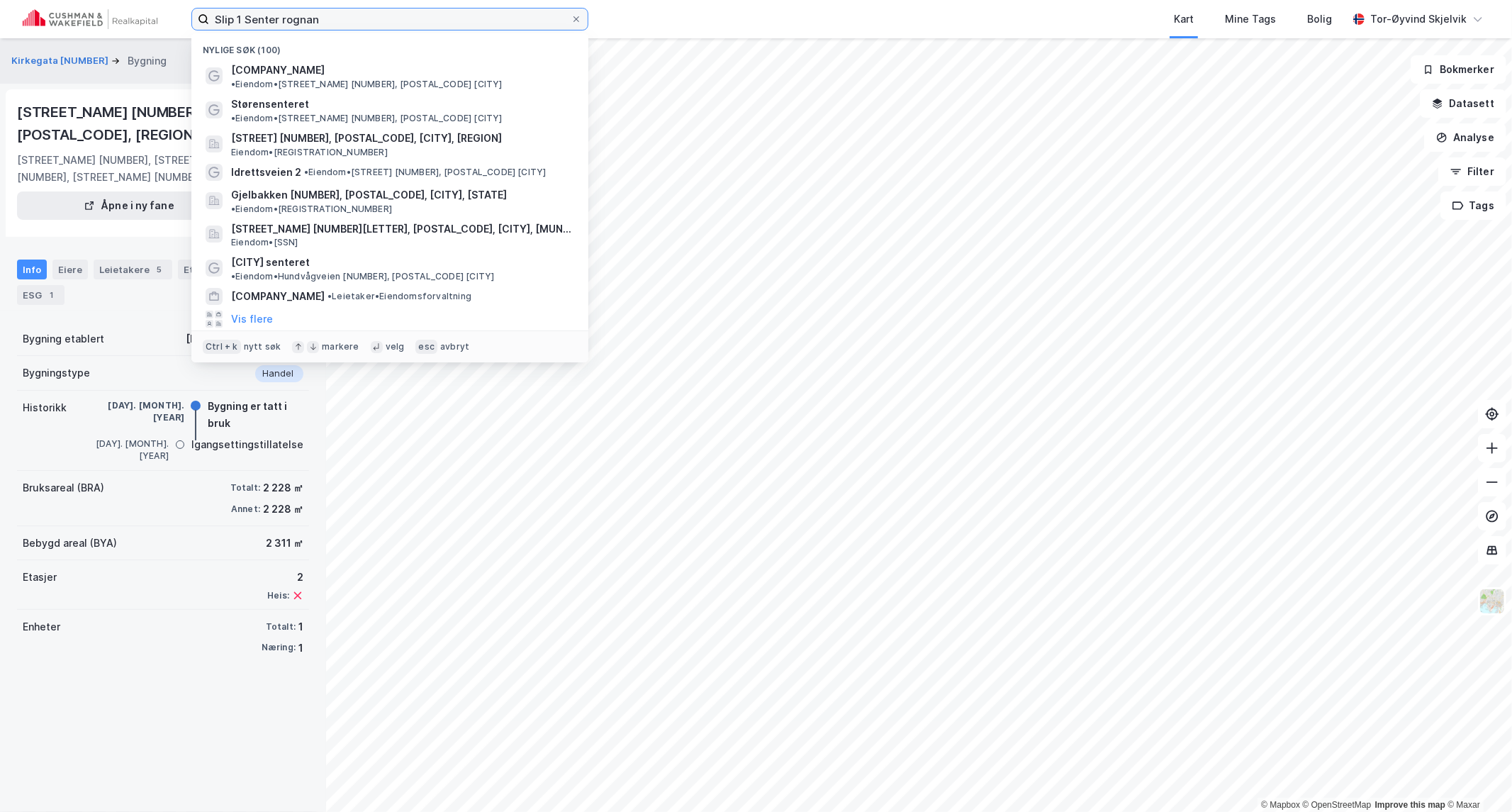 drag, startPoint x: 203, startPoint y: 18, endPoint x: -191, endPoint y: 102, distance: 402.85481 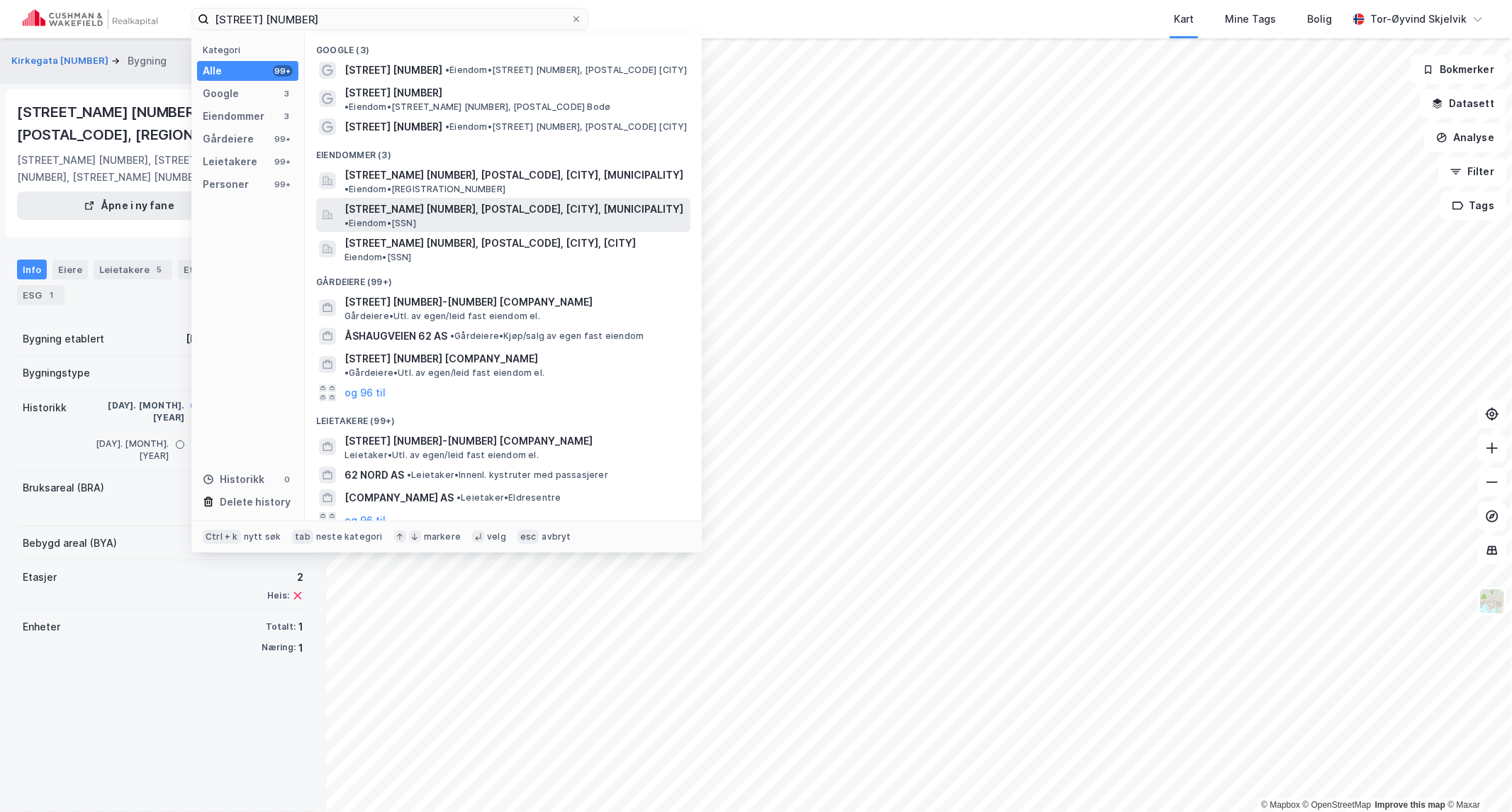 click on "[STREET_NAME] [NUMBER], [POSTAL_CODE], [CITY], [MUNICIPALITY]" at bounding box center (514, 209) 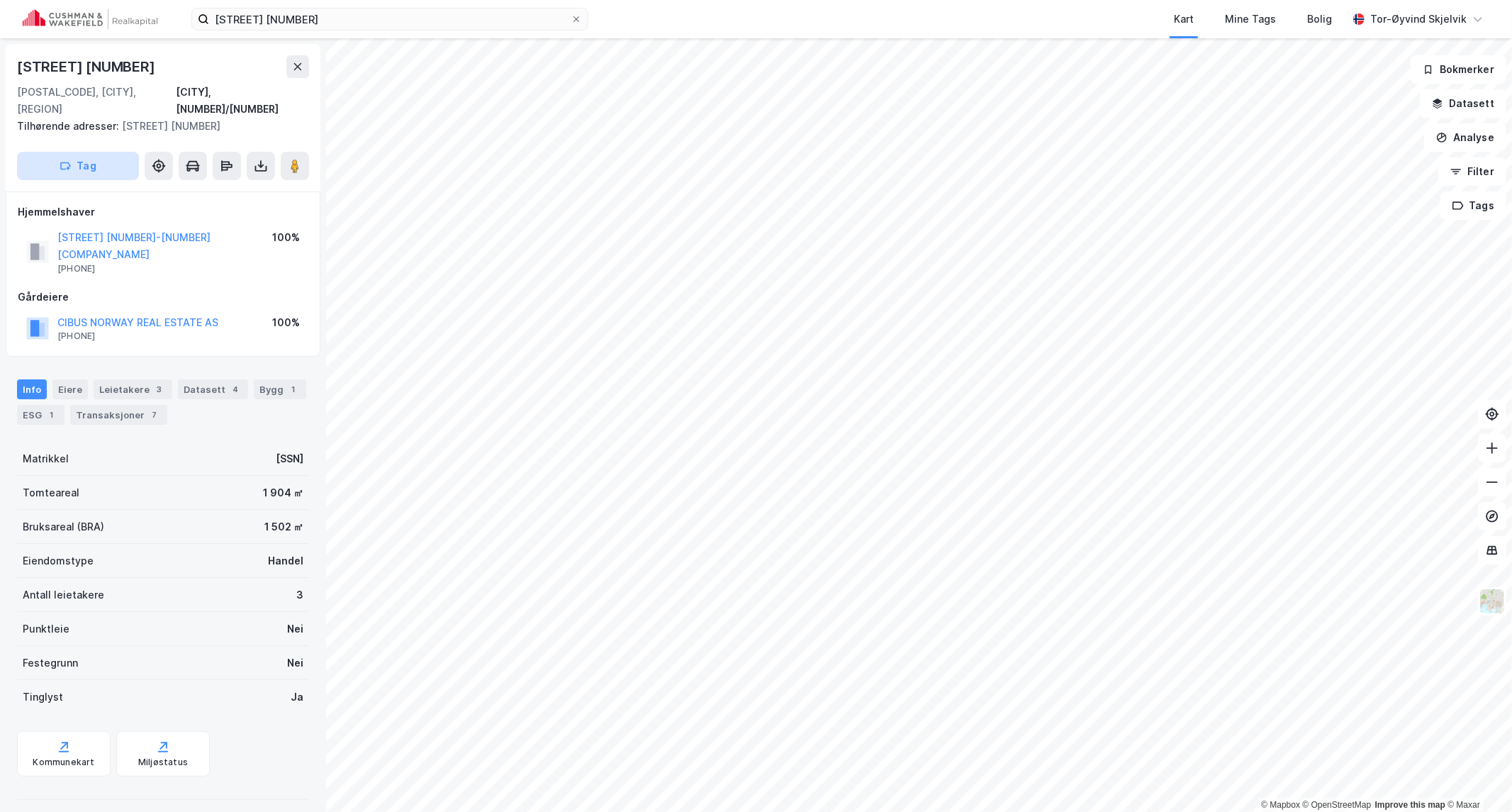 click on "Tag" at bounding box center (78, 166) 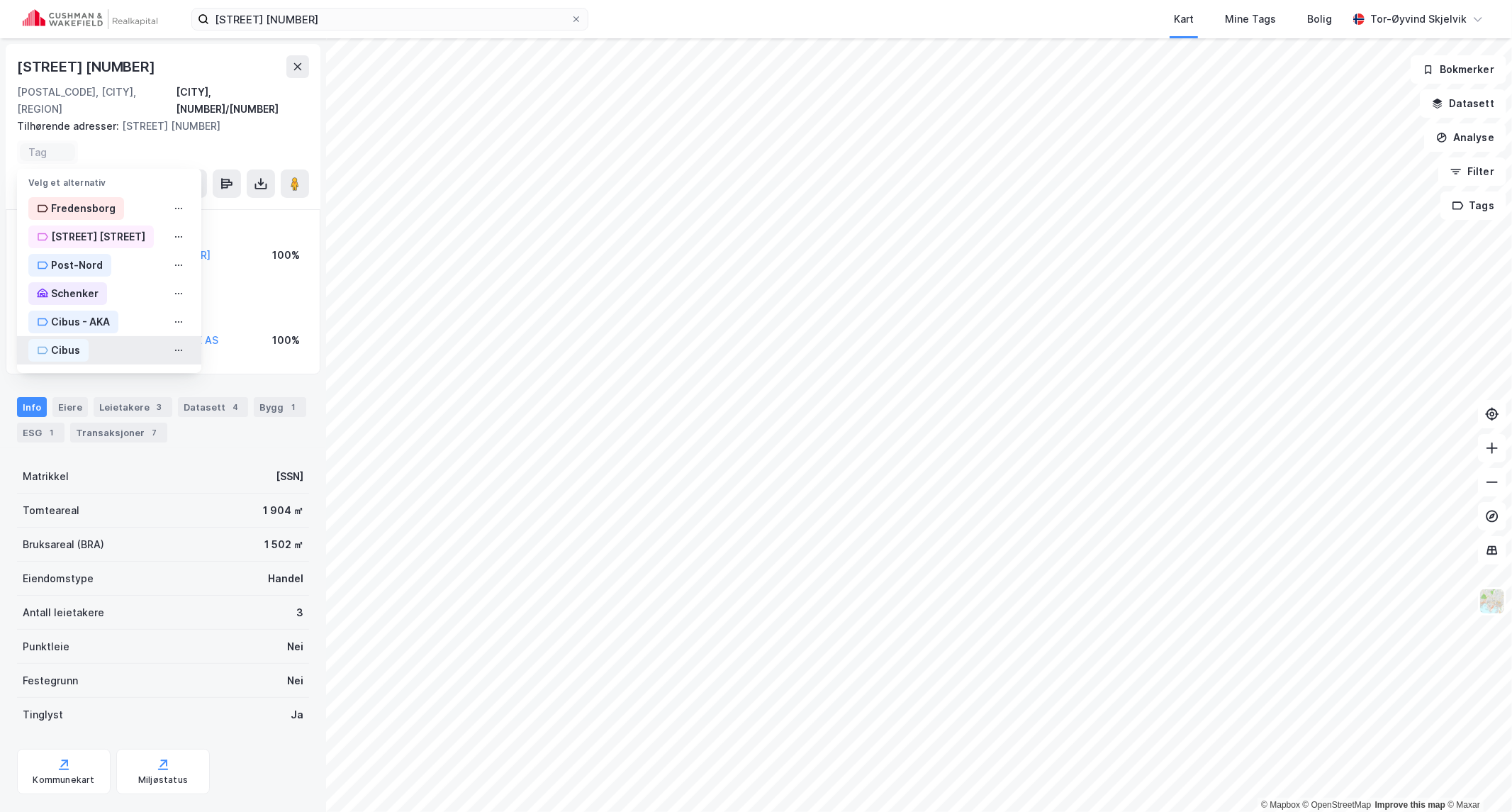 click on "Cibus" at bounding box center [65, 350] 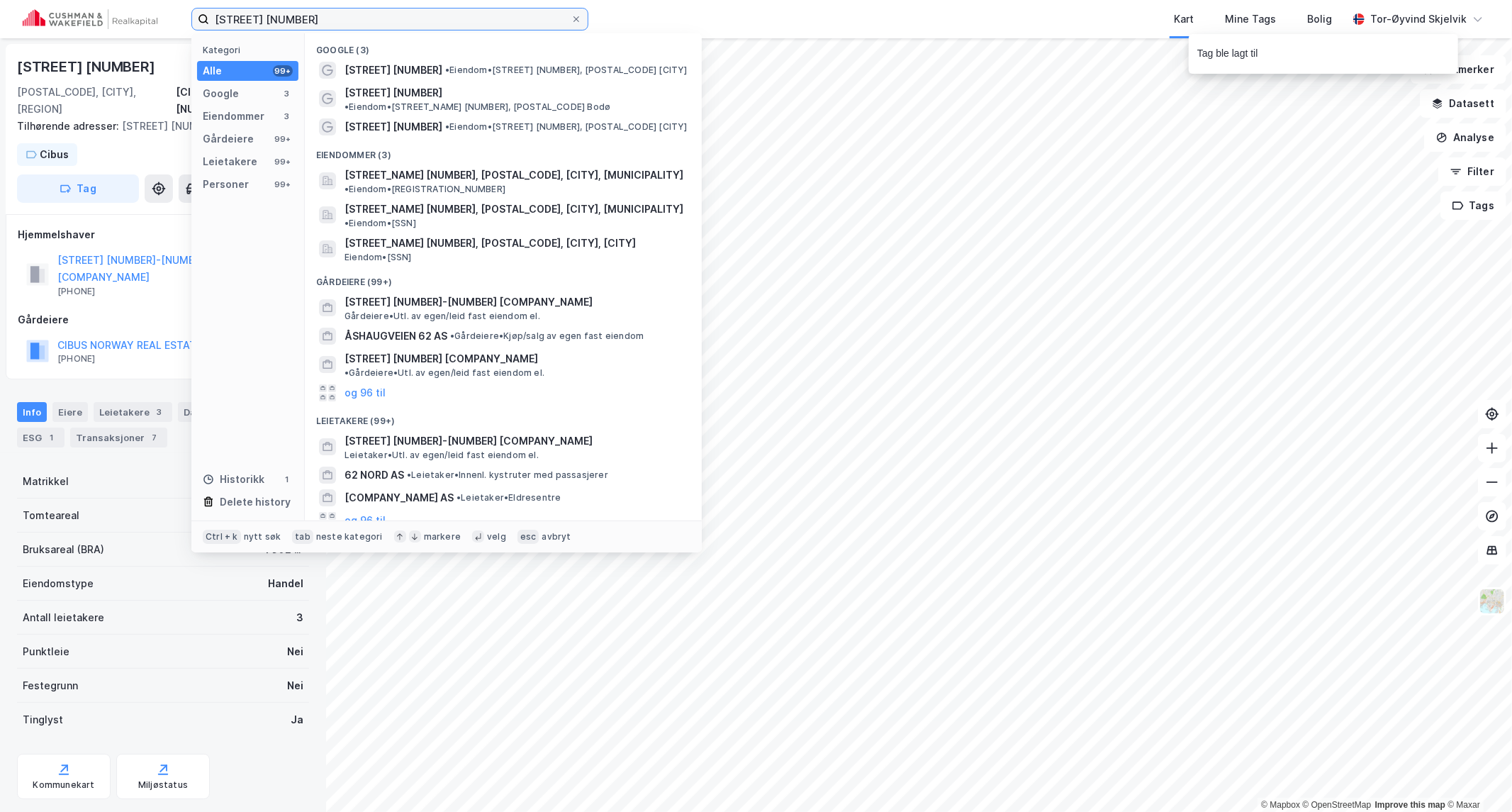 drag, startPoint x: 298, startPoint y: 22, endPoint x: 128, endPoint y: 12, distance: 170.29386 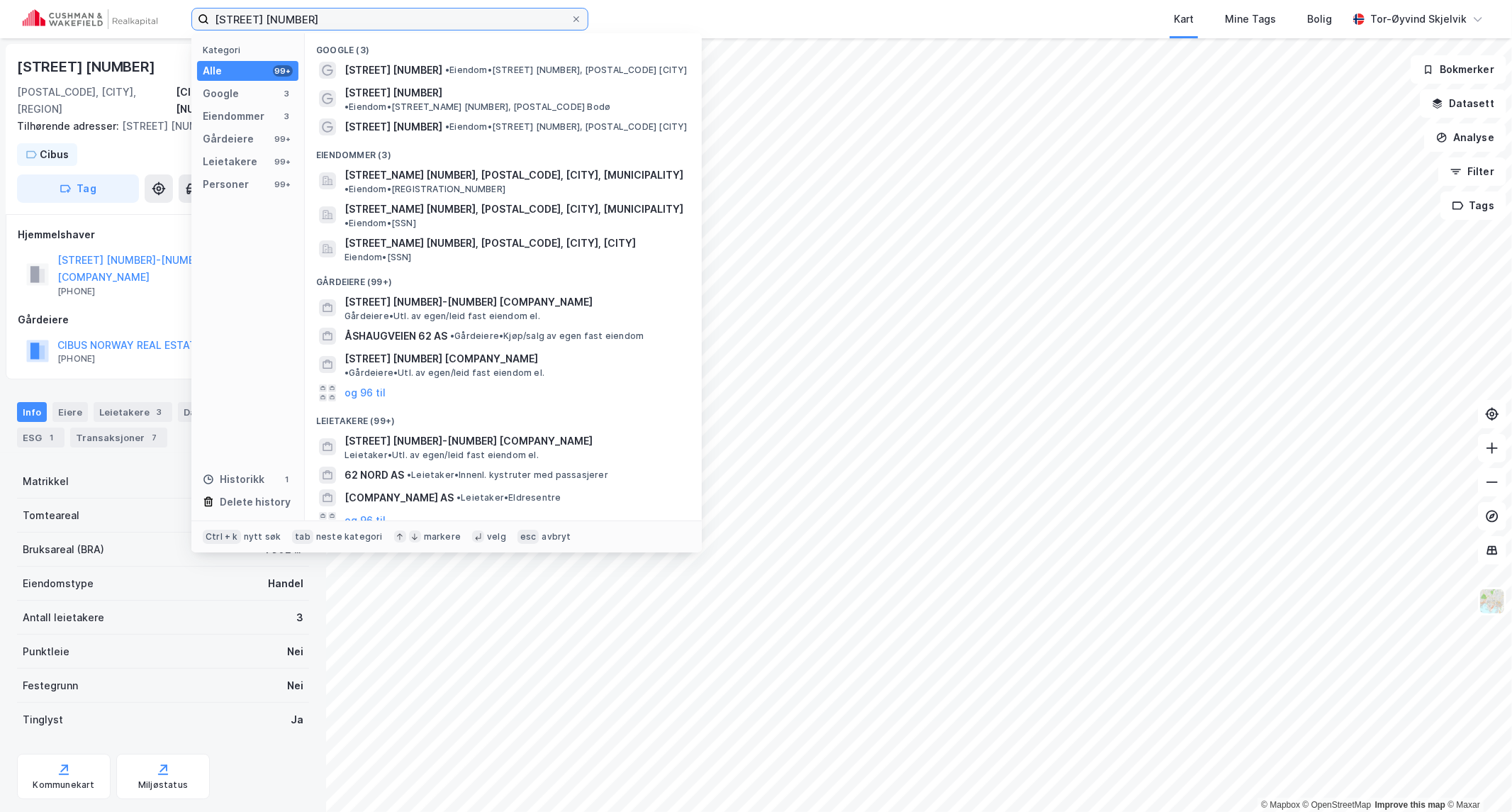 paste on "Arons vei 5" 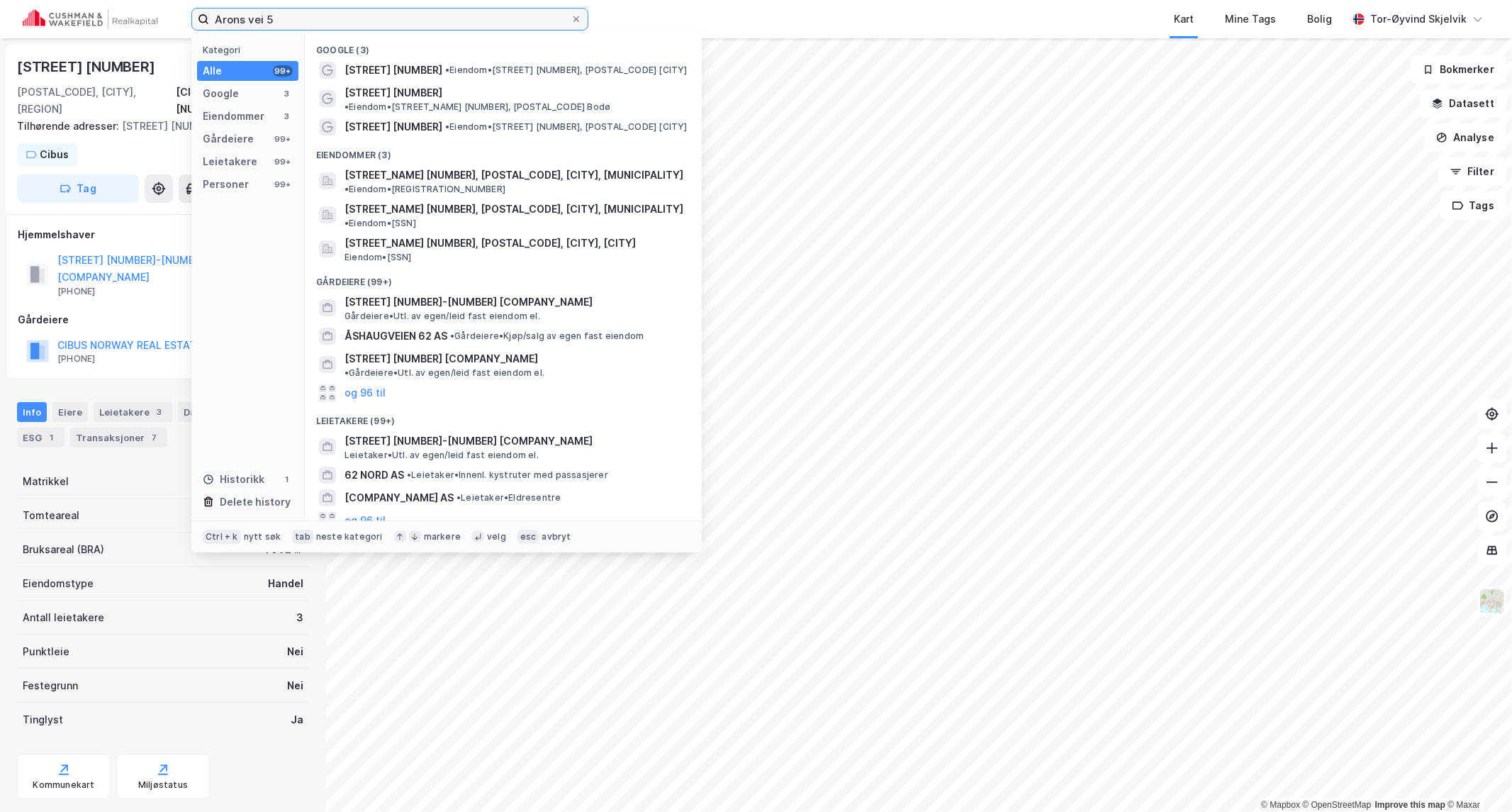 type on "Arons vei 5" 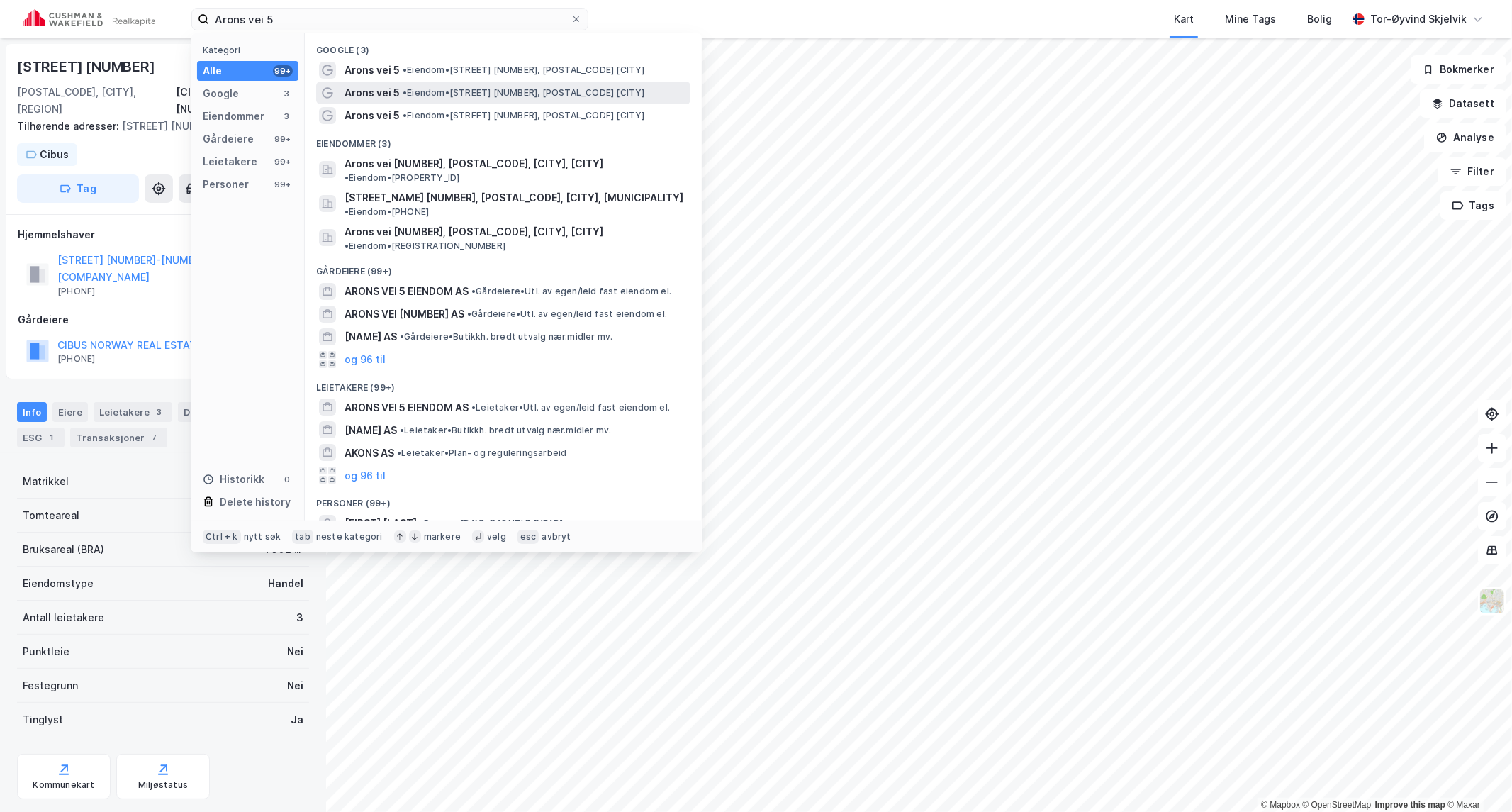 click on "•  Eiendom  •  [FIRST] vei [NUMBER], [POSTAL_CODE] [CITY]" at bounding box center (524, 93) 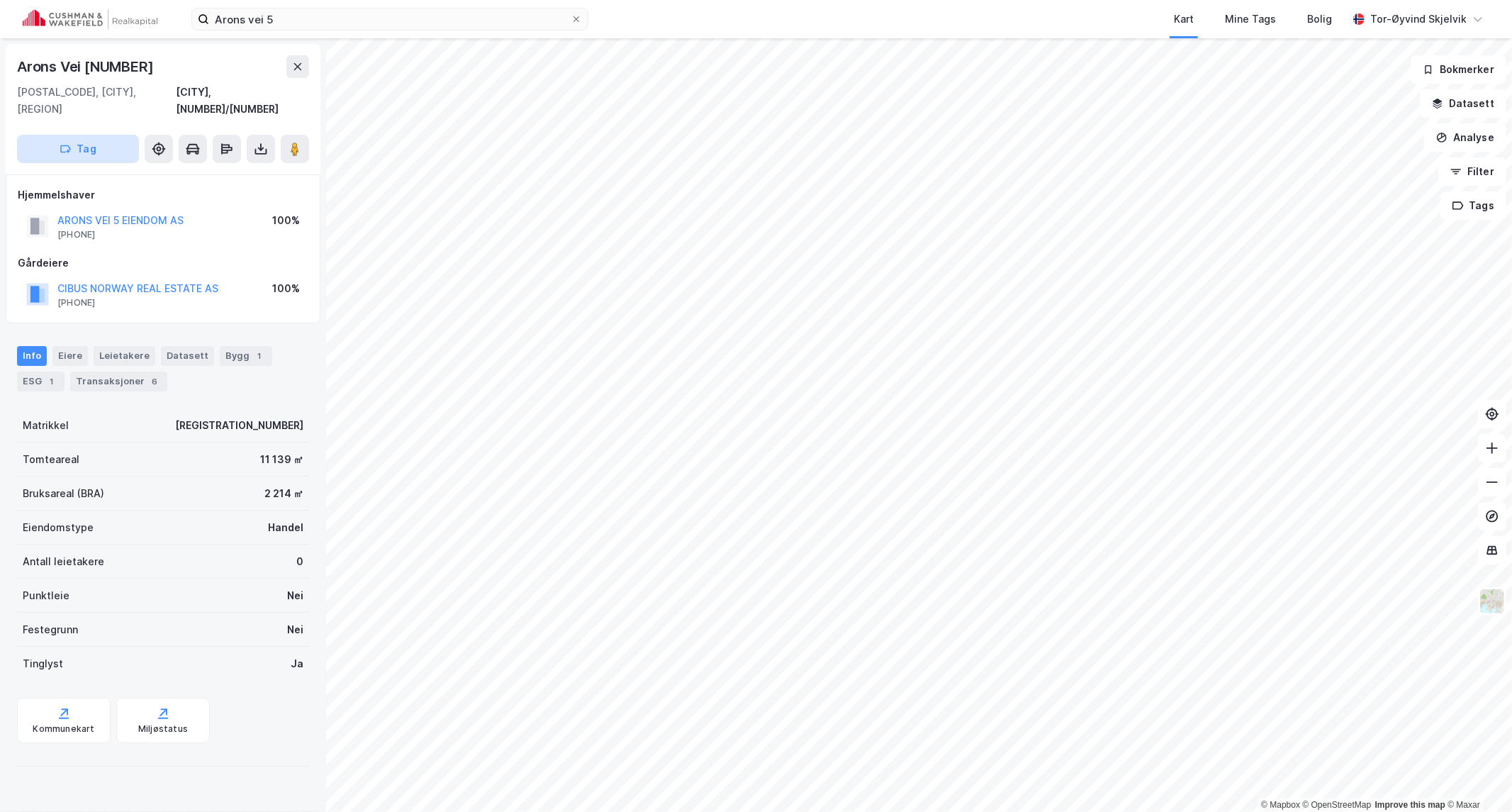 click on "Tag" at bounding box center (78, 149) 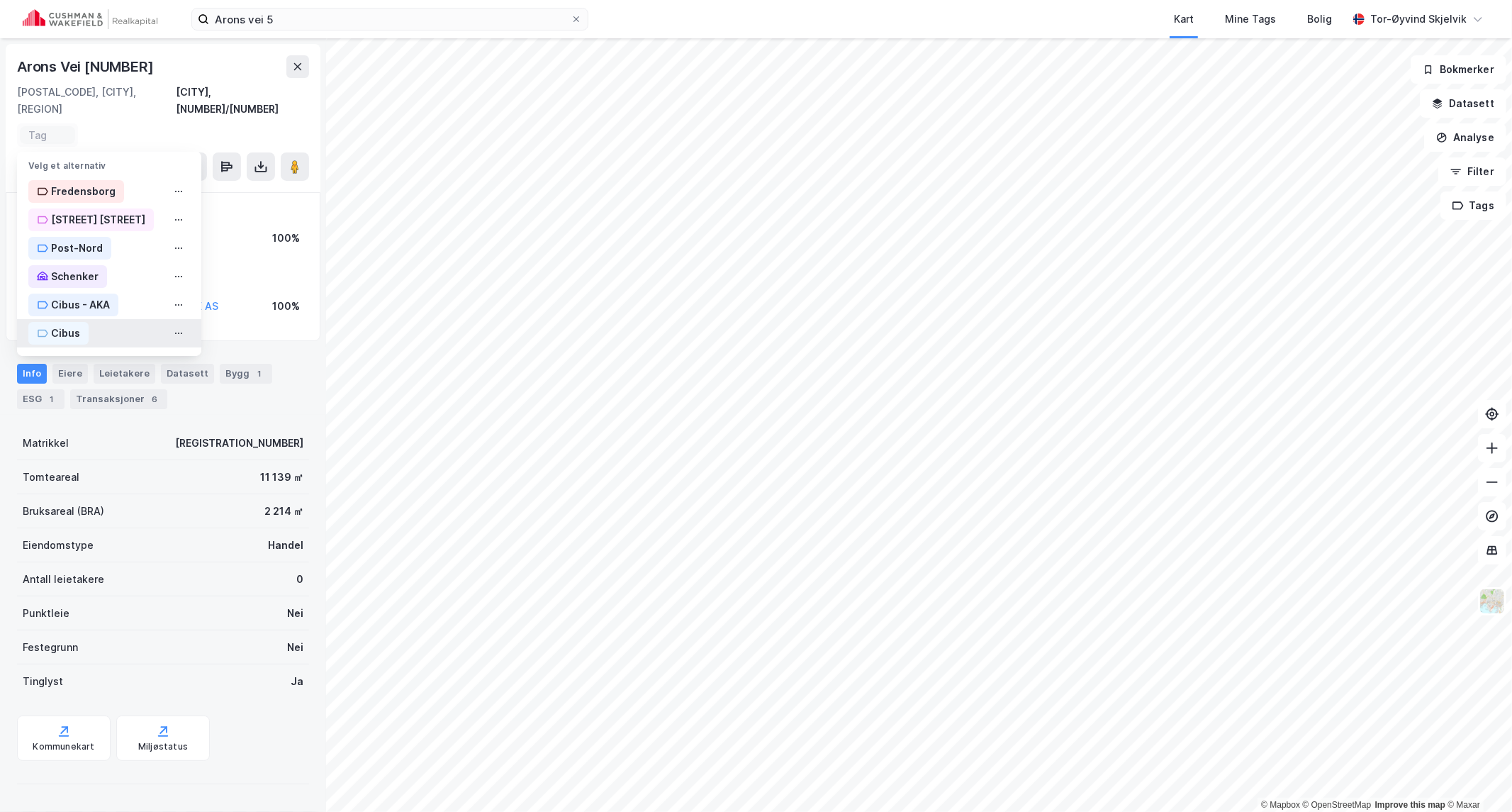 click on "Cibus" at bounding box center [58, 333] 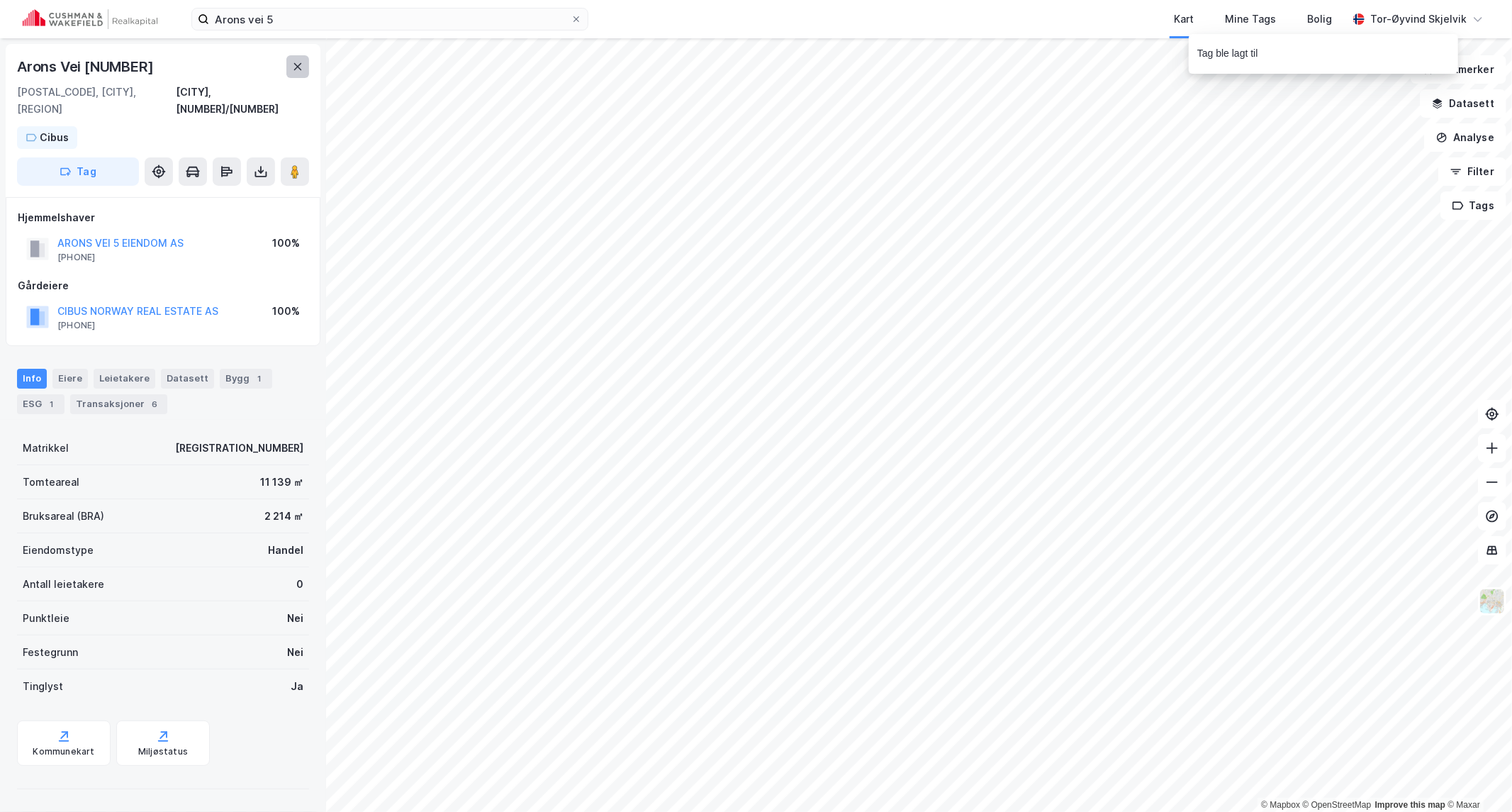 click at bounding box center [298, 67] 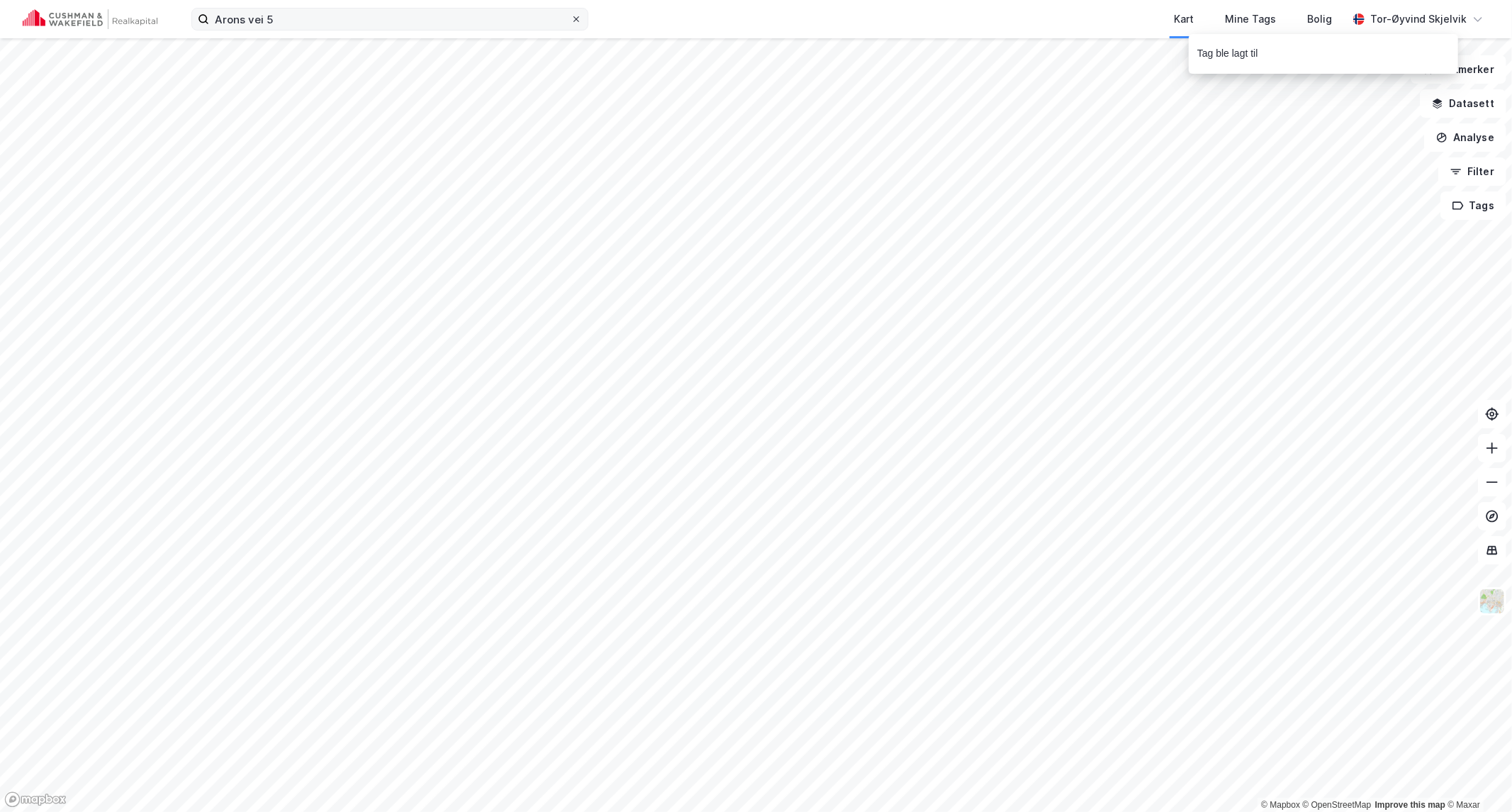 click 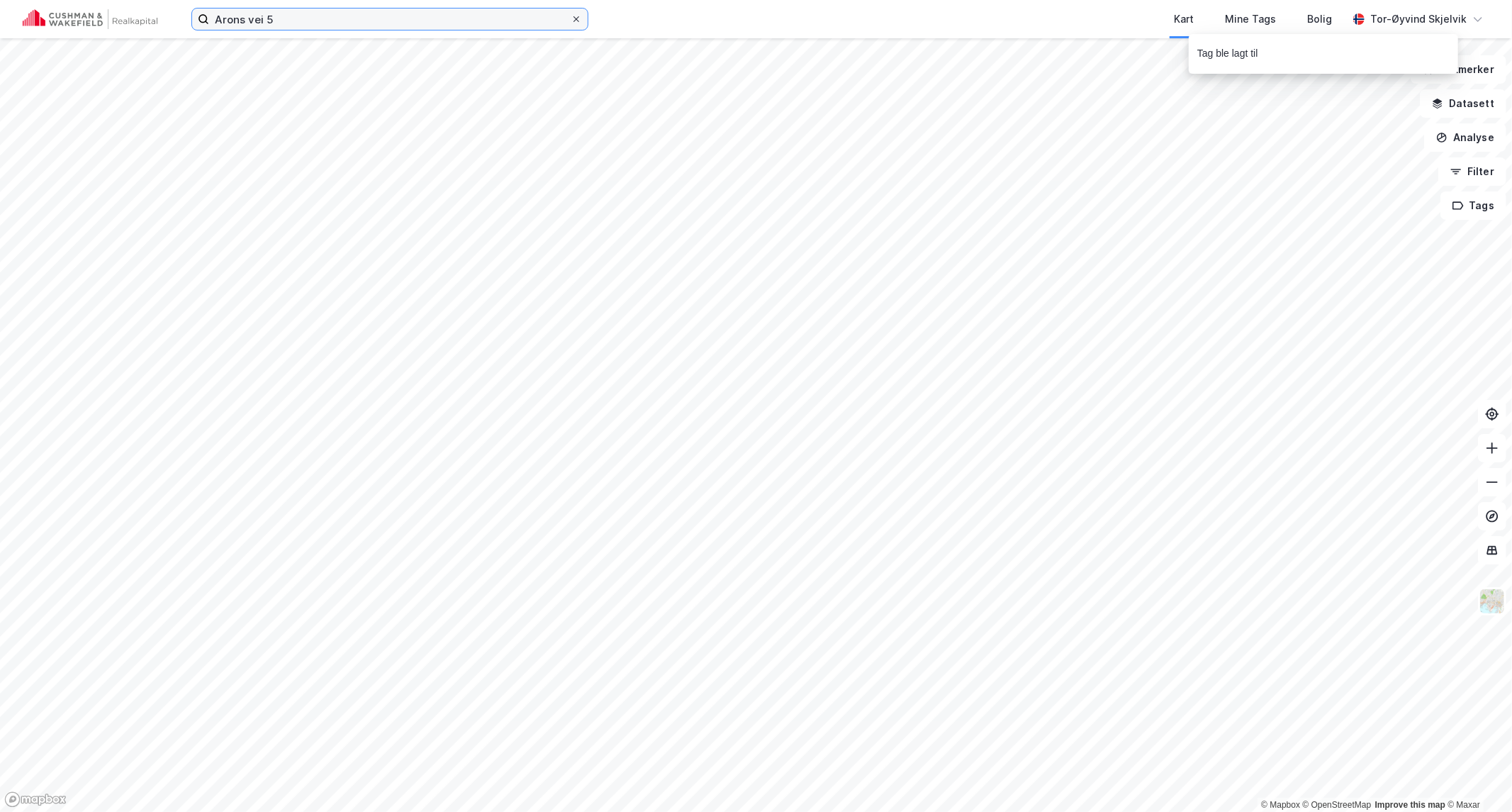 click on "Arons vei 5" at bounding box center (390, 19) 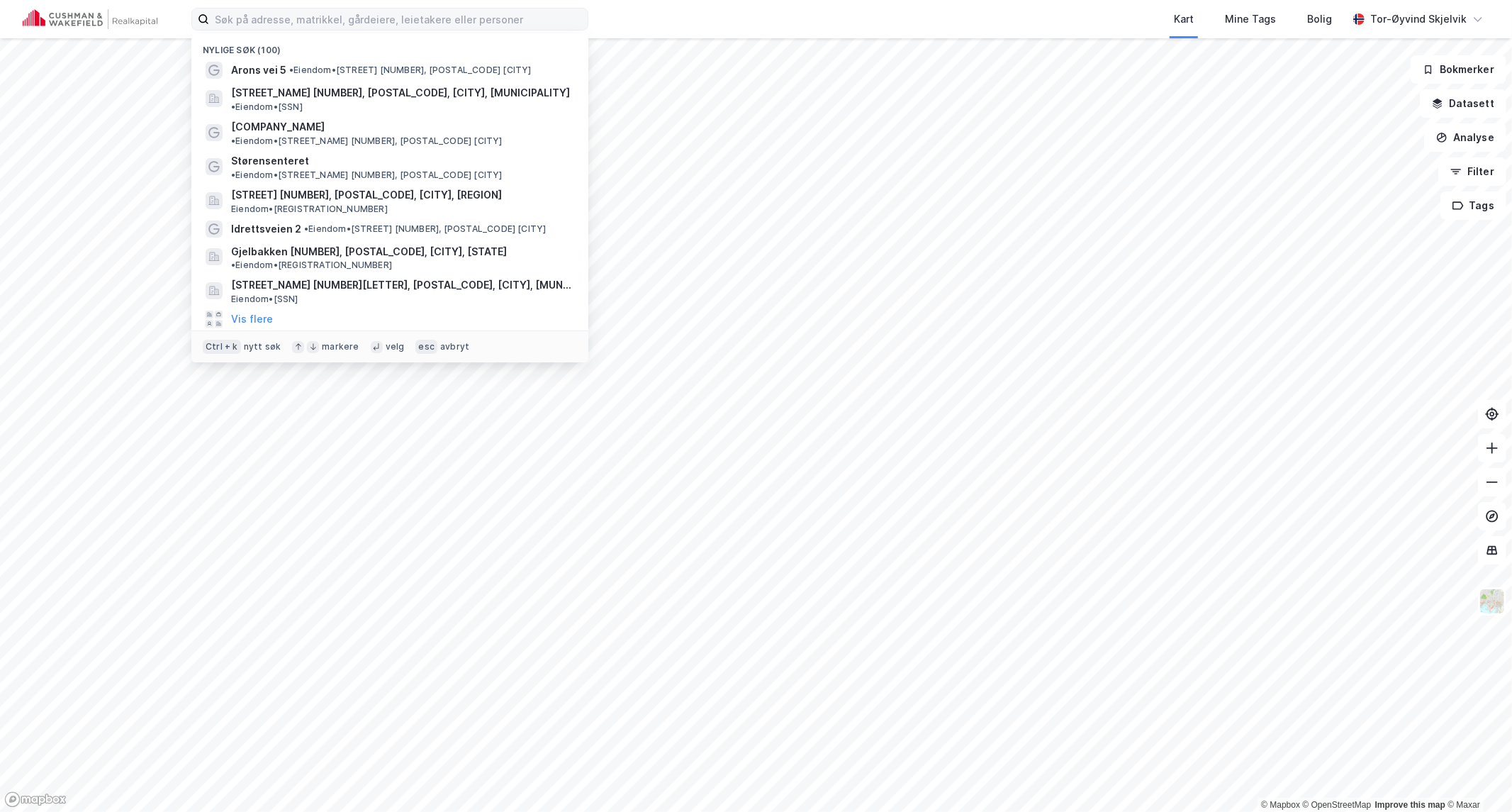 click on "Kart Mine Tags Bolig" at bounding box center (1002, 19) 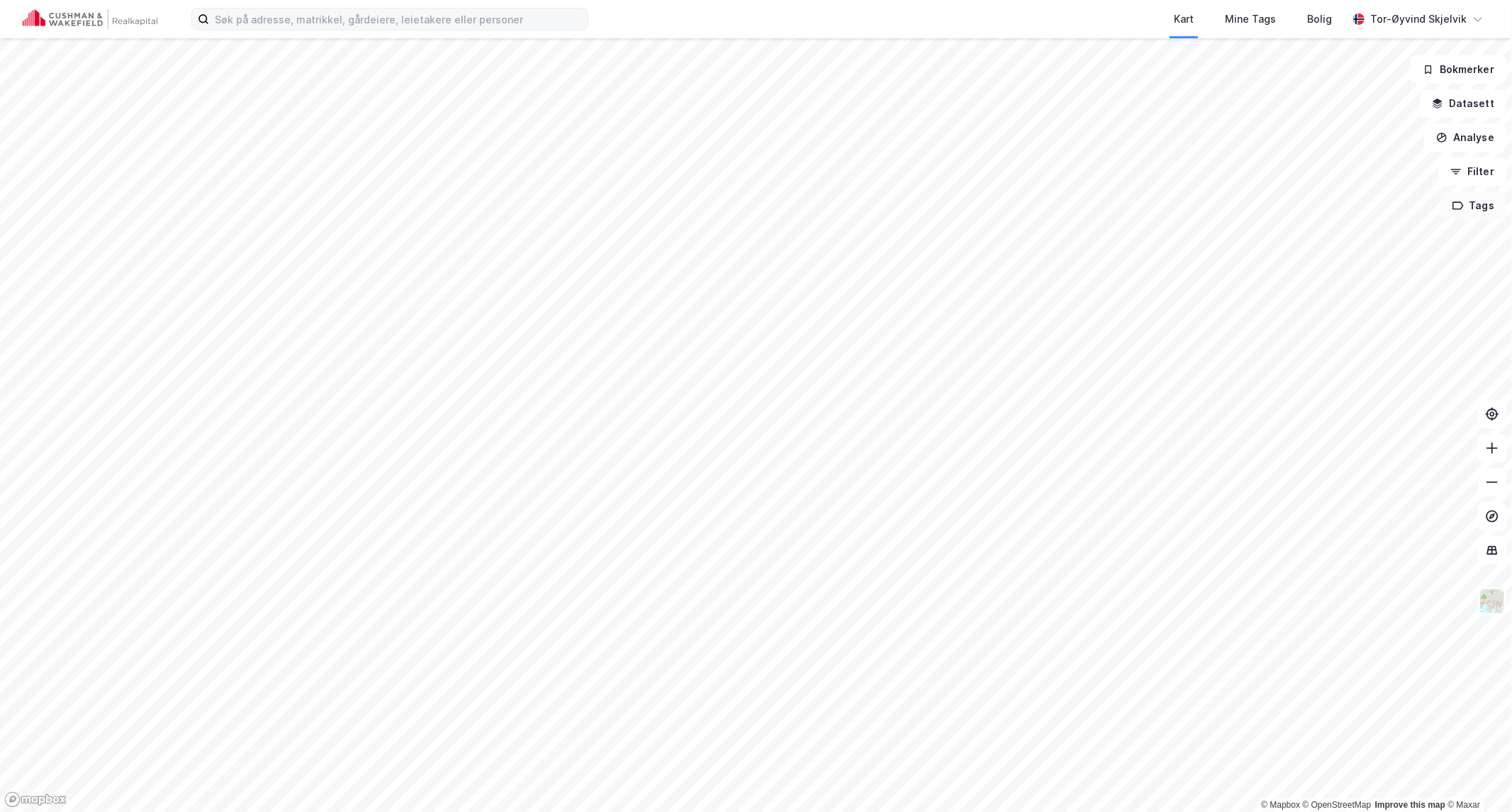 click on "Tags" at bounding box center [1473, 206] 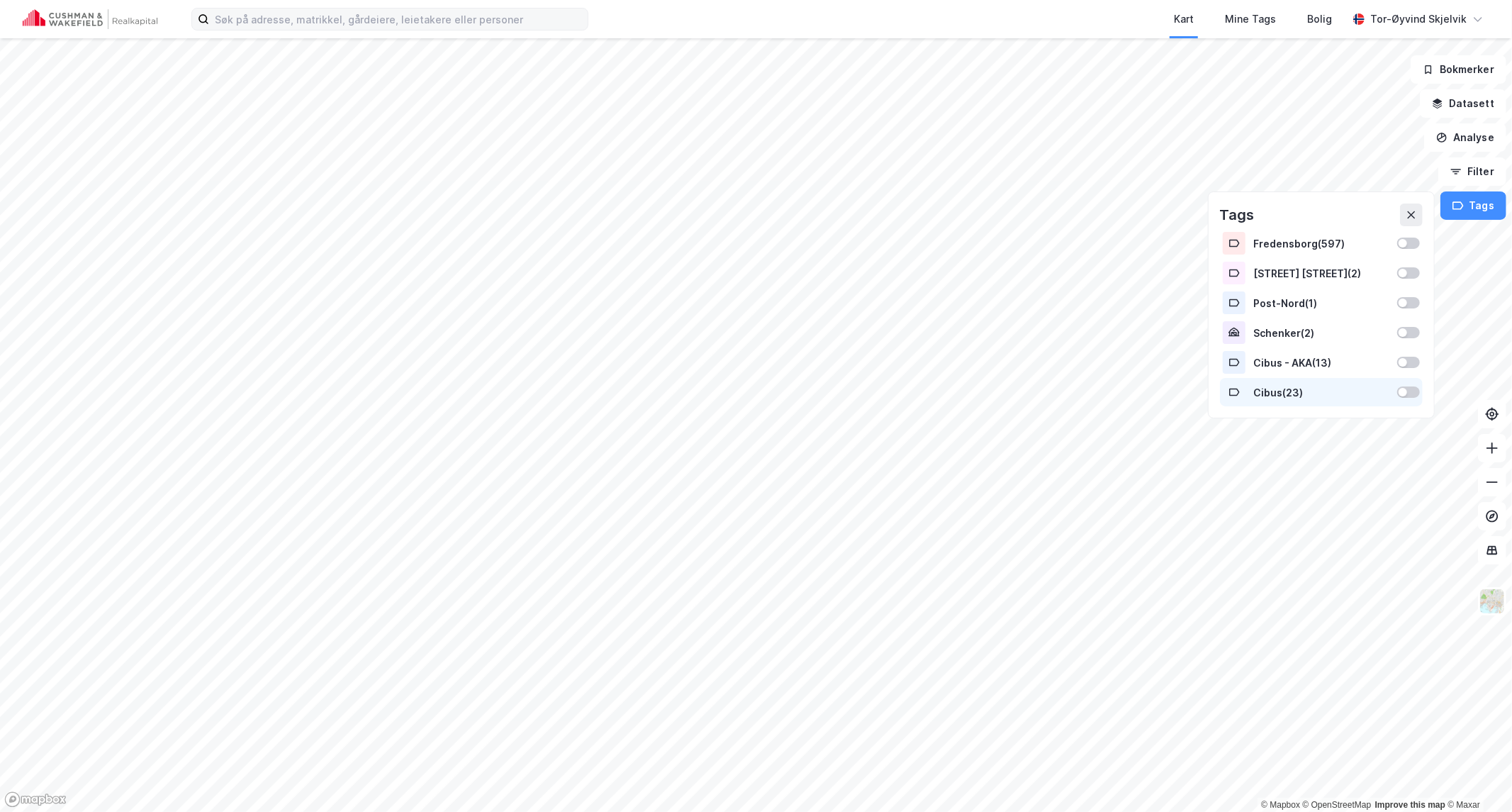 click at bounding box center [1409, 392] 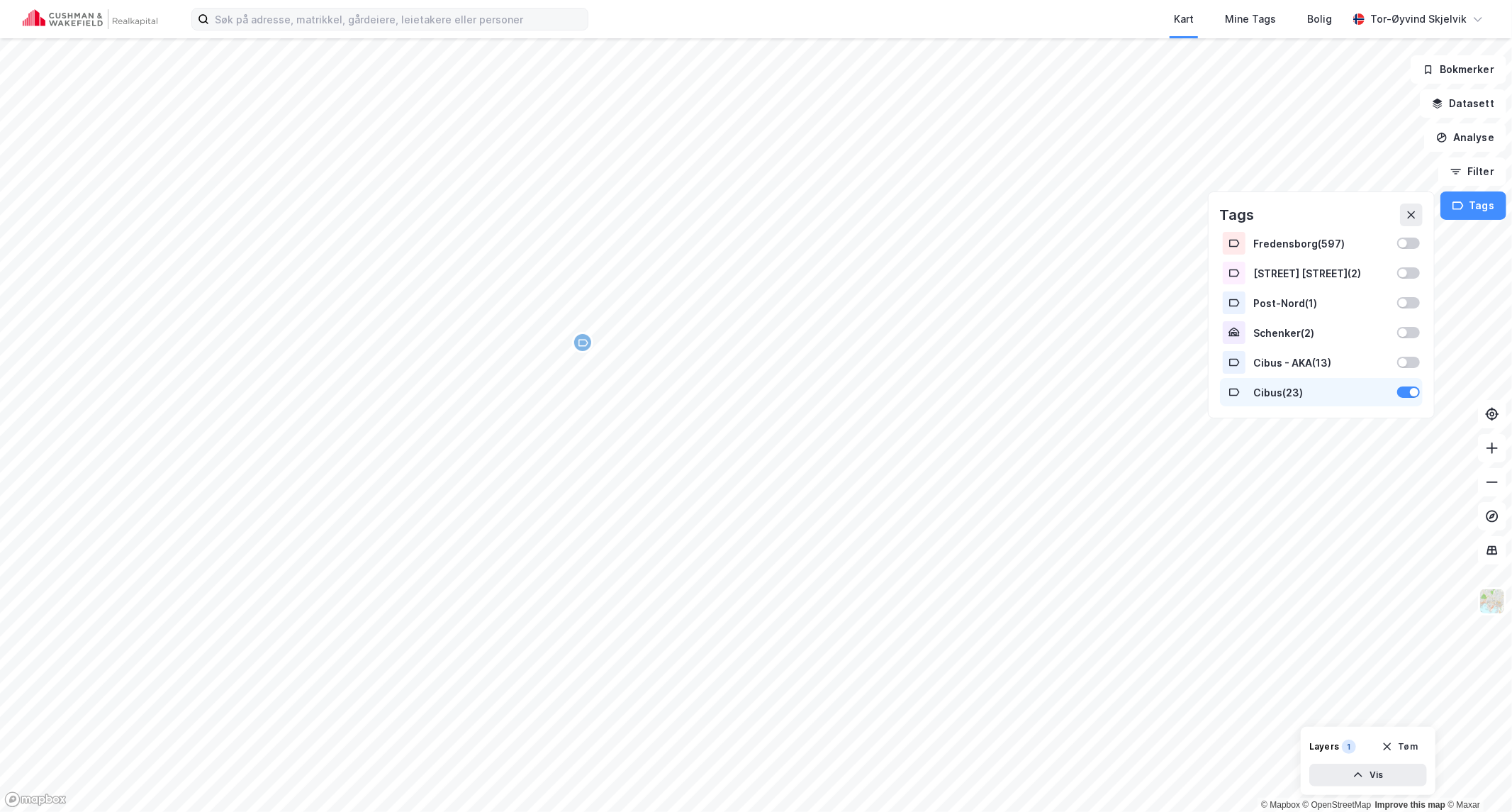 click on "Cibus  ( 23 )" at bounding box center (1321, 392) 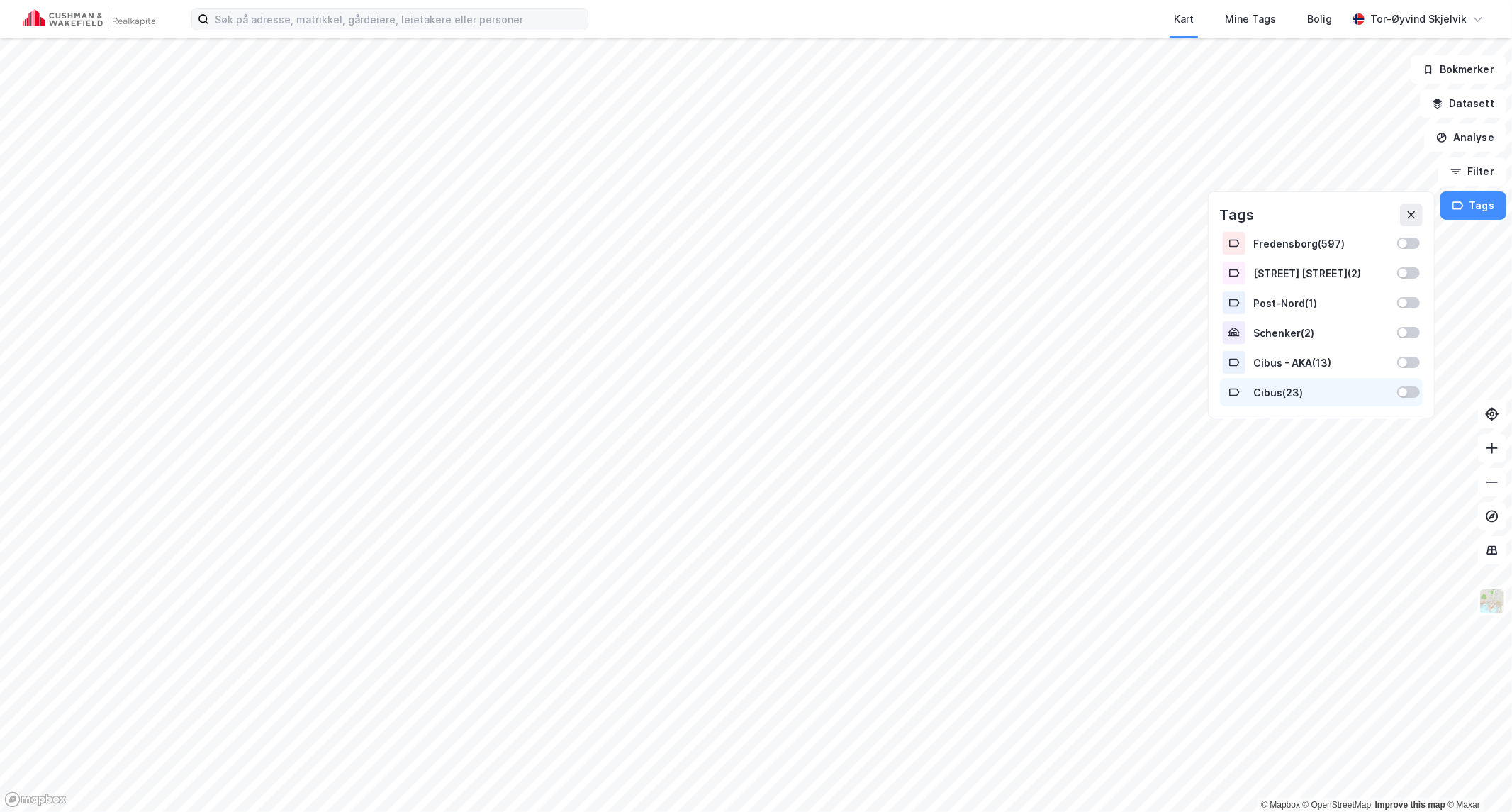 click on "Cibus  ( 23 )" at bounding box center [1321, 392] 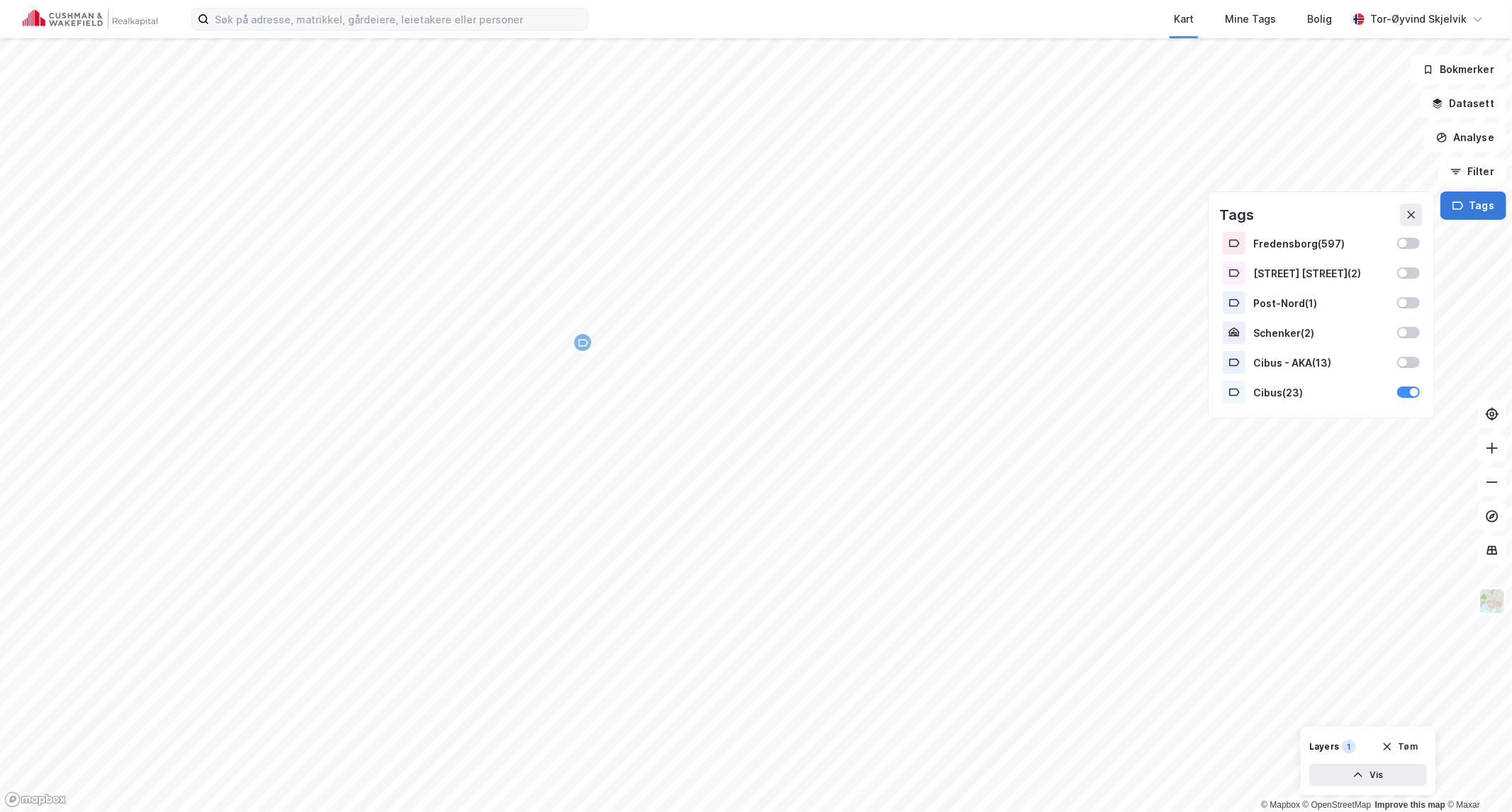 click 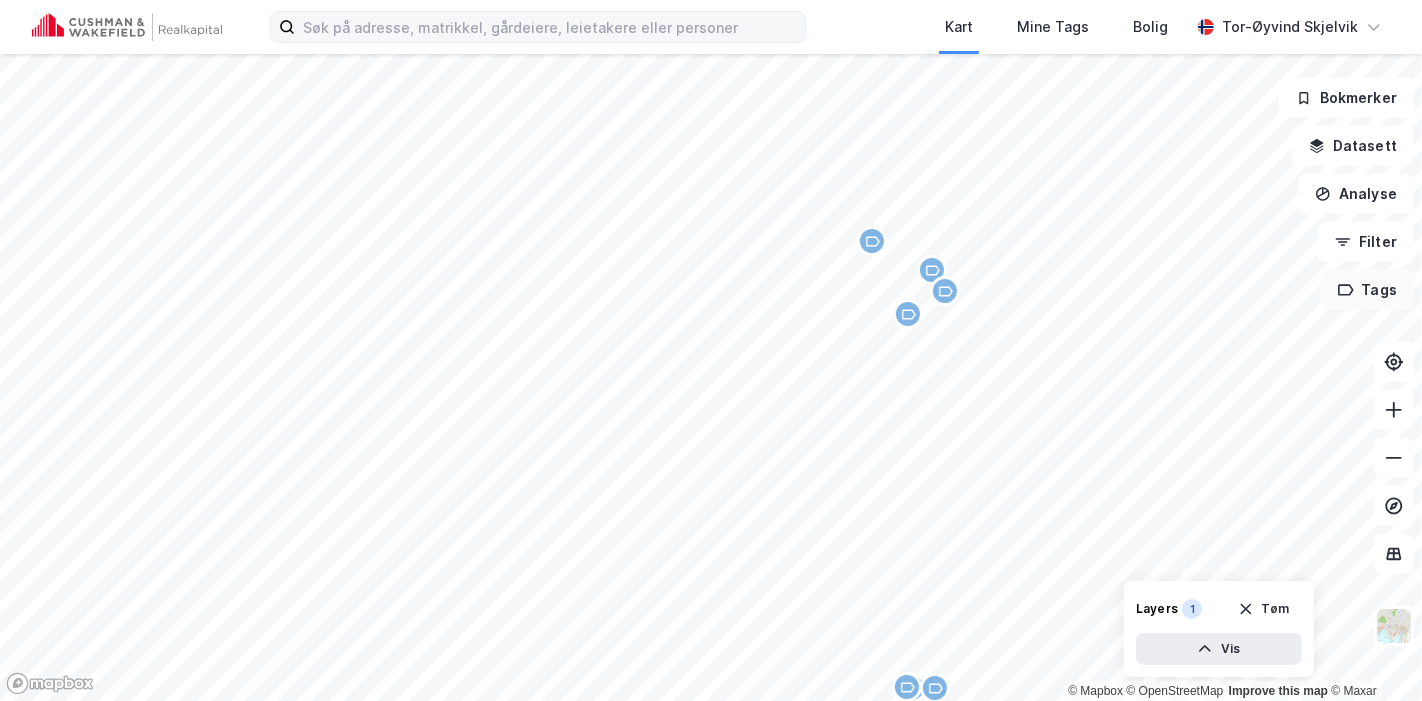 click on "Tags" at bounding box center (1367, 290) 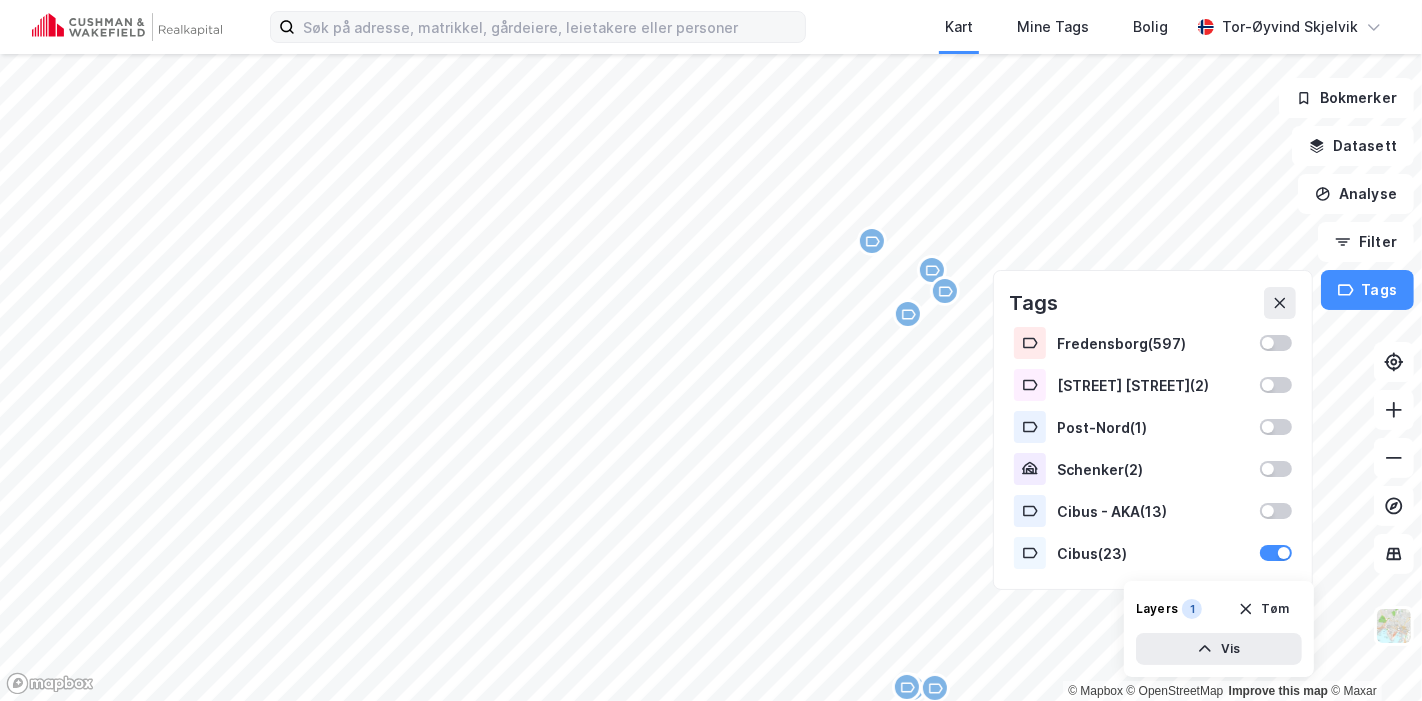 click at bounding box center [945, 291] 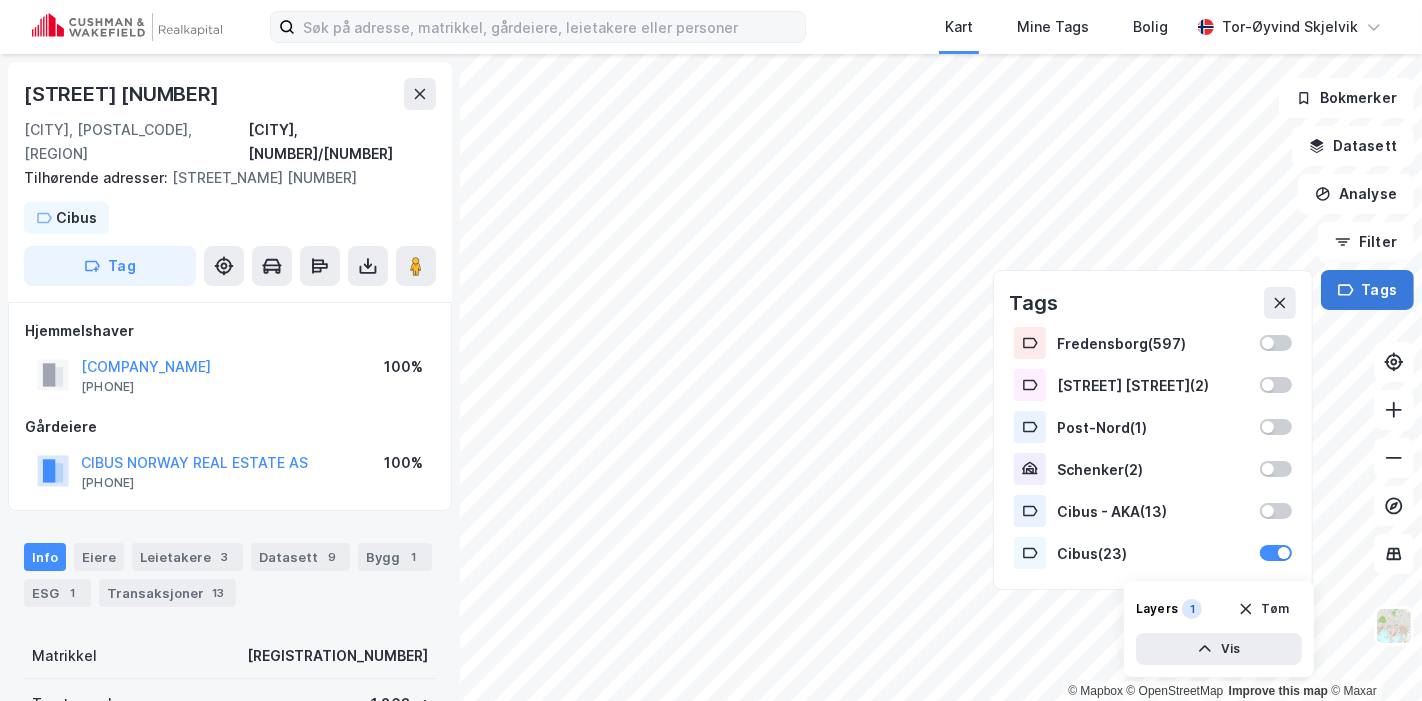 click on "Tags" at bounding box center (1367, 290) 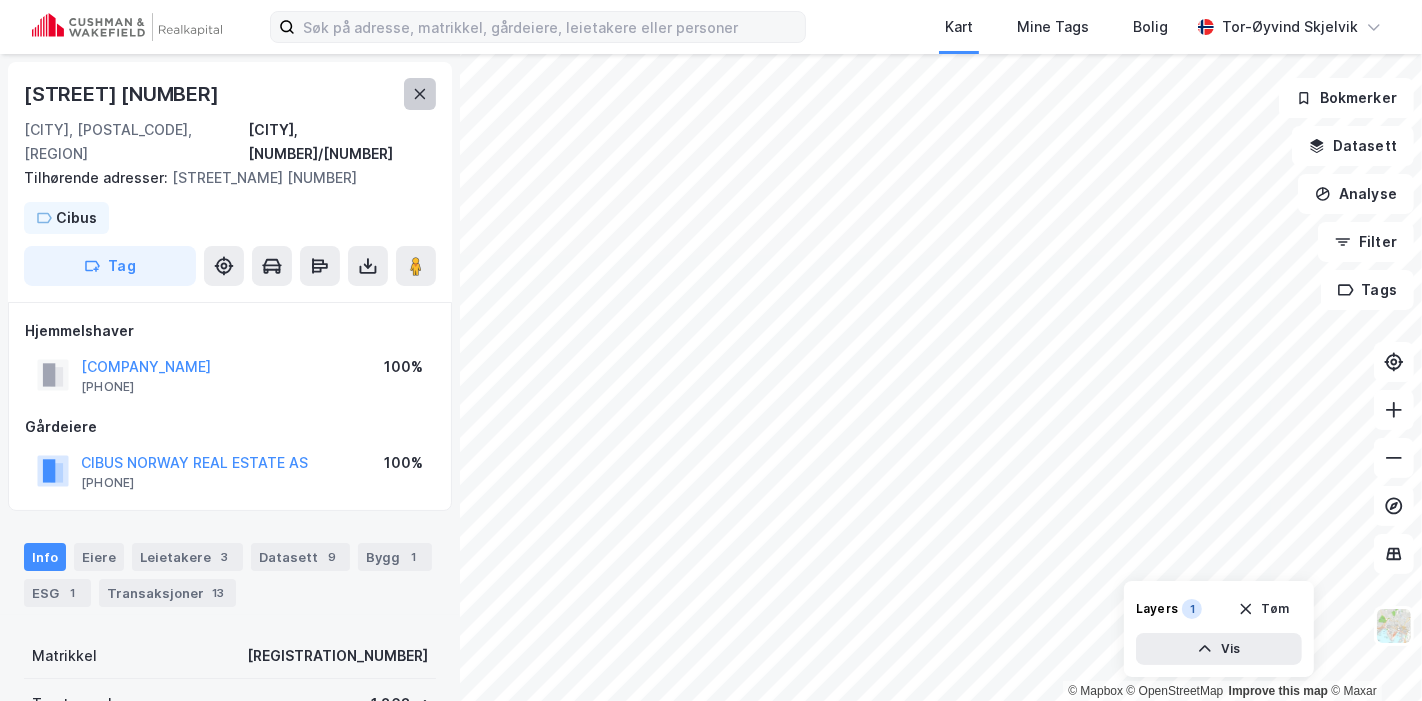 click 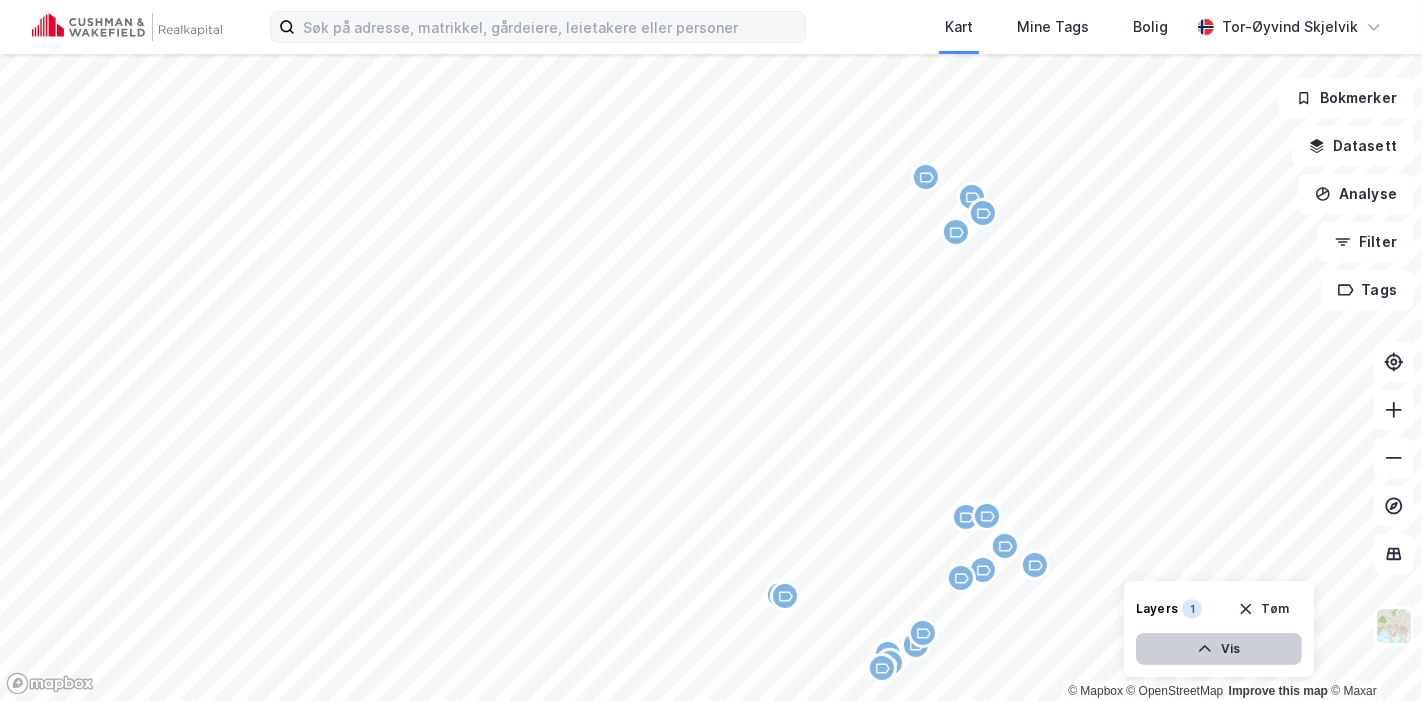 click on "Vis" at bounding box center [1219, 649] 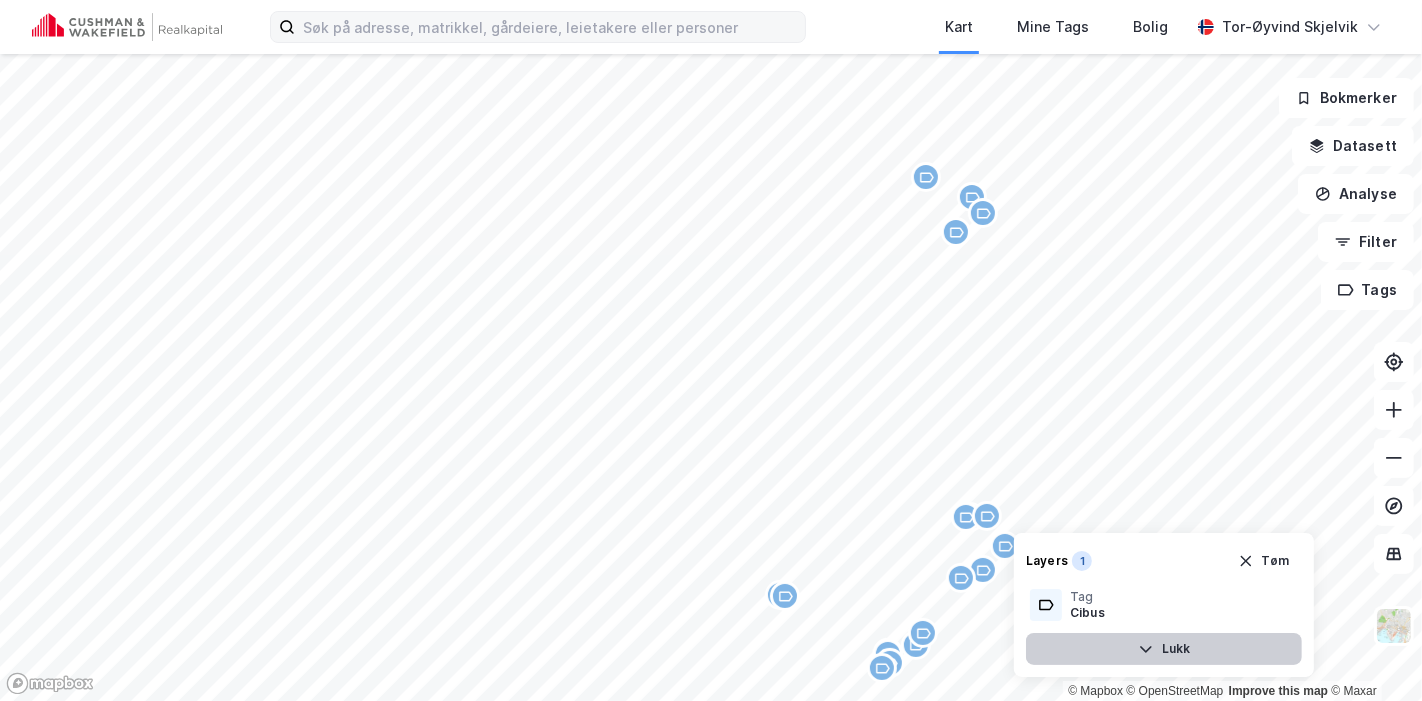 click on "Lukk" at bounding box center (1164, 649) 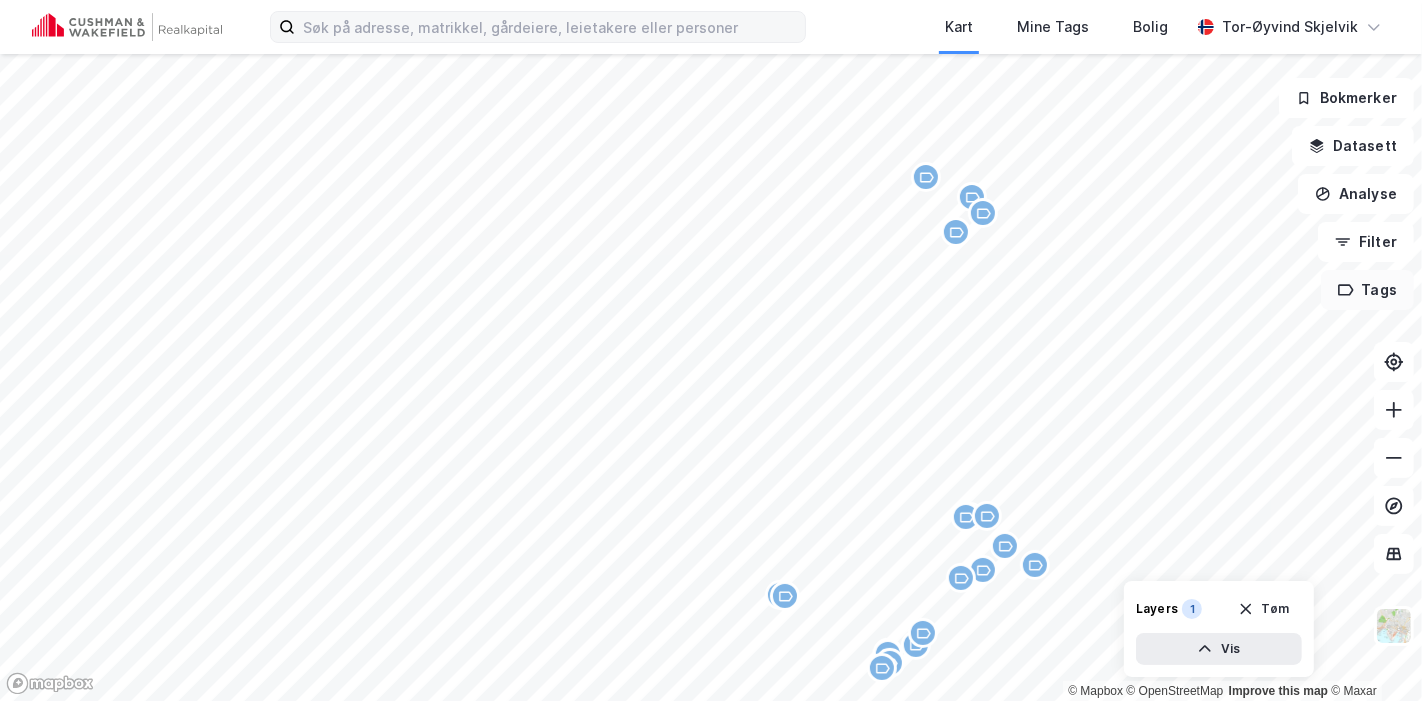 click 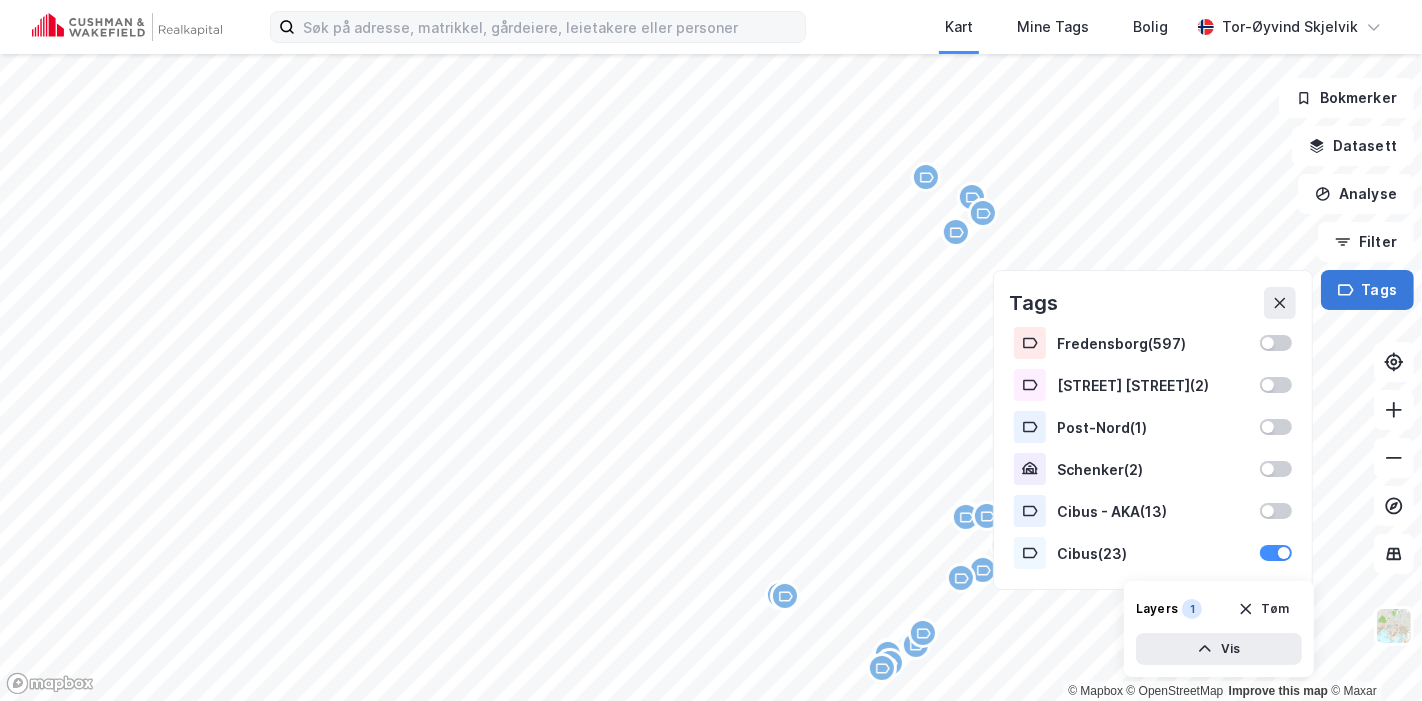 click on "Tags" at bounding box center (1367, 290) 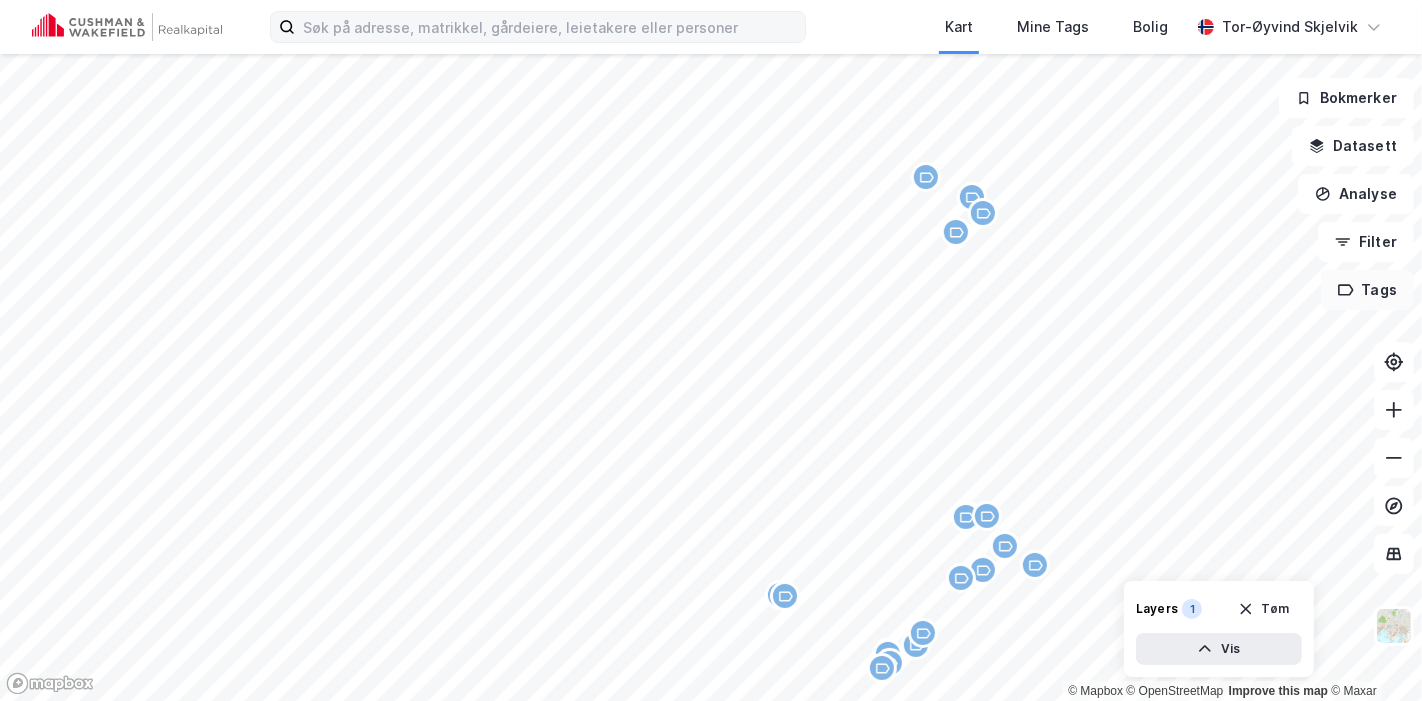 click on "Tags" at bounding box center (1367, 290) 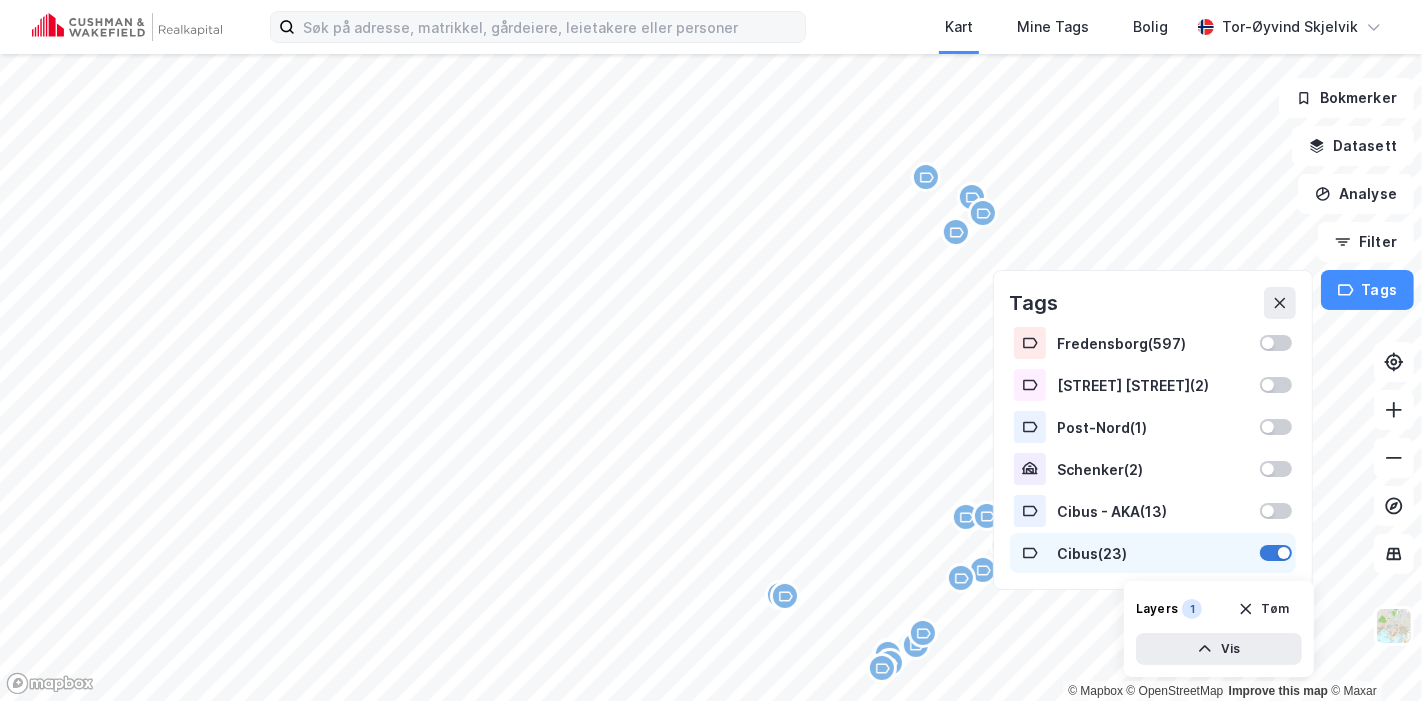 click at bounding box center (1276, 553) 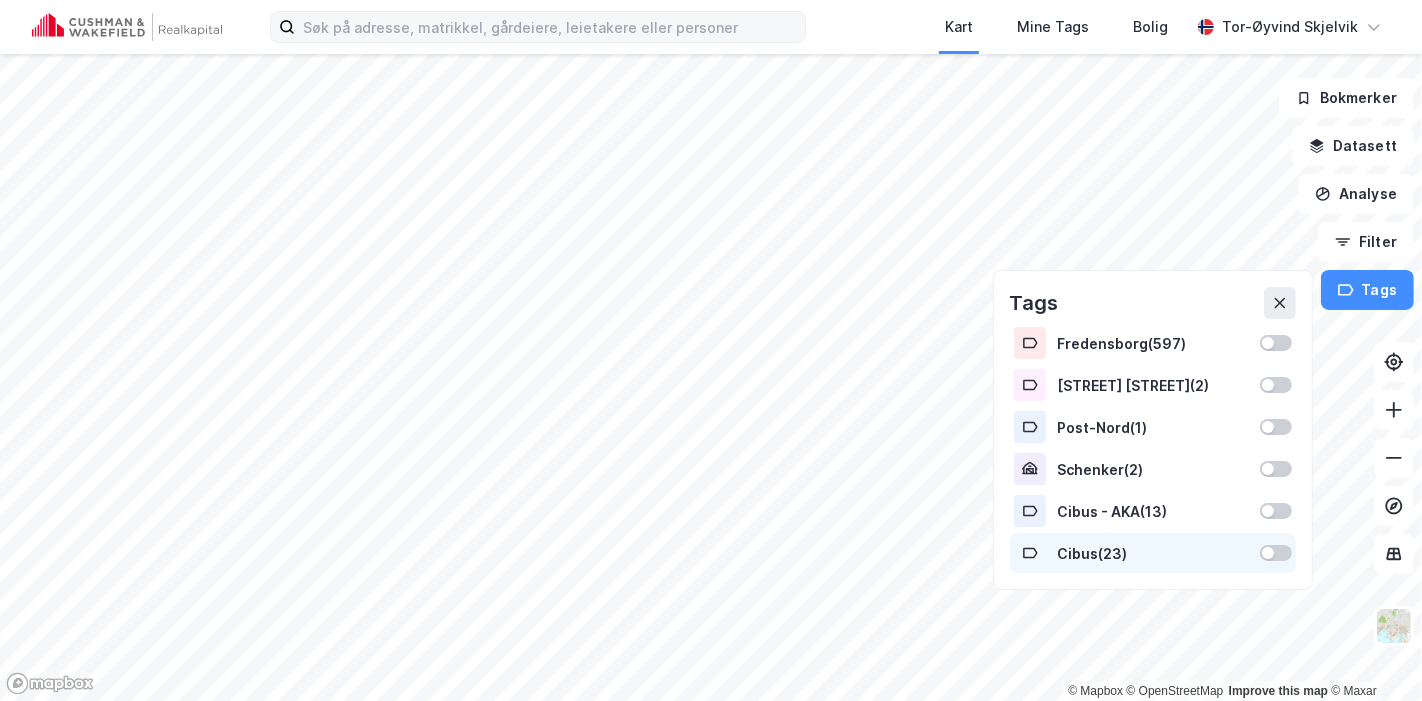 click at bounding box center [1268, 553] 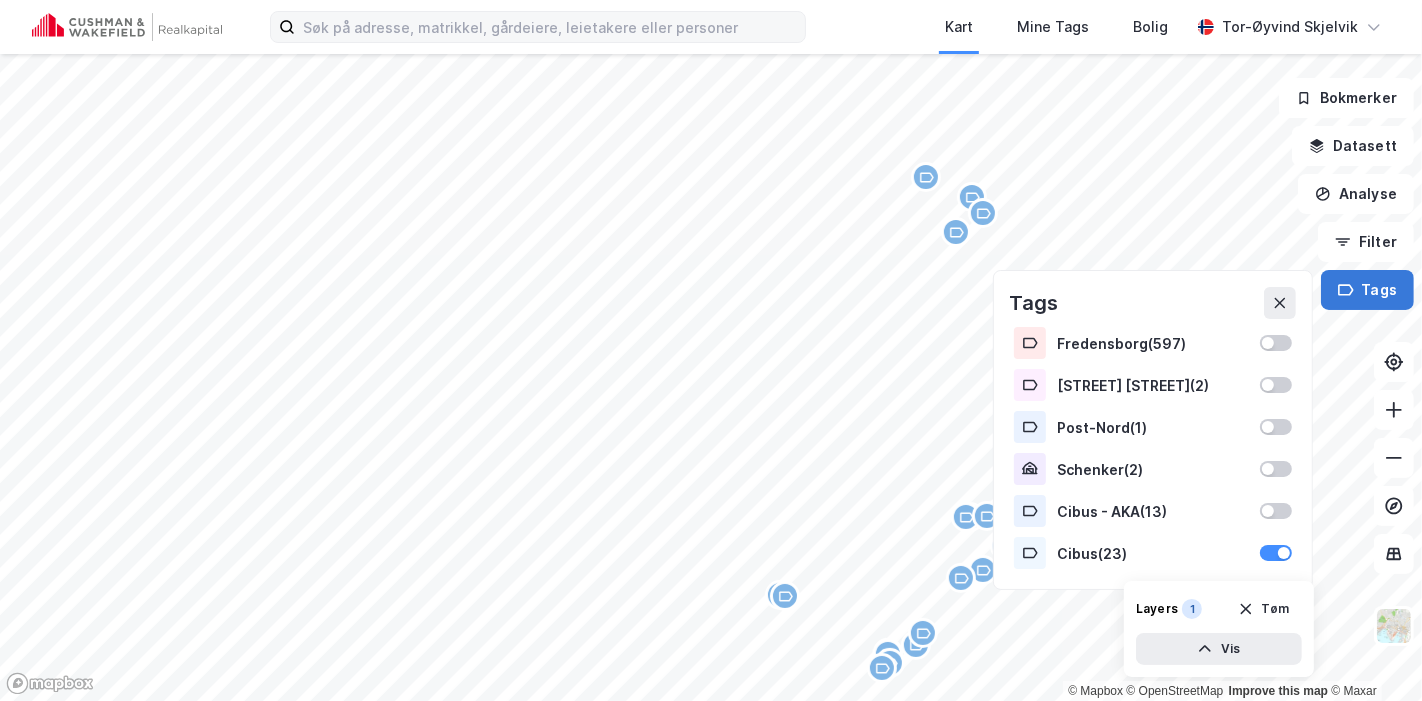 click on "Tags" at bounding box center [1367, 290] 